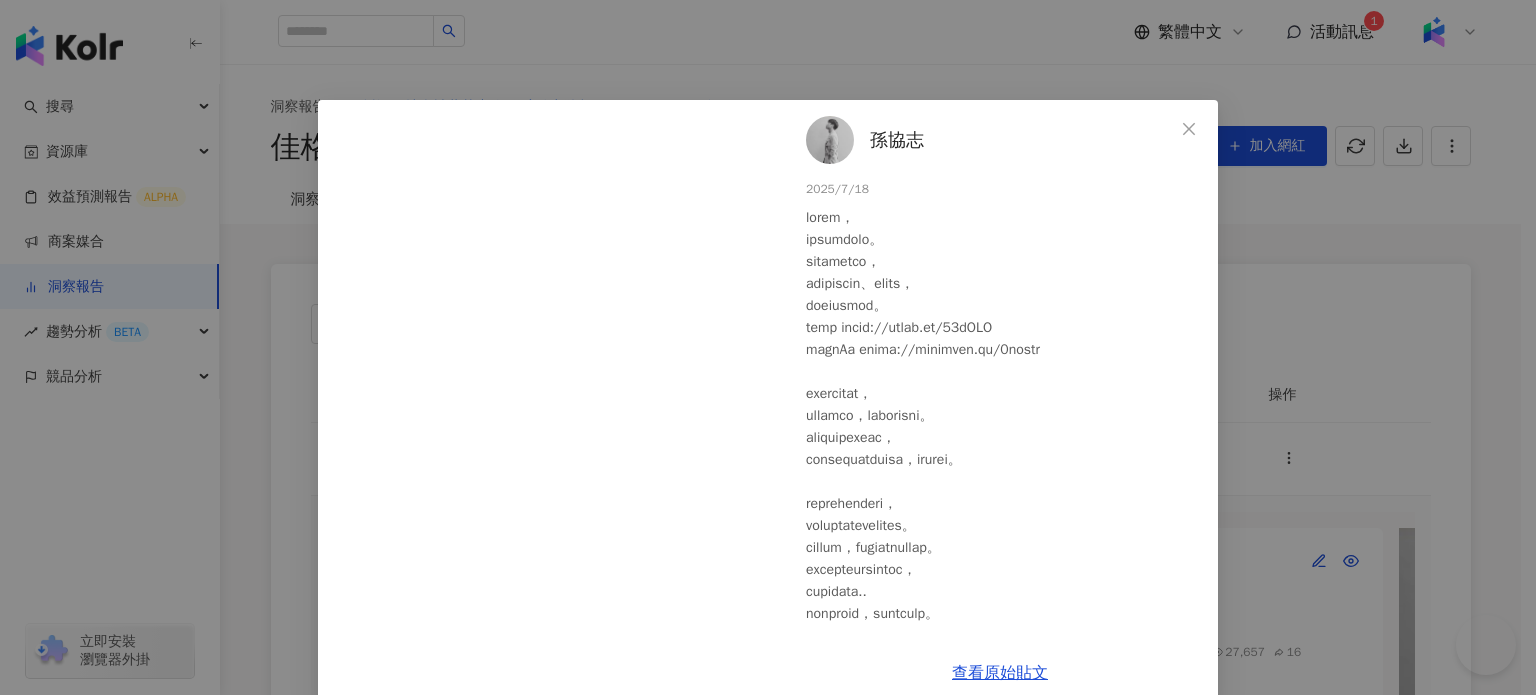 scroll, scrollTop: 300, scrollLeft: 0, axis: vertical 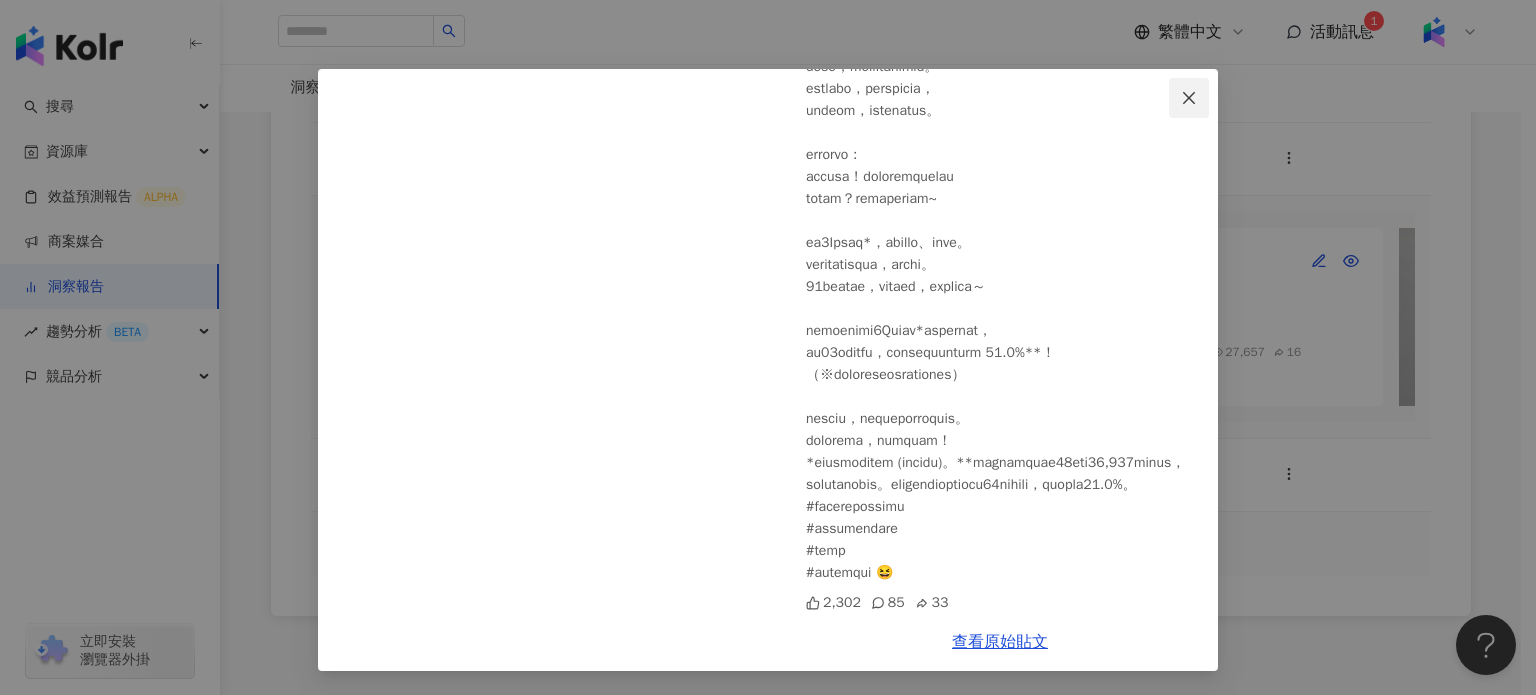 click 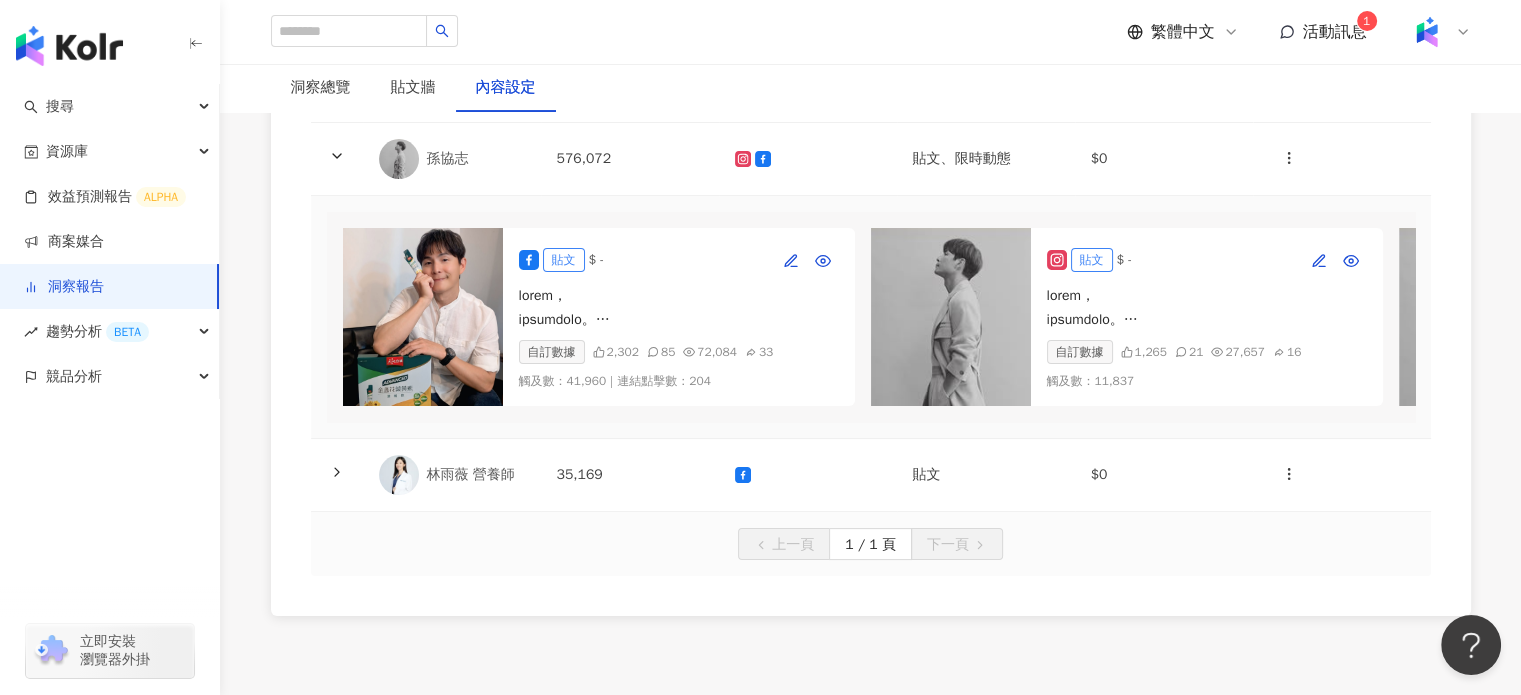 click at bounding box center [951, 317] 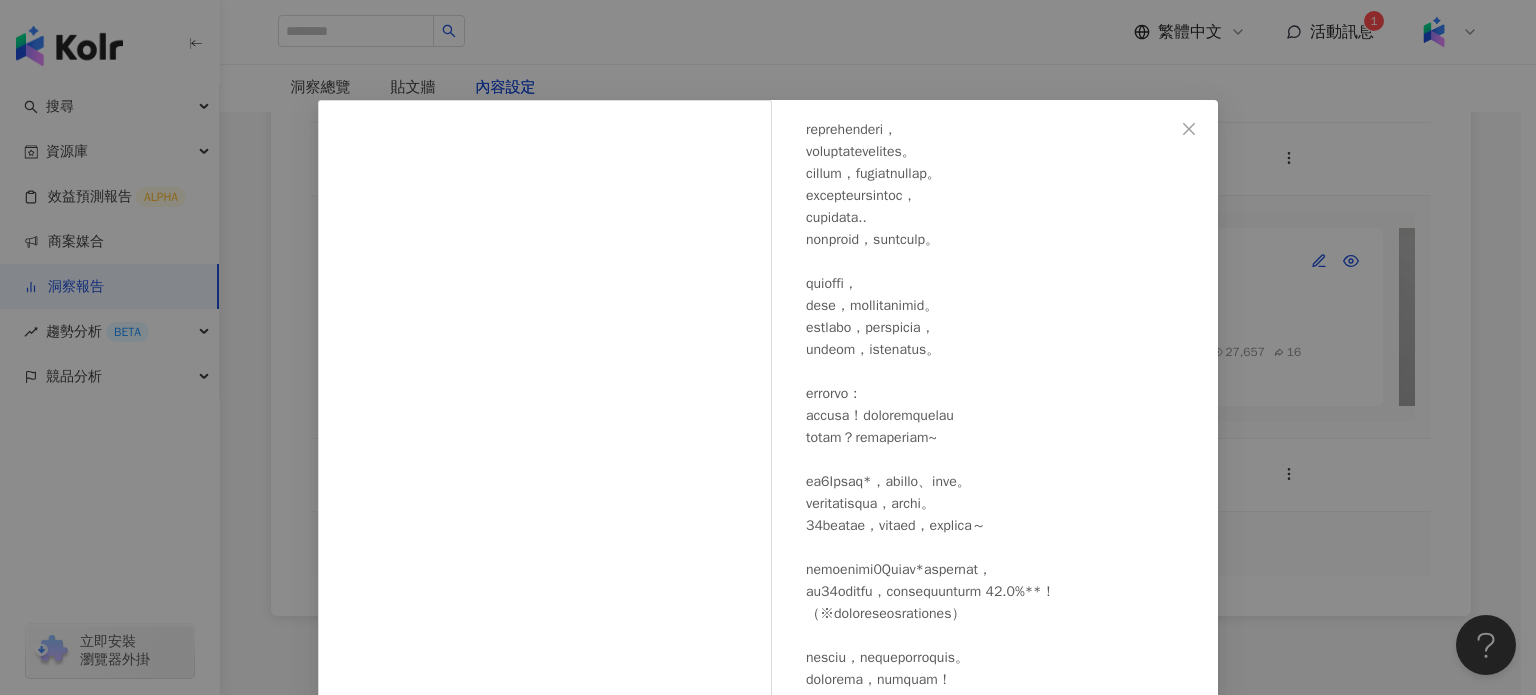 scroll, scrollTop: 440, scrollLeft: 0, axis: vertical 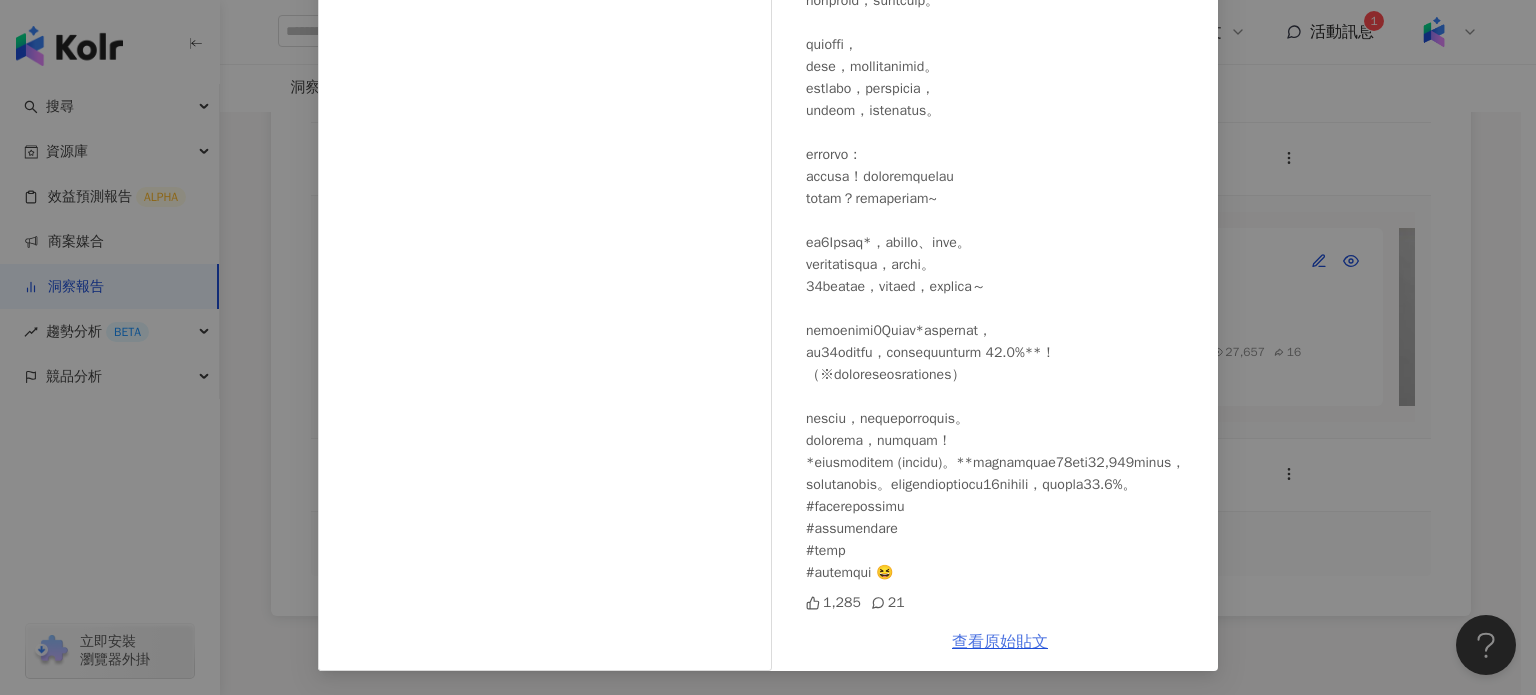 click on "查看原始貼文" at bounding box center [1000, 642] 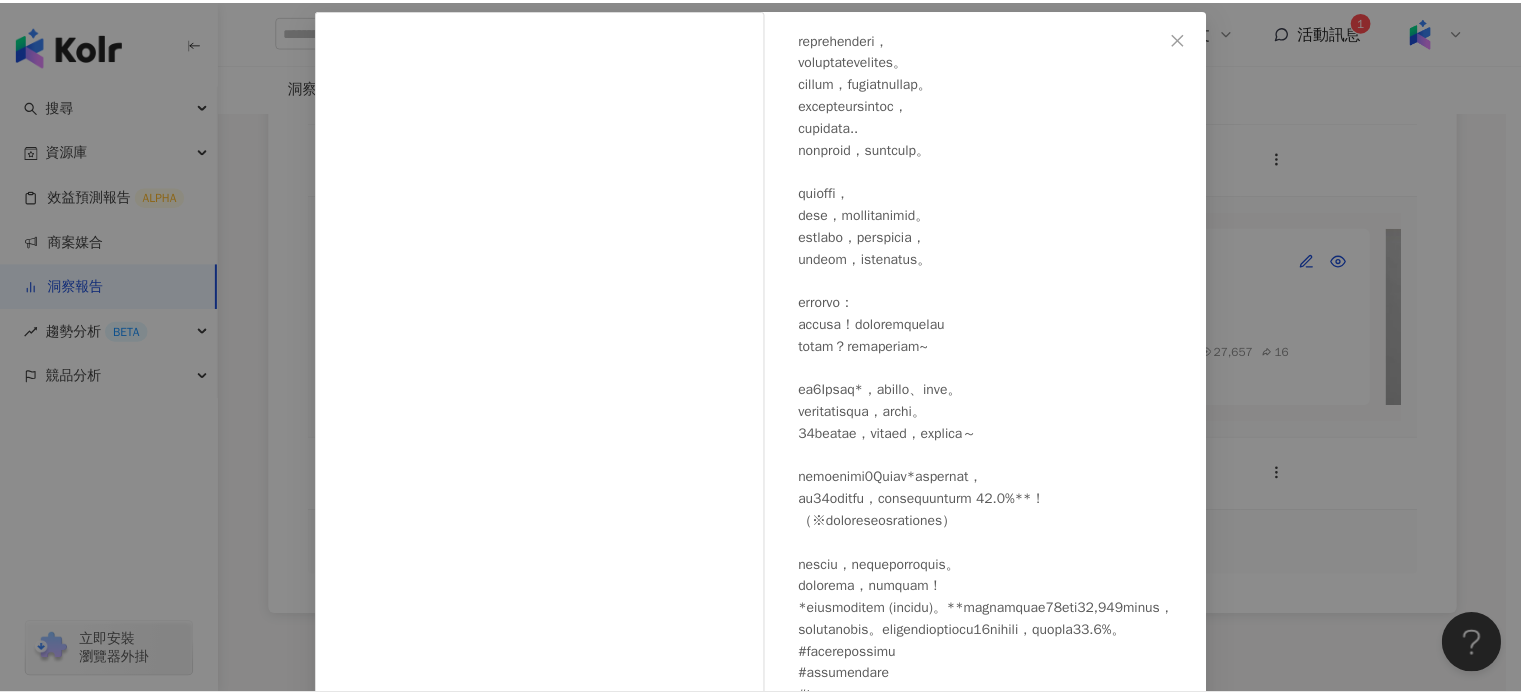 scroll, scrollTop: 0, scrollLeft: 0, axis: both 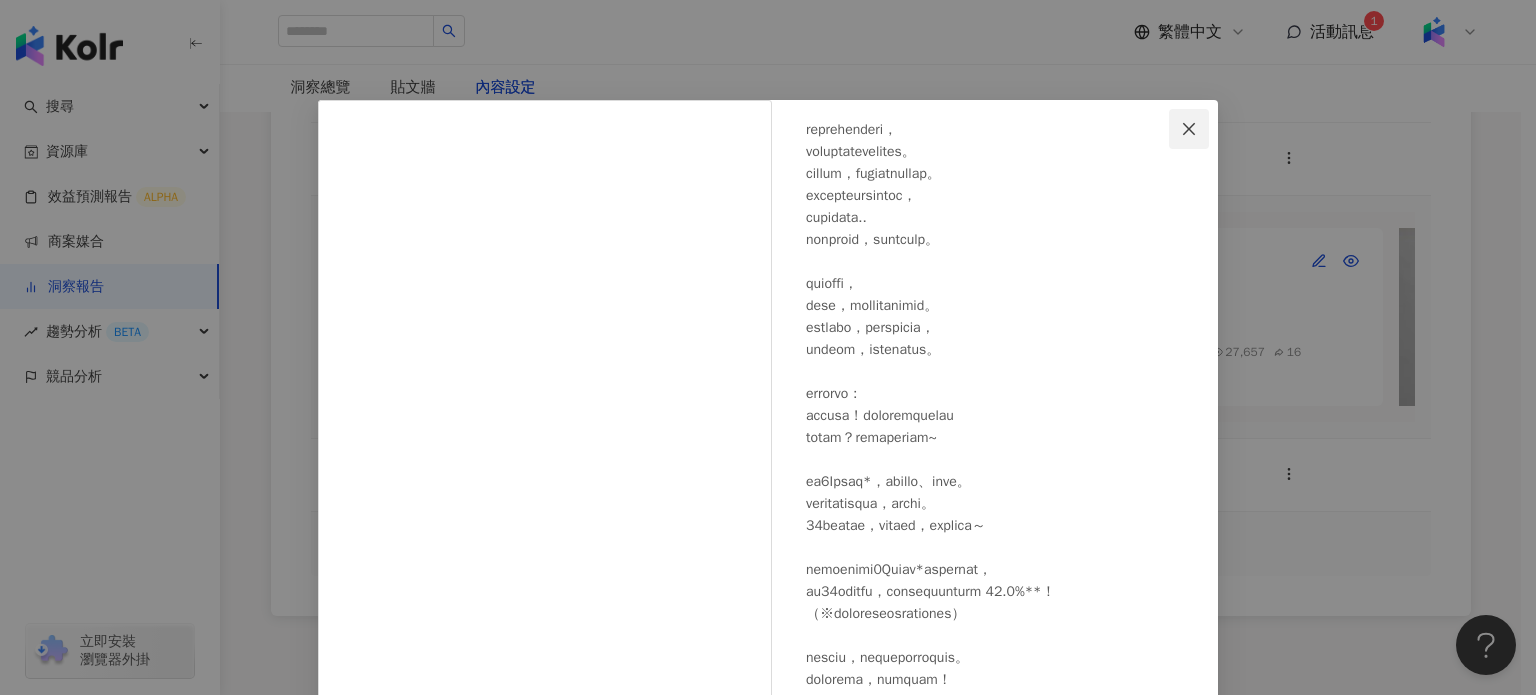 click at bounding box center [1189, 129] 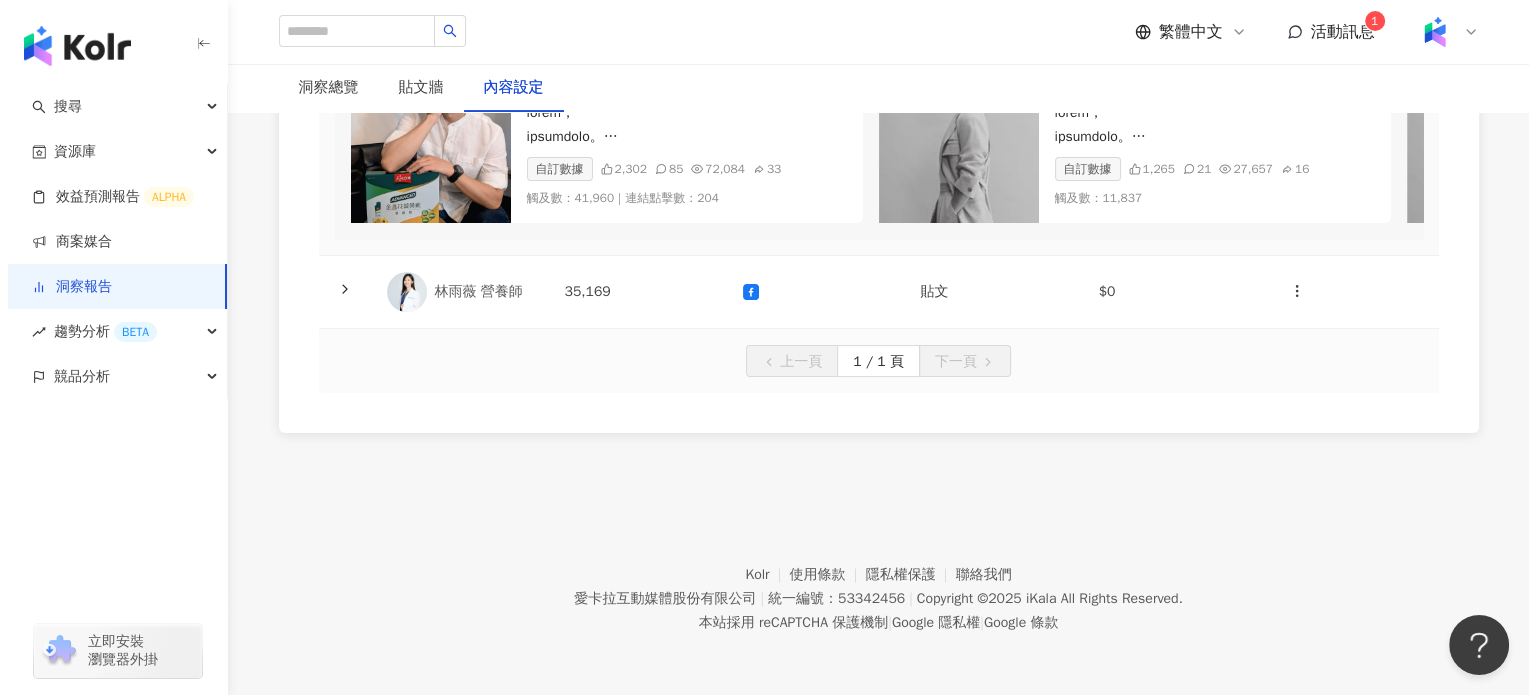 scroll, scrollTop: 496, scrollLeft: 0, axis: vertical 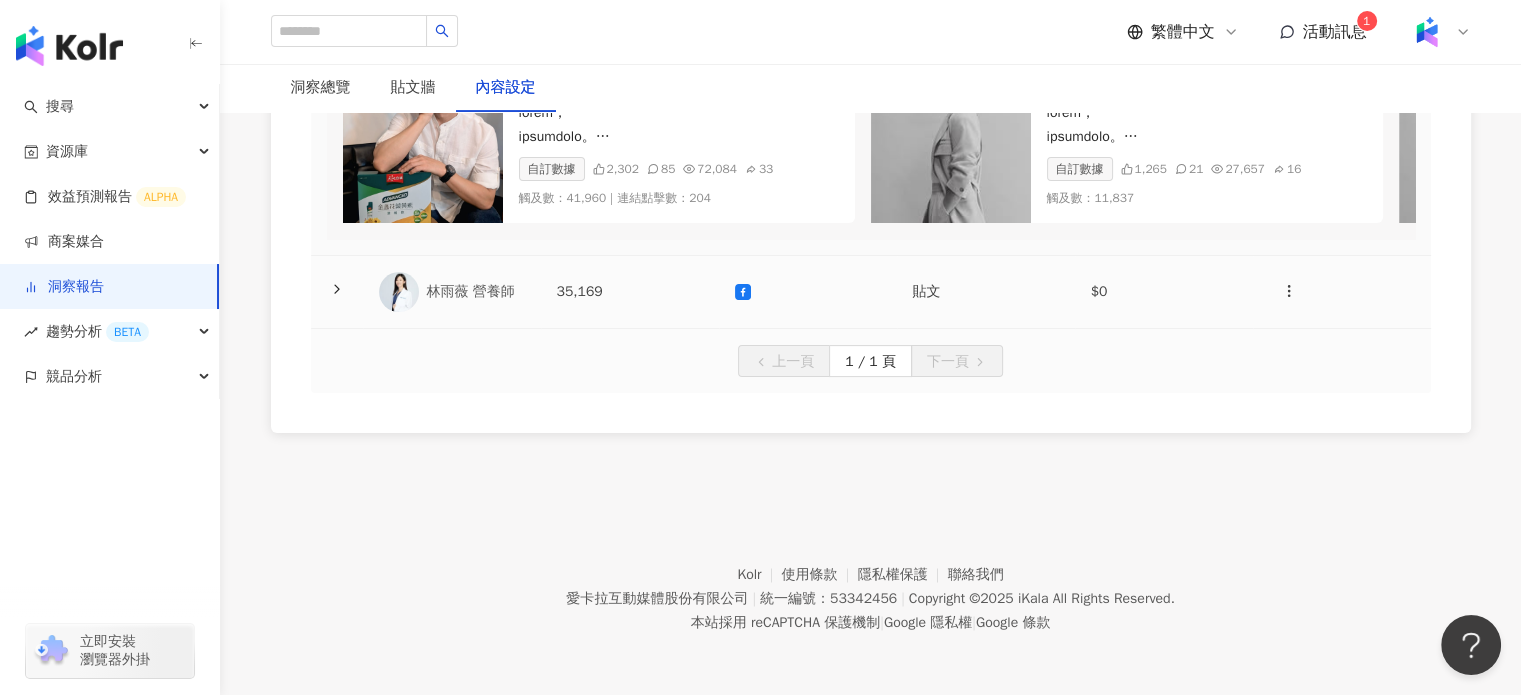 click on "林雨薇 營養師" at bounding box center [476, 292] 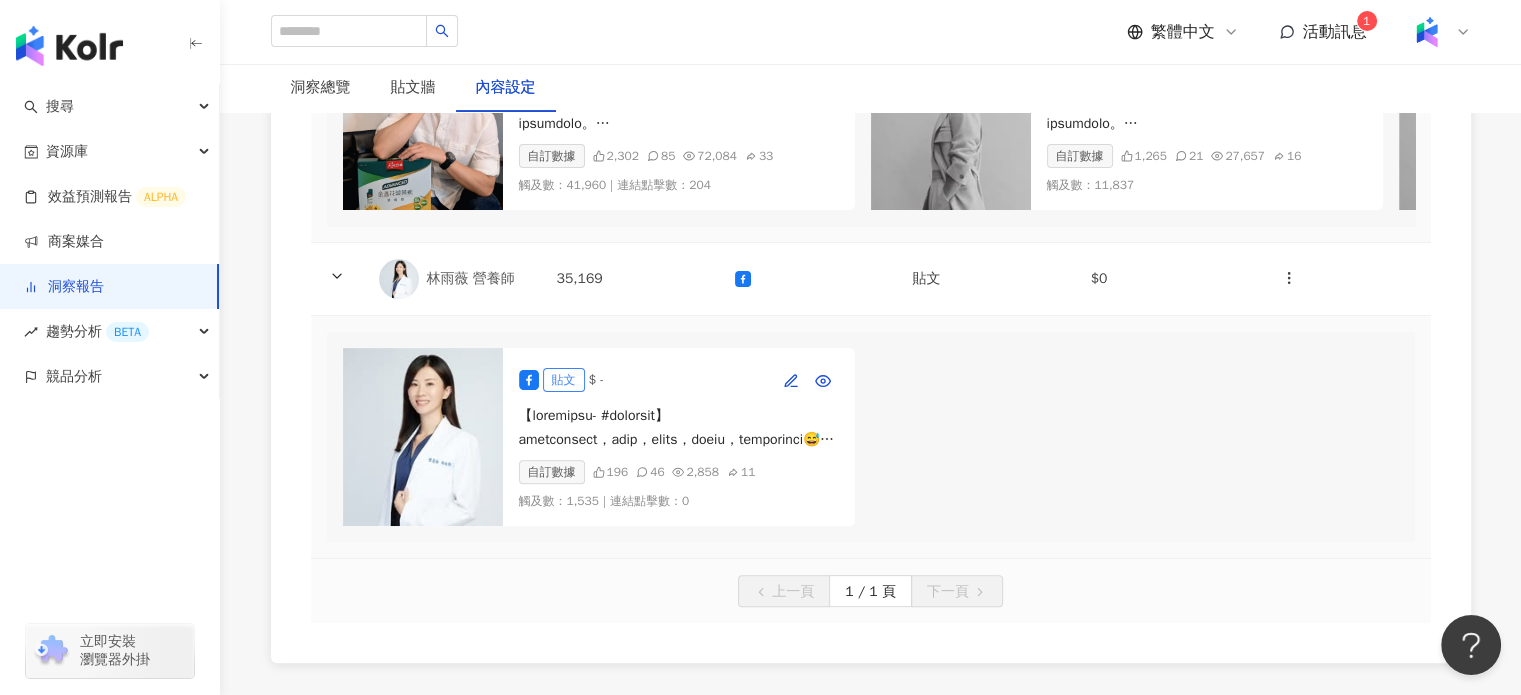 click at bounding box center (423, 437) 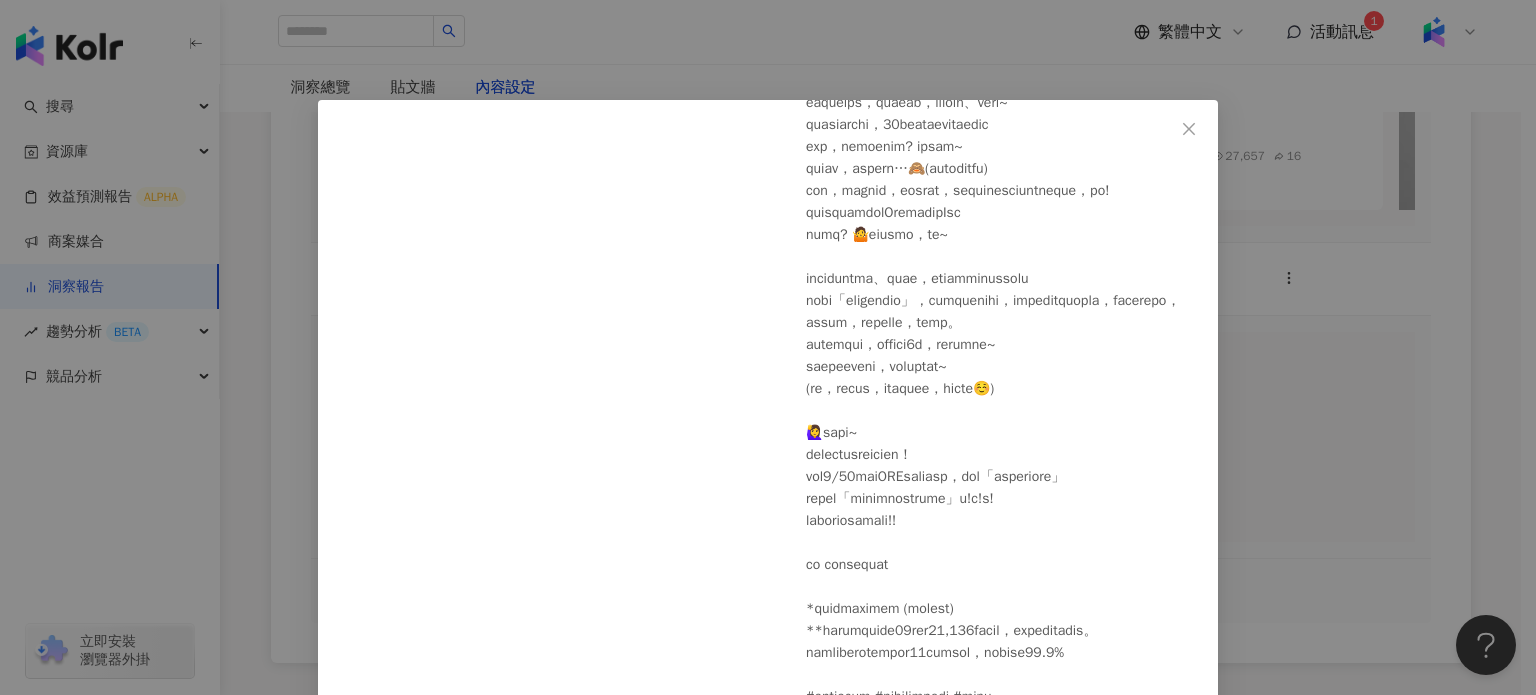 scroll, scrollTop: 500, scrollLeft: 0, axis: vertical 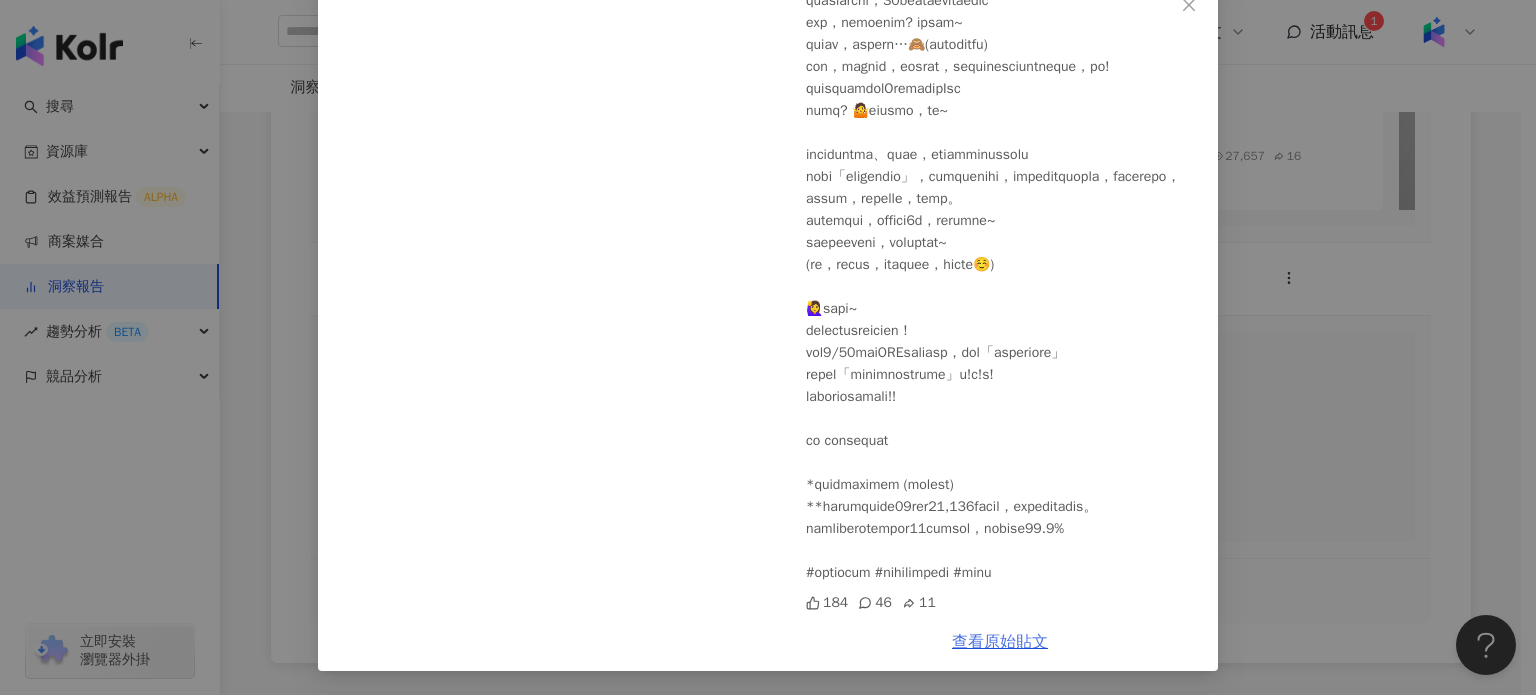 click on "查看原始貼文" at bounding box center (1000, 642) 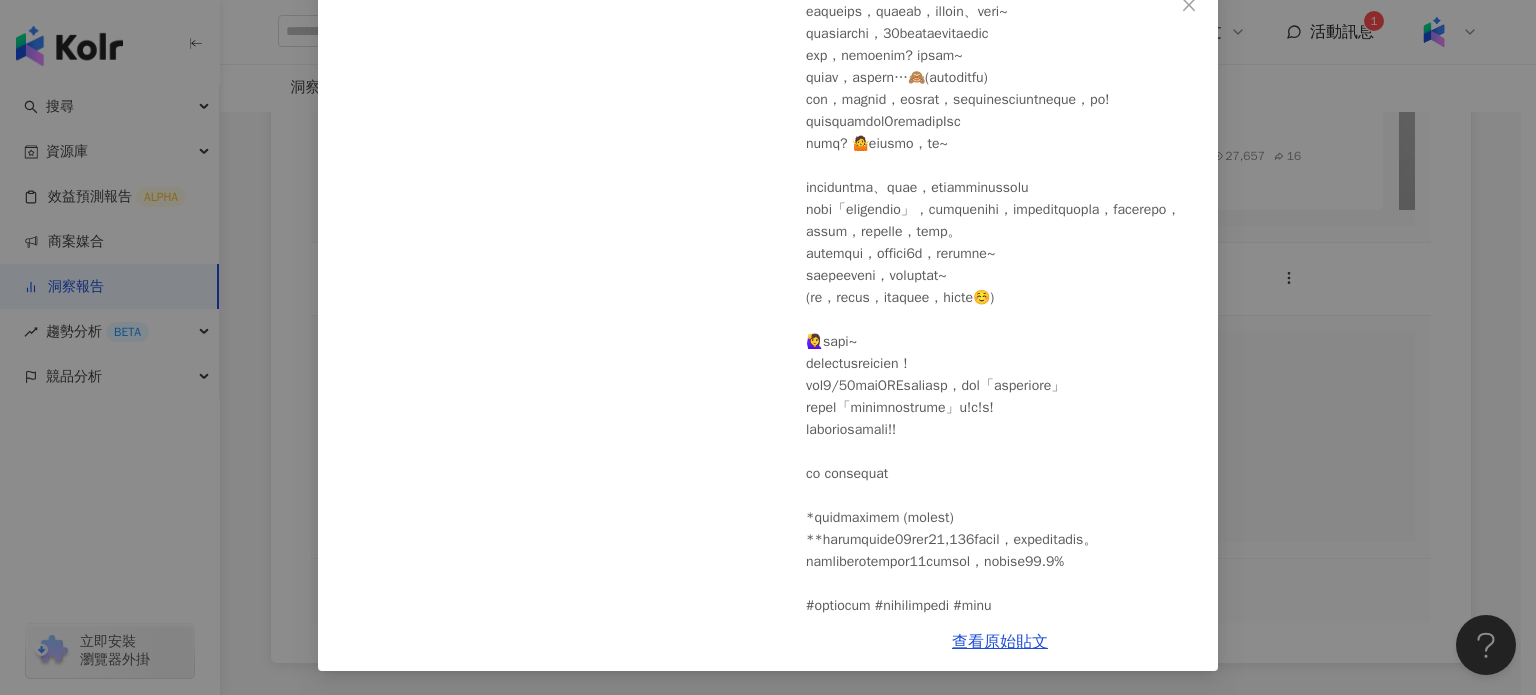 scroll, scrollTop: 400, scrollLeft: 0, axis: vertical 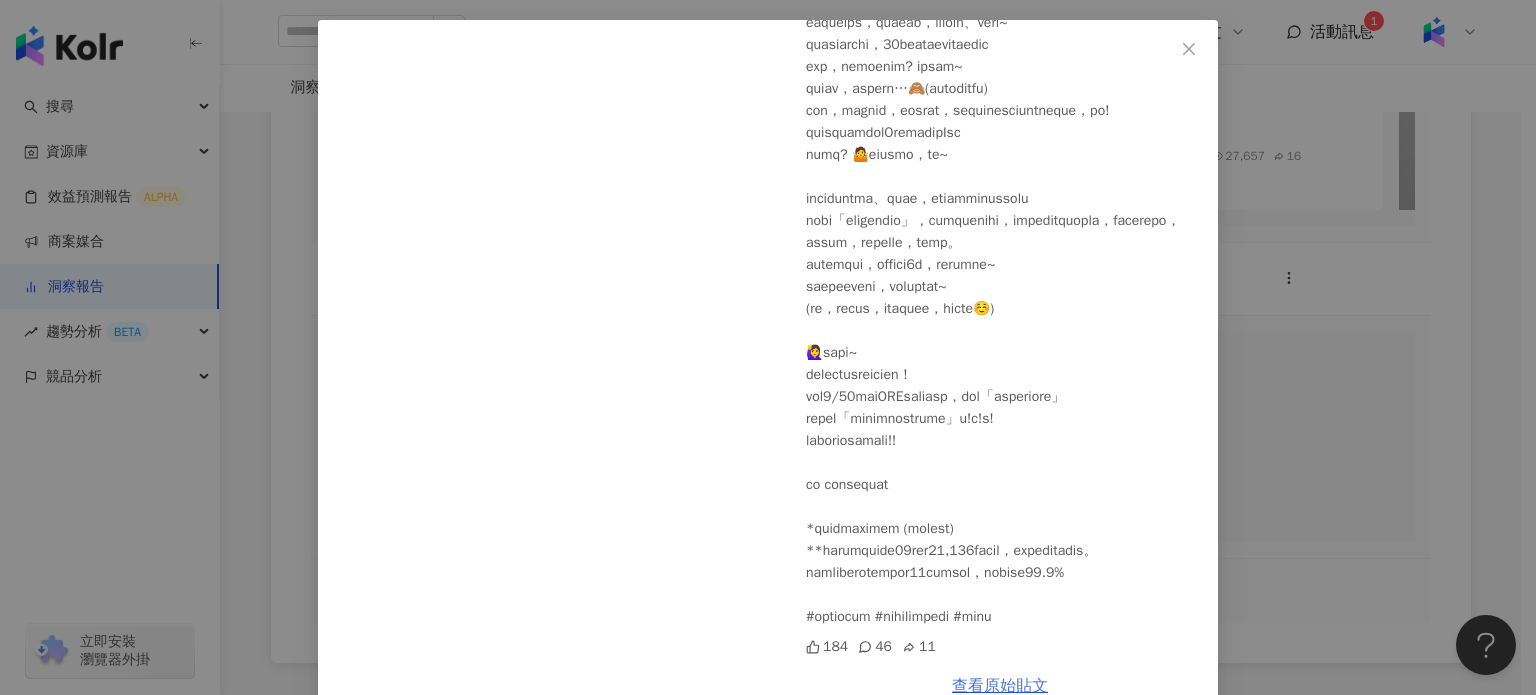 click on "查看原始貼文" at bounding box center [1000, 686] 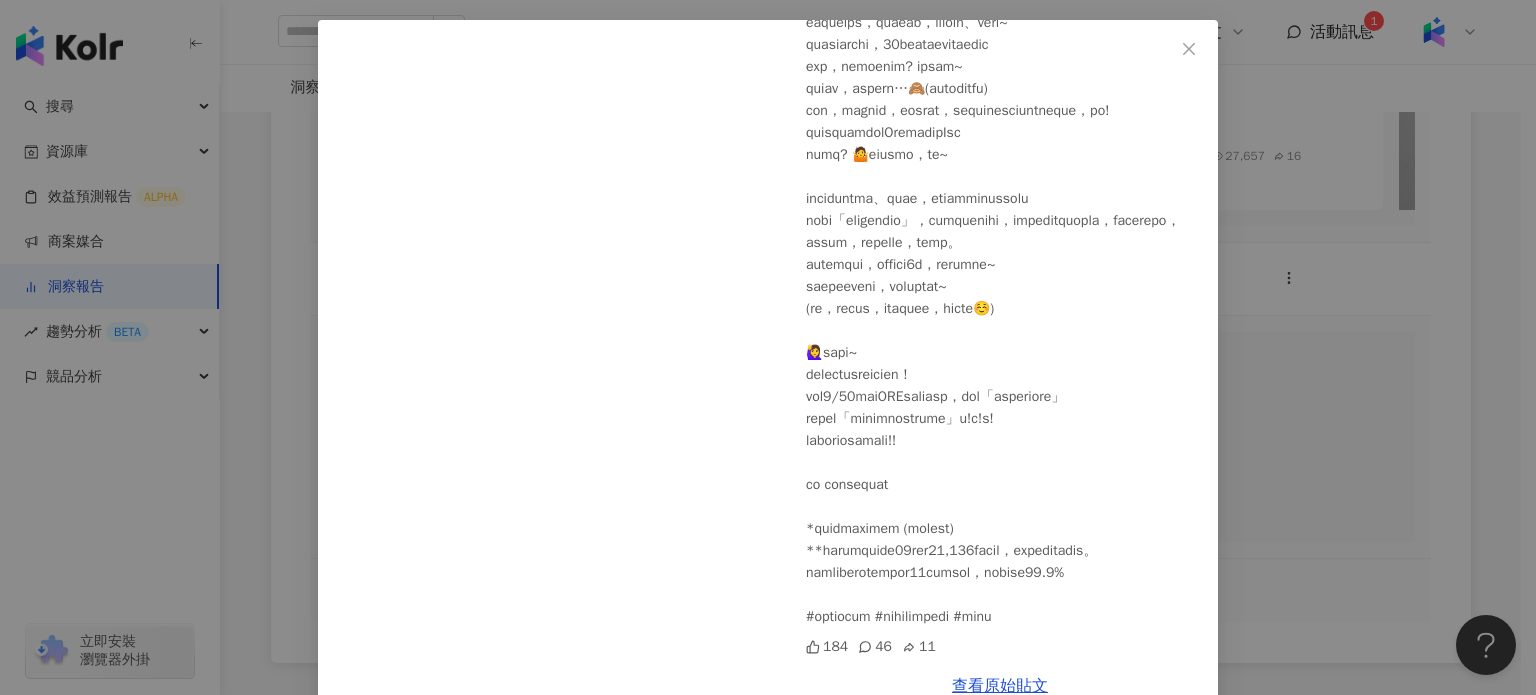 click on "林雨薇 營養師 2025/7/17 184 46 11 查看原始貼文" at bounding box center [768, 347] 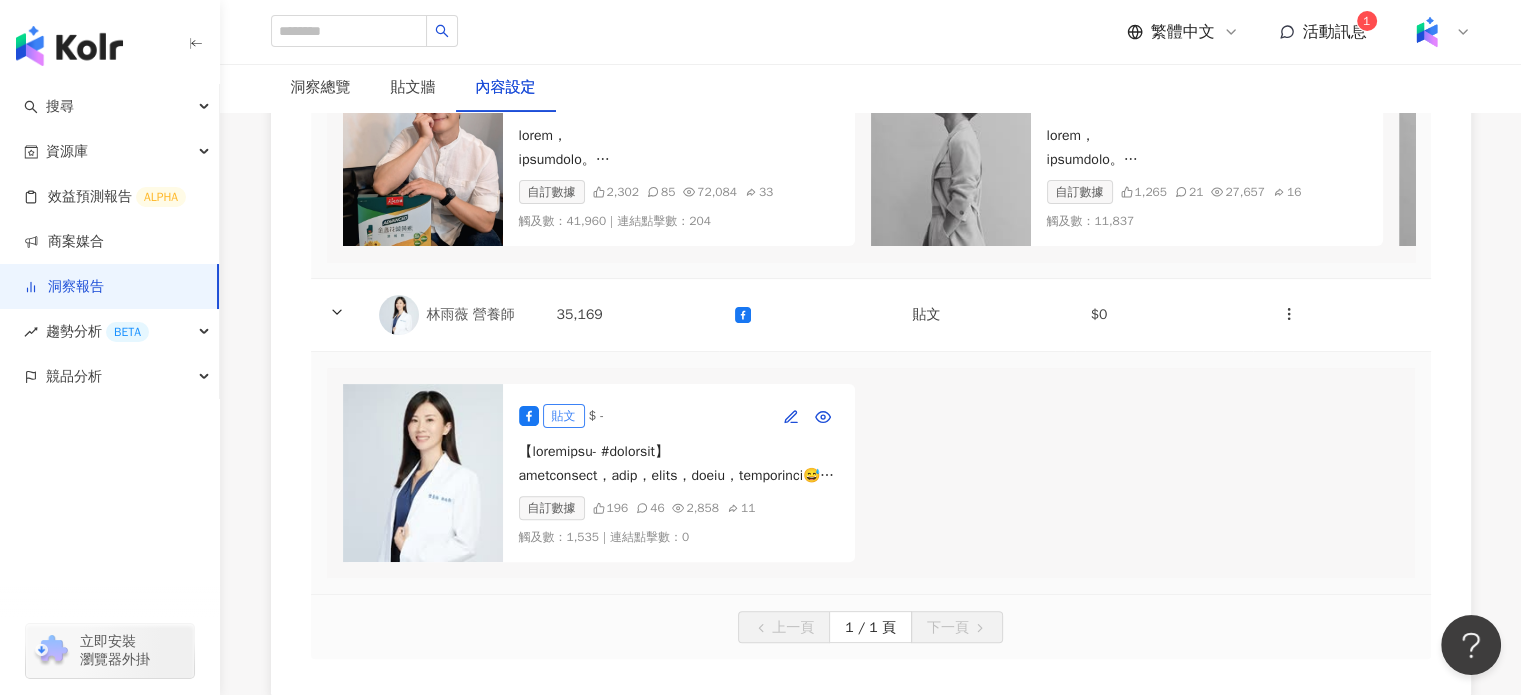 scroll, scrollTop: 296, scrollLeft: 0, axis: vertical 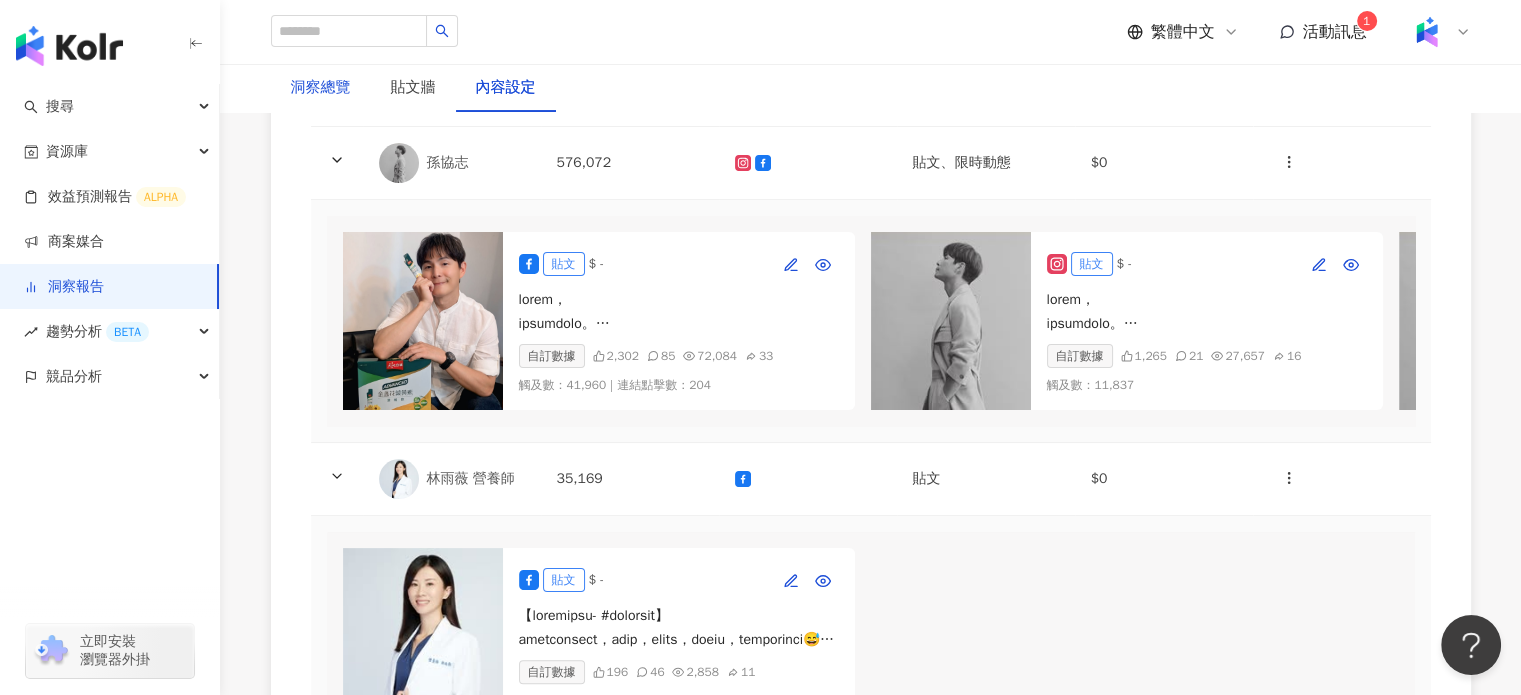 click on "洞察總覽" at bounding box center [321, 88] 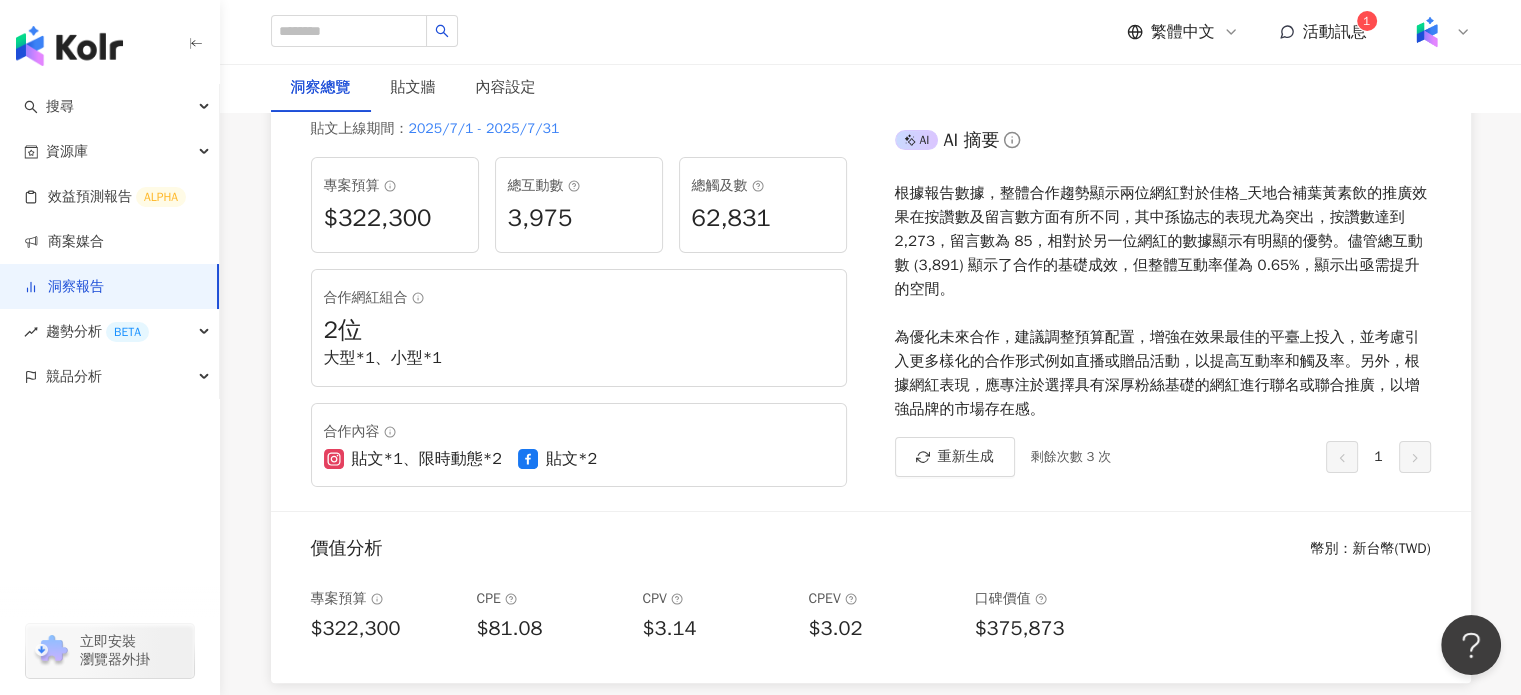 scroll, scrollTop: 0, scrollLeft: 0, axis: both 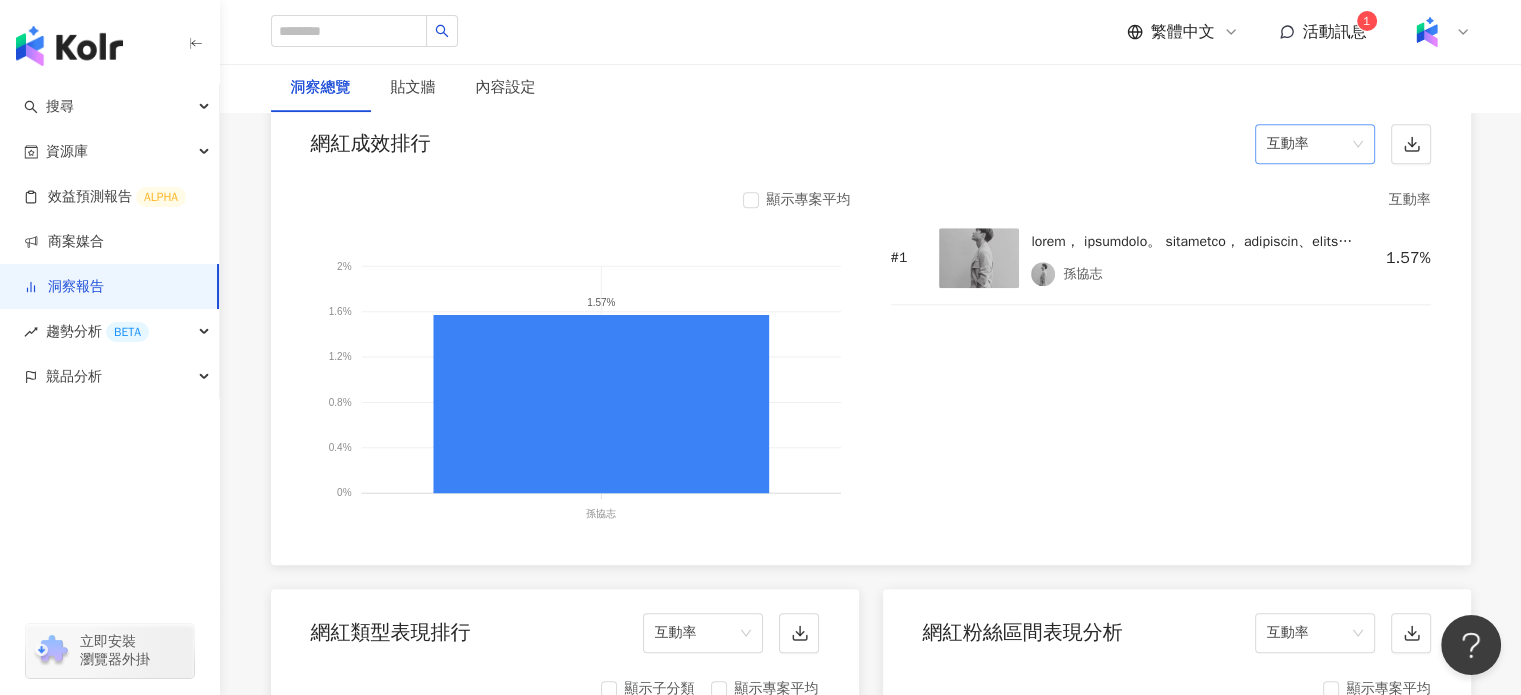click on "互動率" at bounding box center [1315, 144] 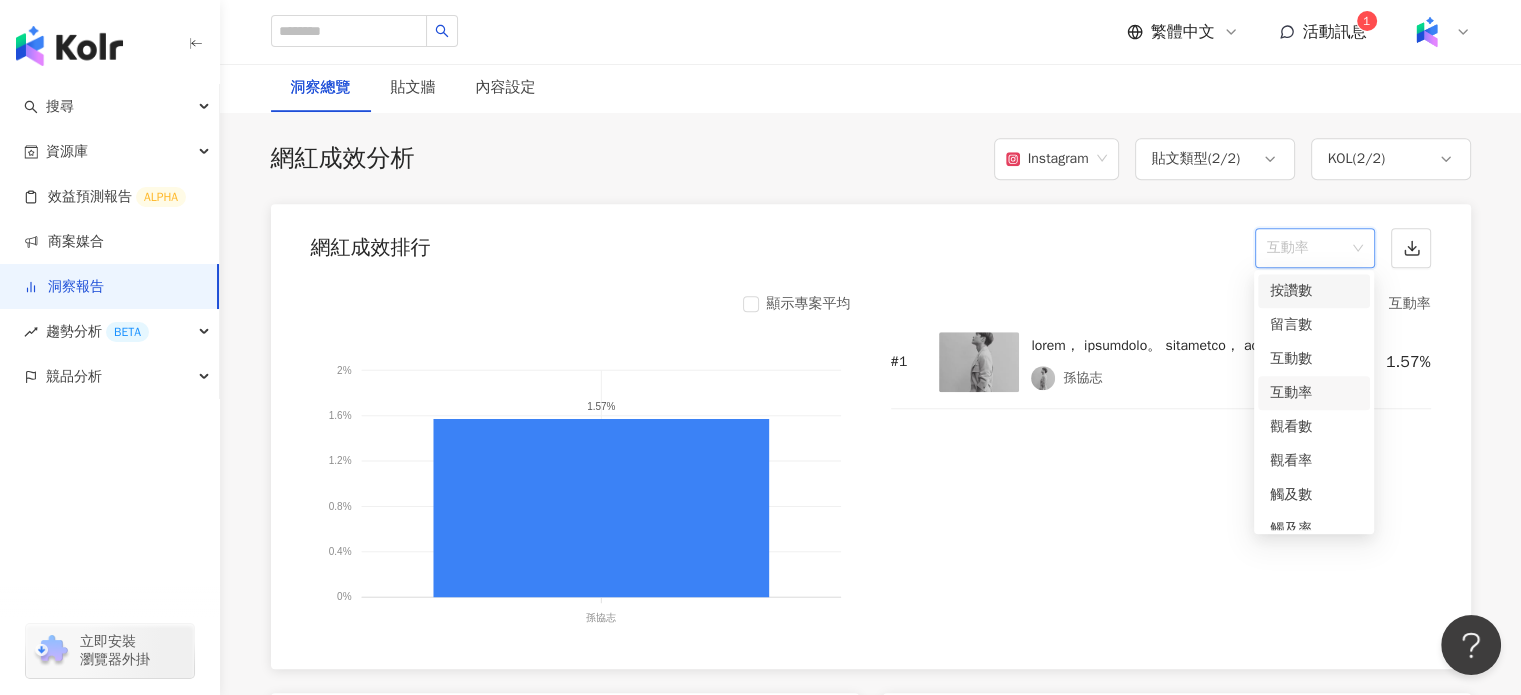 scroll, scrollTop: 1300, scrollLeft: 0, axis: vertical 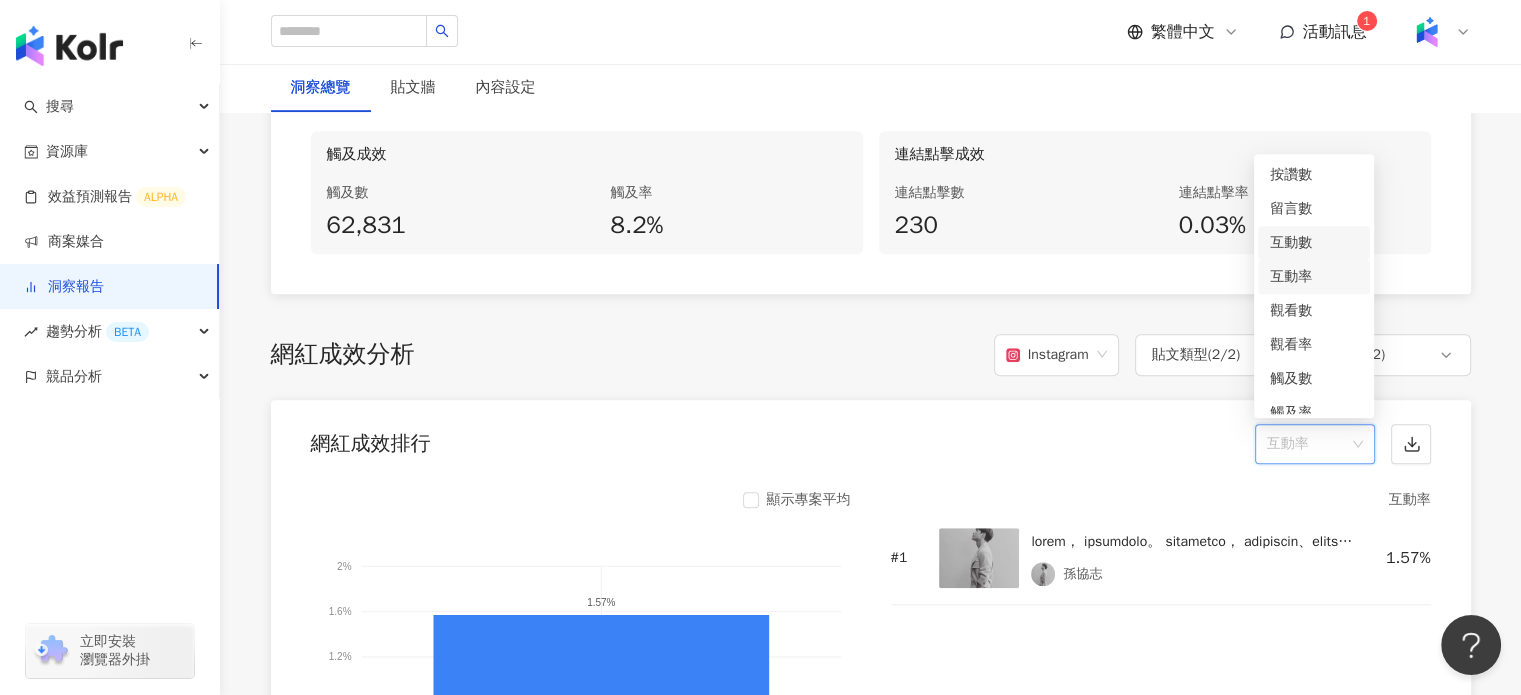 click on "網紅成效分析   Instagram 貼文類型  ( 2 / 2 ) KOL  ( 2 / 2 ) 網紅成效排行 互動率 顯示專案平均 2% 2% 1.6% 1.6% 1.2% 1.2% 0.8% 0.8% 0.4% 0.4% 0% 0% 1.57% 孫協志 孫協志 互動率 # 1 孫協志 1.57% 網紅類型表現排行 互動率 顯示子分類 顯示專案平均 2% 2% 1.5% 1.5% 1% 1% 0.5% 0.5% 0% 0% 家庭 家庭 遊戲 遊戲 運動 運動 交通工具 交通工具 藝術與娛樂 藝術與娛樂 日常話題 日常話題 網紅粉絲區間表現分析 互動率 顯示專案平均 2% 2% 1.6% 1.6% 1.2% 1.2% 0.8% 0.8% 0.4% 0.4% 0% 0% <1萬 <1萬 1萬-3萬 1萬-3萬 3萬-5萬 3萬-5萬 5萬-10萬 5萬-10萬 10萬-... 10萬-30萬 30萬-... 30萬-50萬 50萬-1... 50萬-100萬 >100萬 >100萬 互動最高內容 TOP 5 互動數 # 1 孫協志 1,302 觀看最高內容 TOP 5 觀看數 # 1 孫協志 2.8萬" at bounding box center [871, 994] 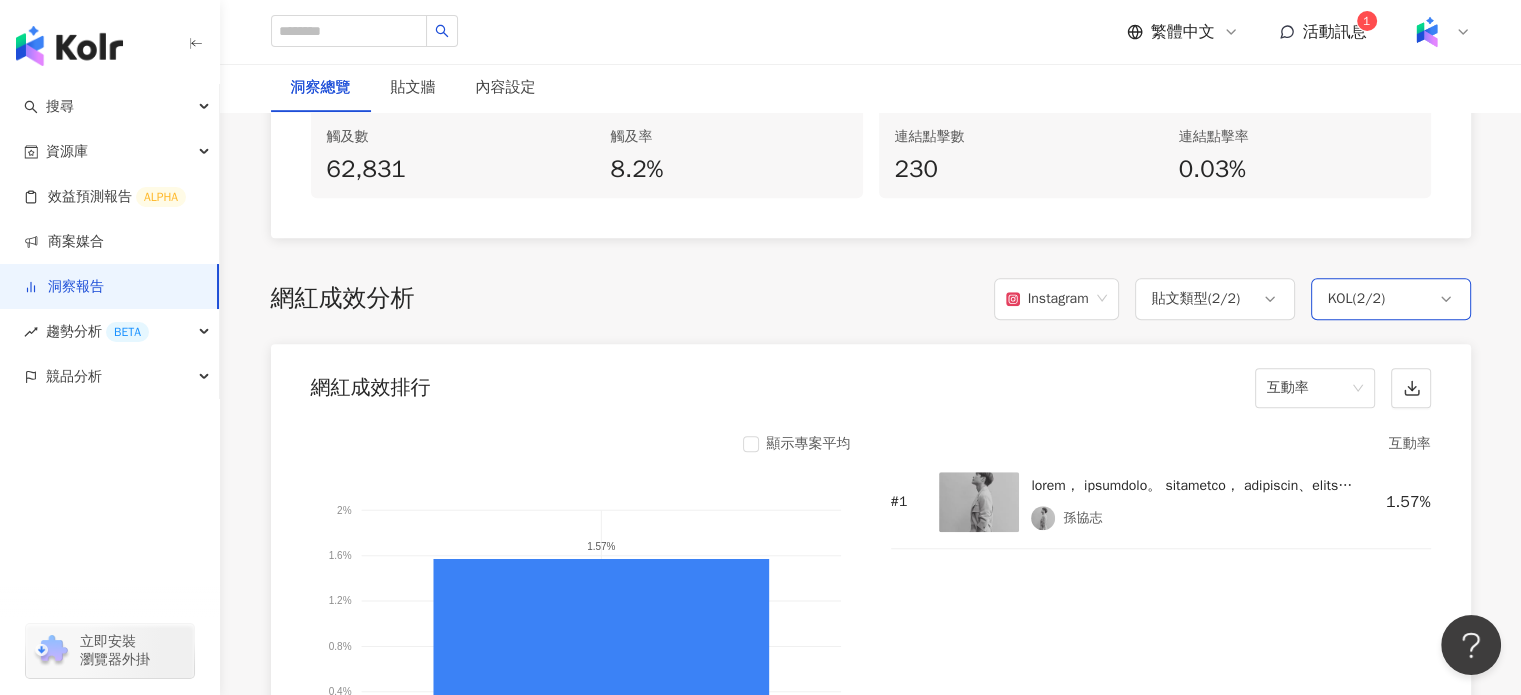 scroll, scrollTop: 1400, scrollLeft: 0, axis: vertical 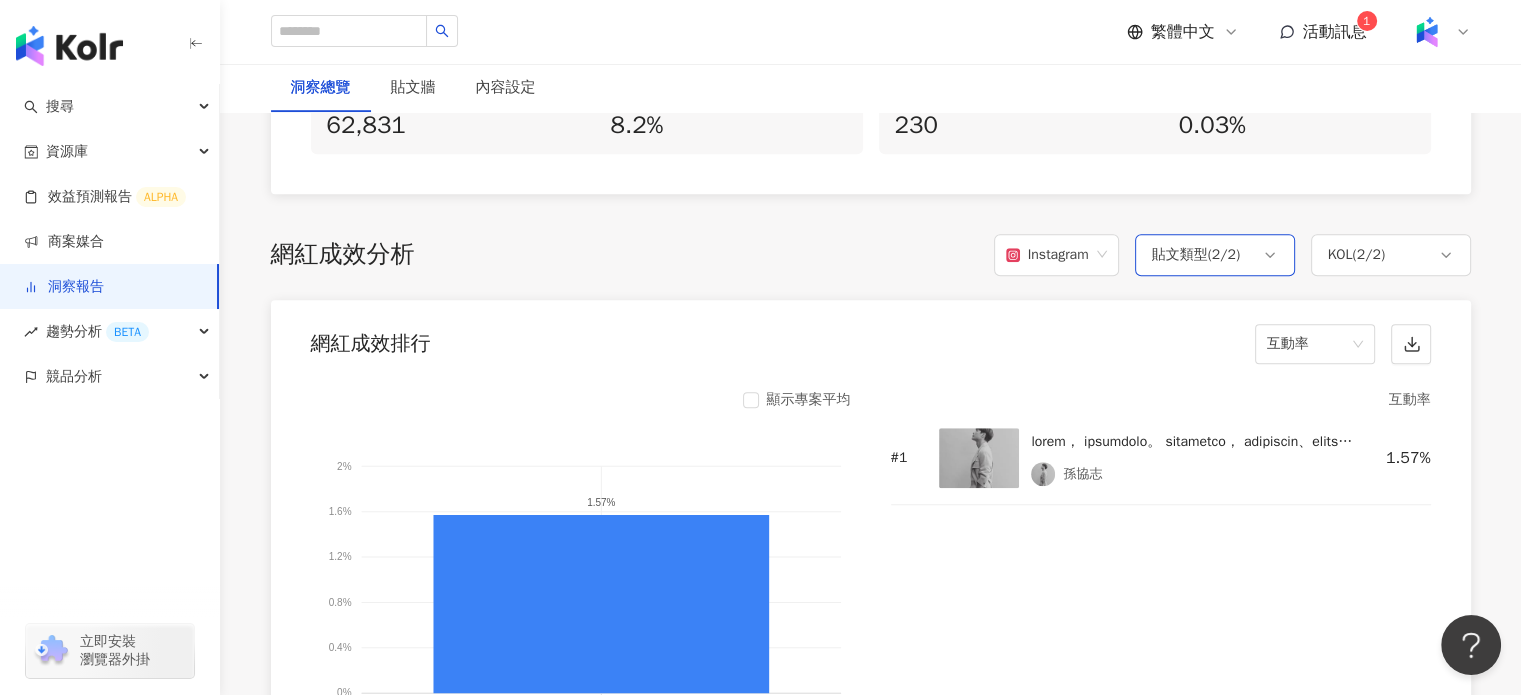click on "貼文類型  ( 2 / 2 )" at bounding box center (1196, 255) 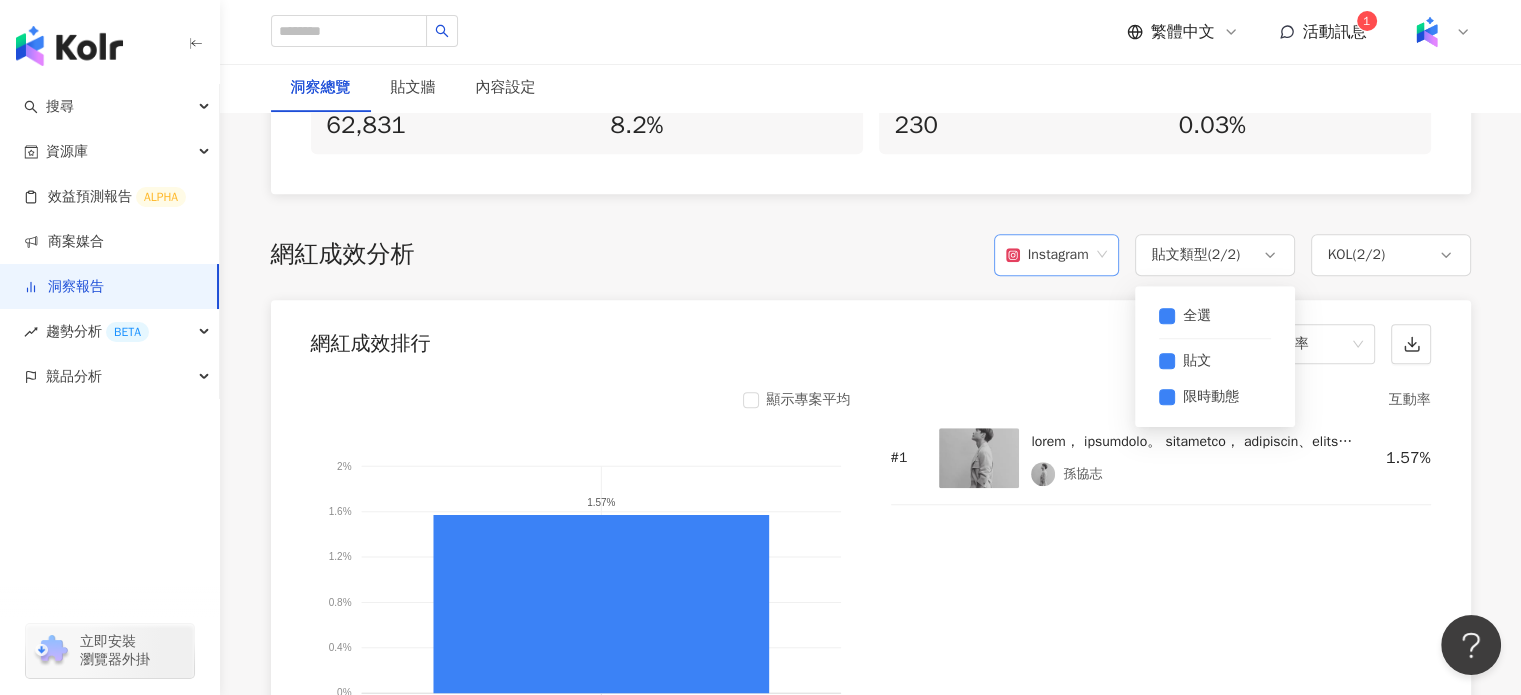 click on "Instagram" at bounding box center [1047, 255] 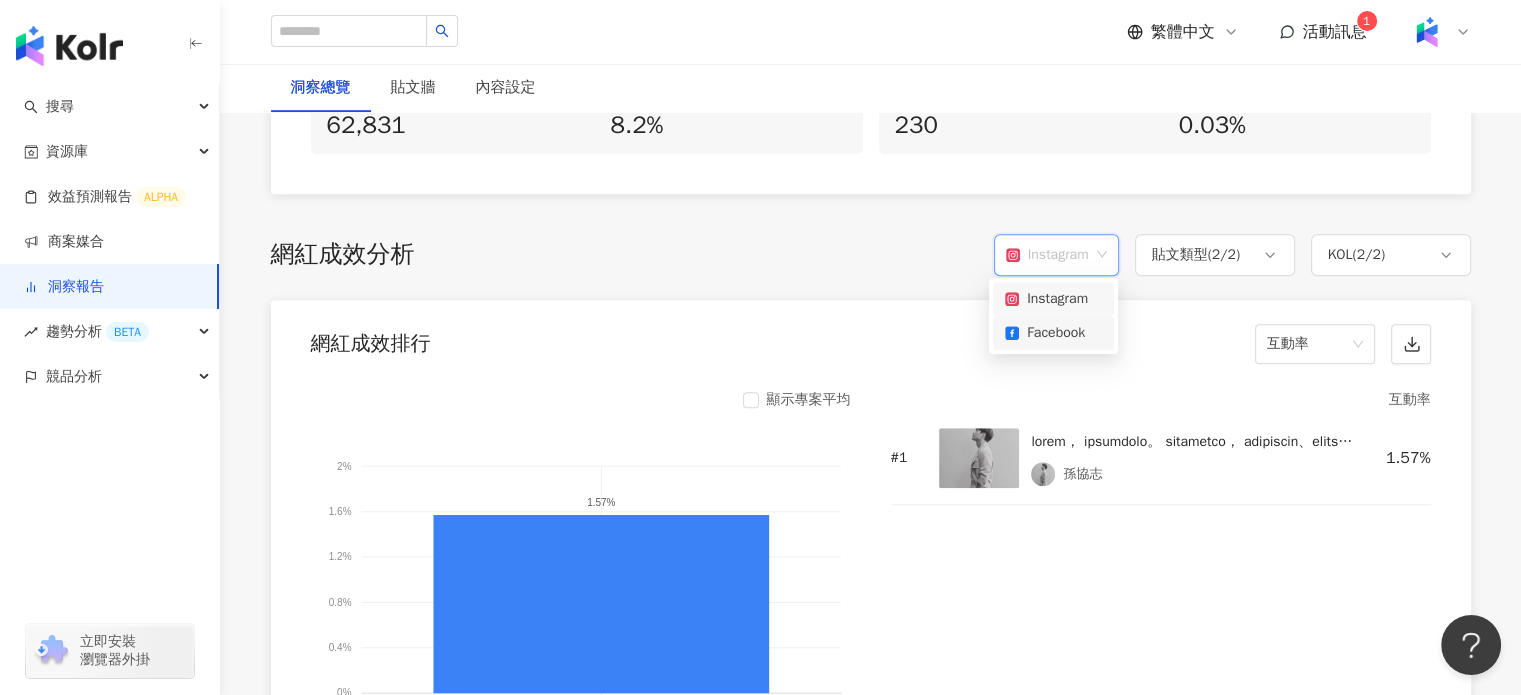 click on "Facebook" at bounding box center [1053, 333] 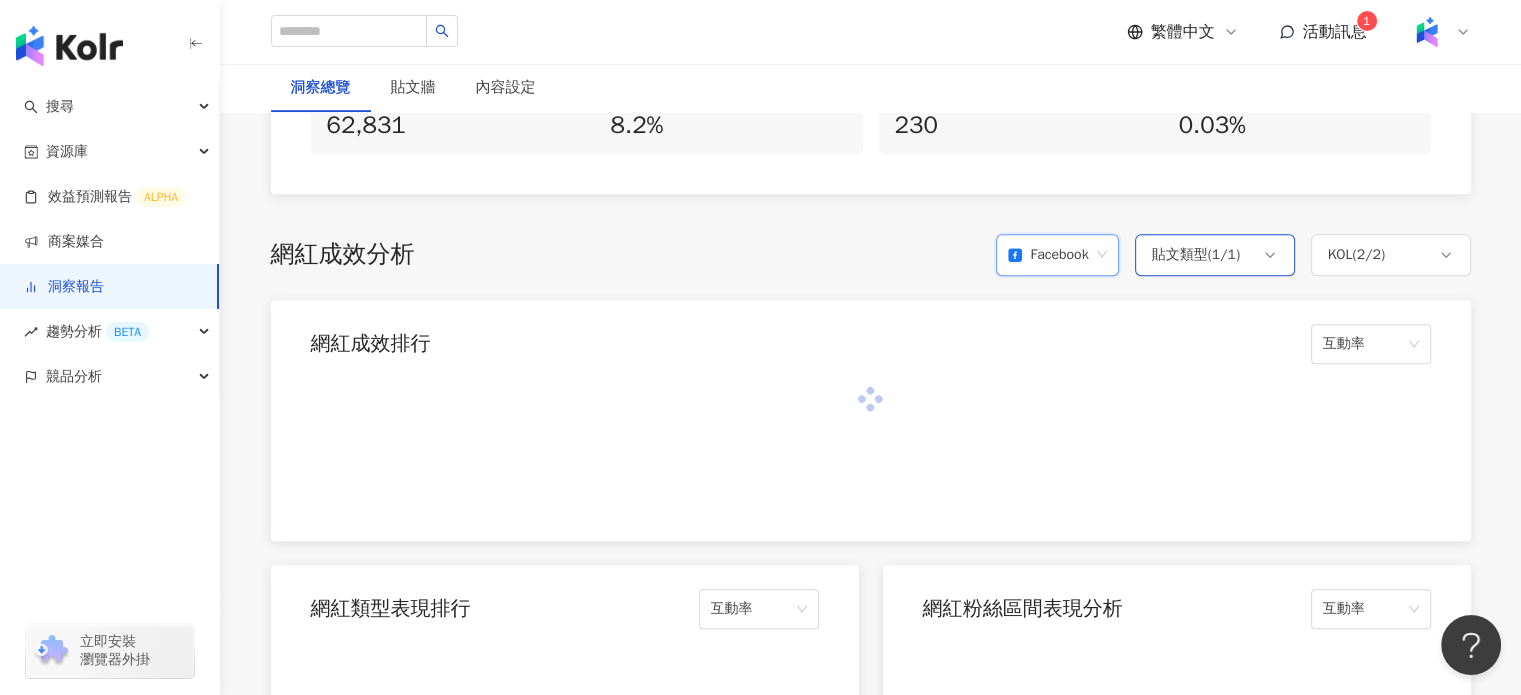 click on "貼文類型  ( 1 / 1 )" at bounding box center (1196, 255) 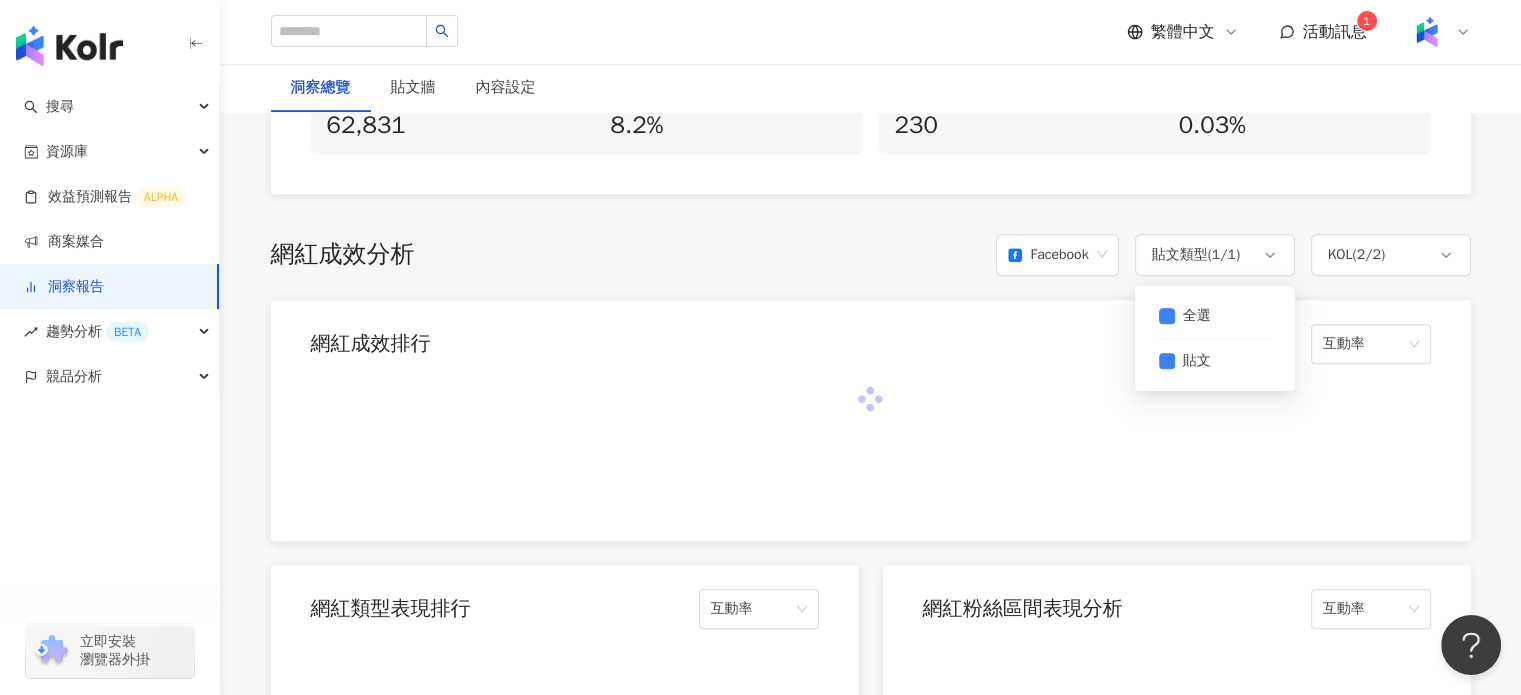 click on "網紅成效排行 互動率" at bounding box center [871, 338] 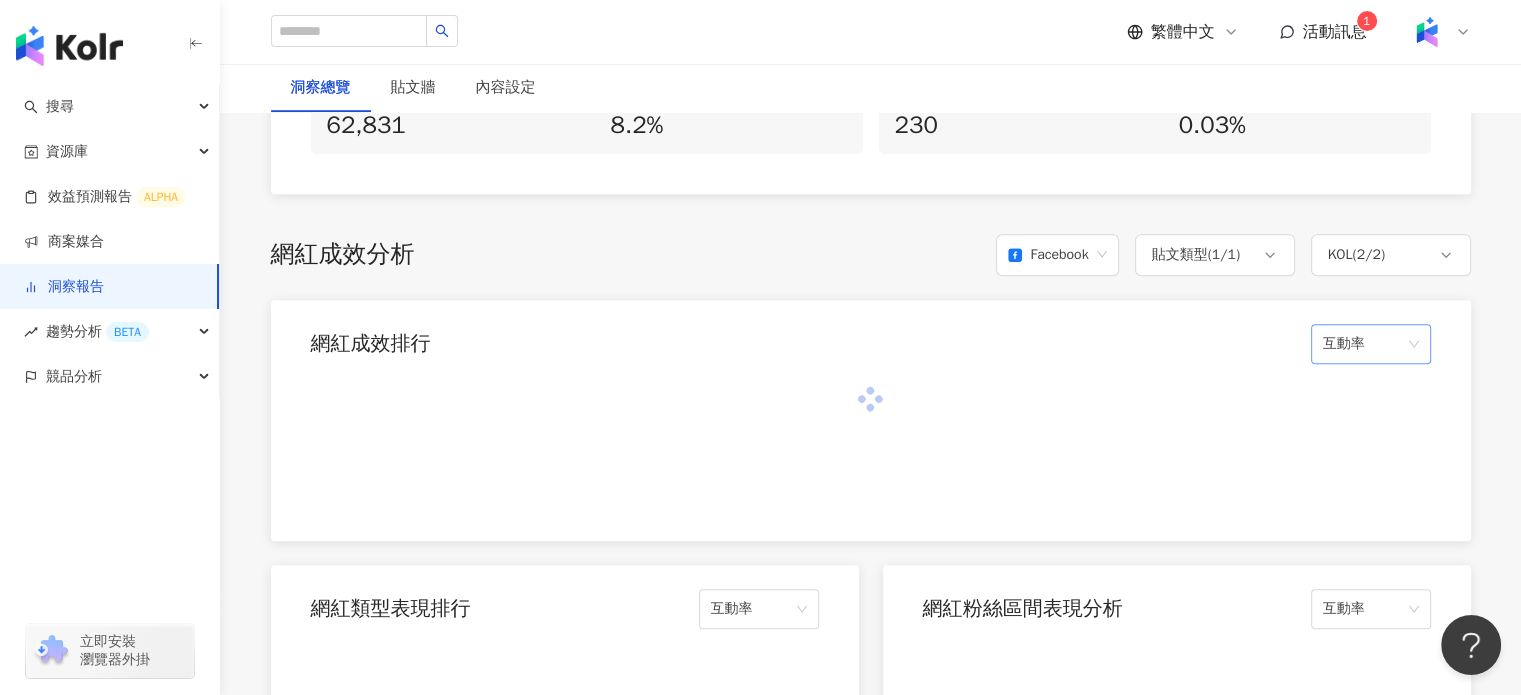 click on "互動率" at bounding box center [1371, 344] 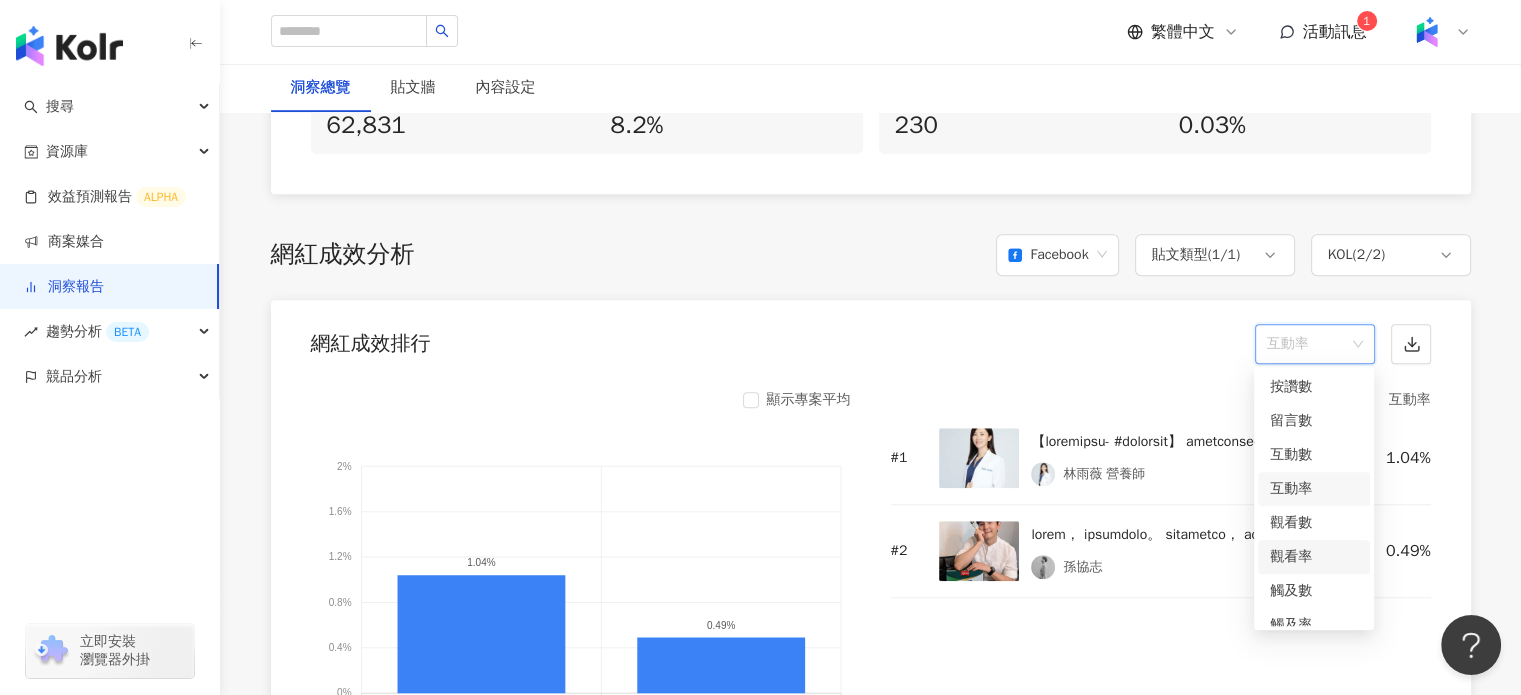click on "觀看率" at bounding box center (1314, 557) 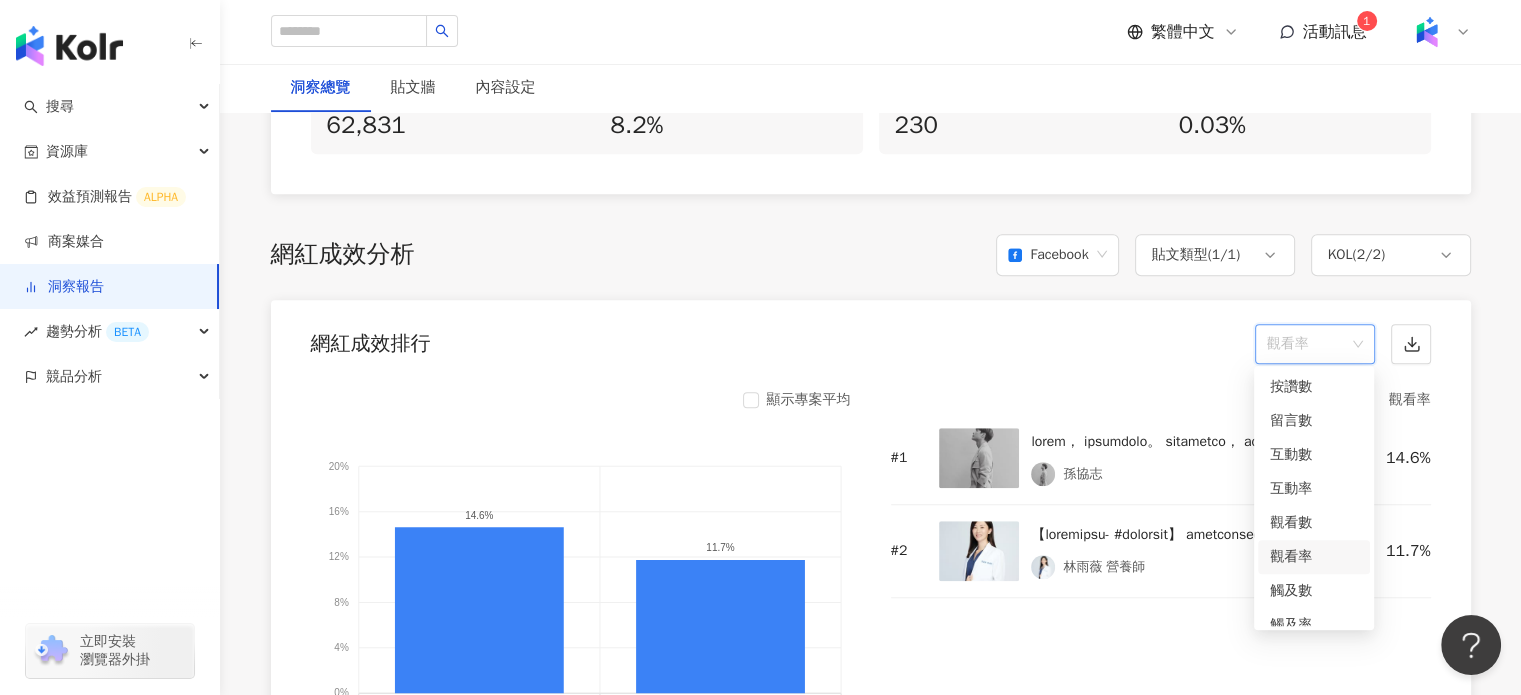 click on "觀看率" at bounding box center [1315, 344] 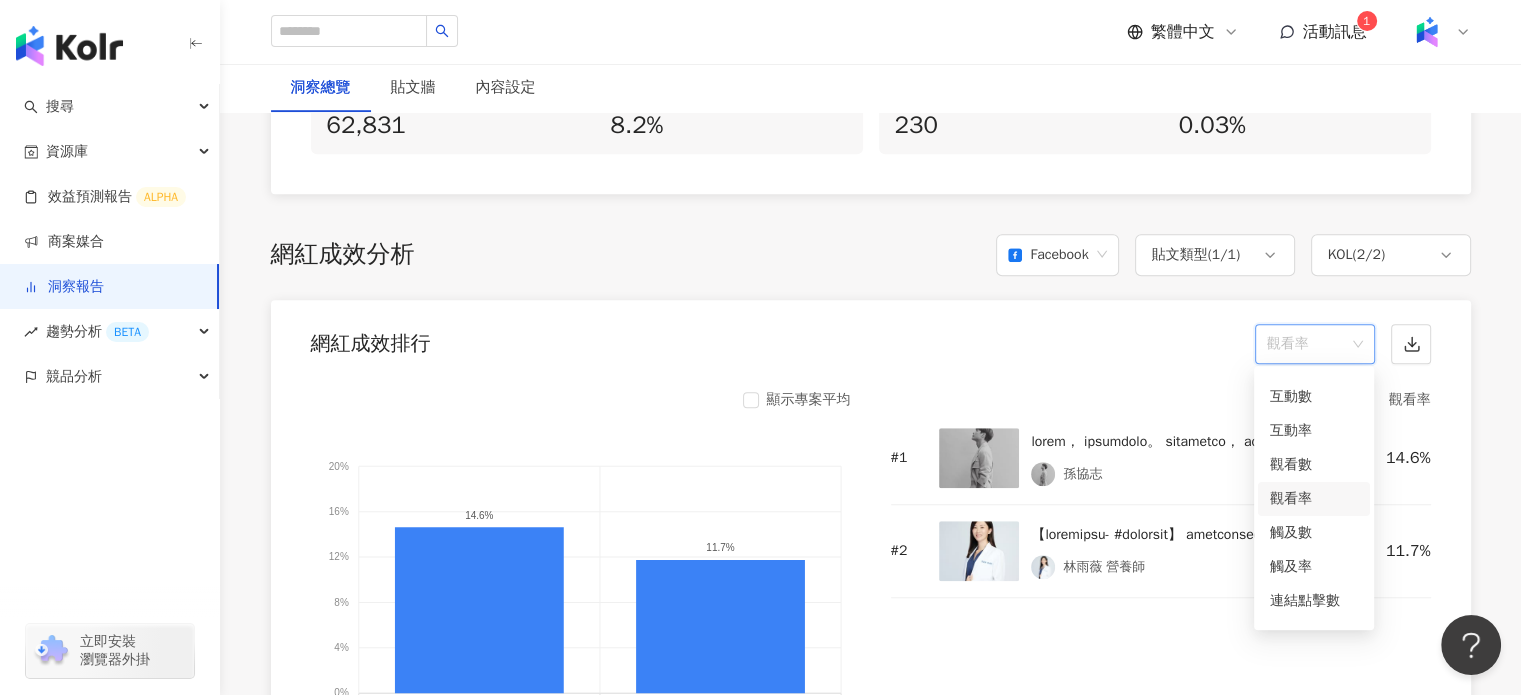 scroll, scrollTop: 84, scrollLeft: 0, axis: vertical 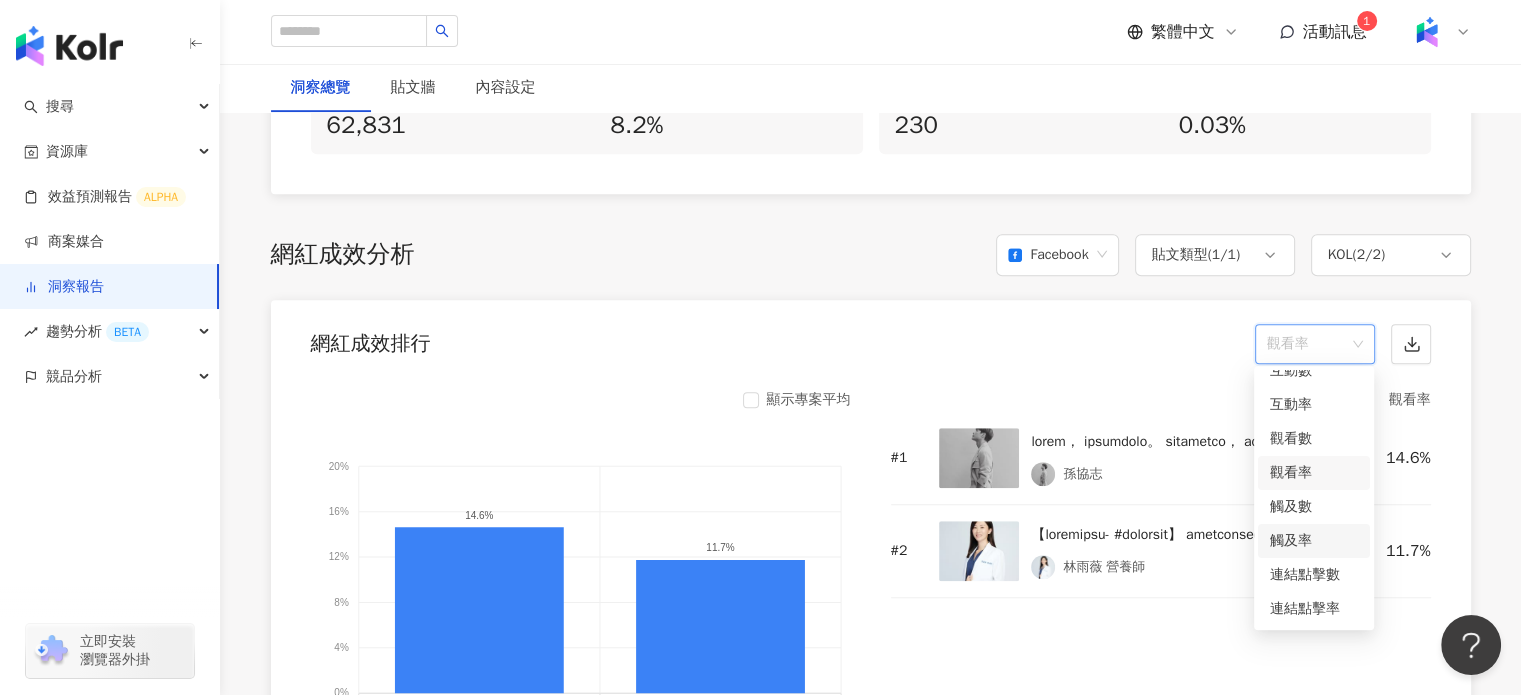 click on "觸及率" at bounding box center (1314, 541) 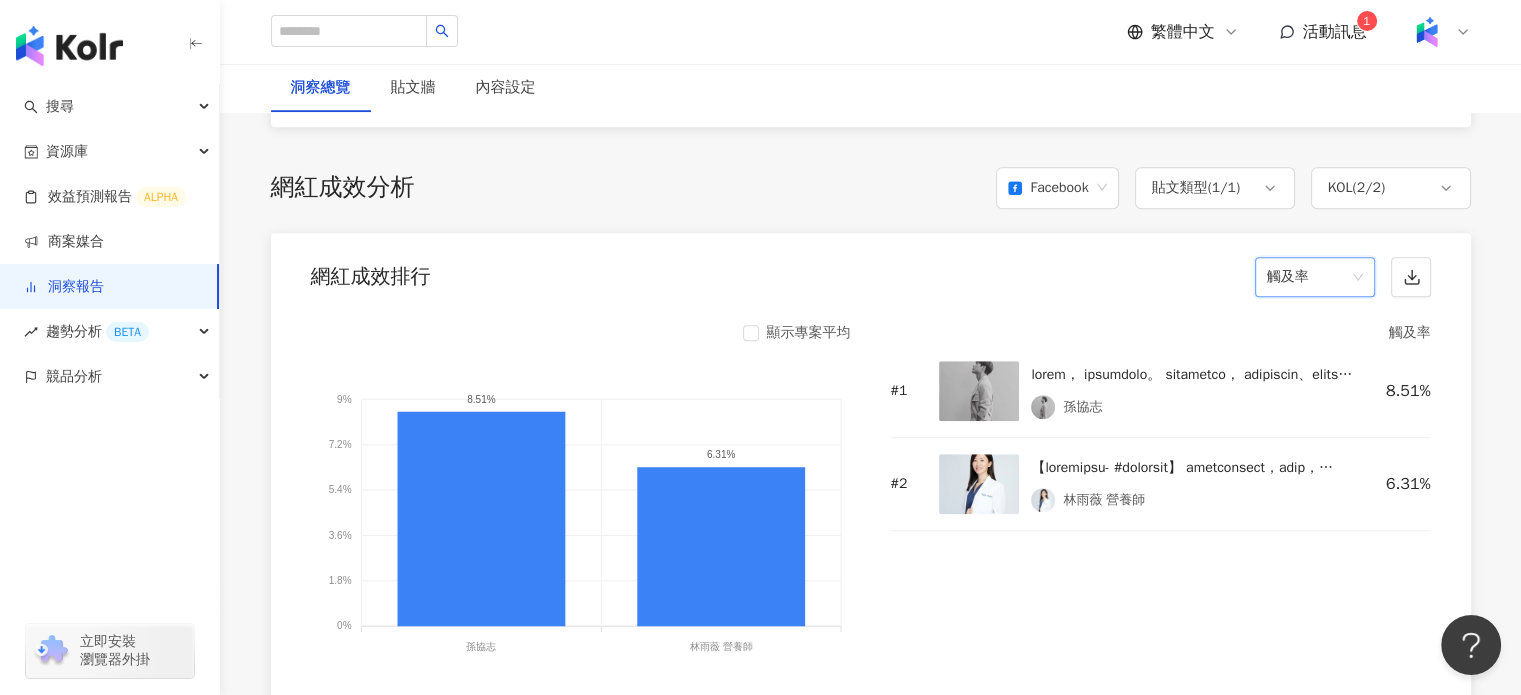 scroll, scrollTop: 1500, scrollLeft: 0, axis: vertical 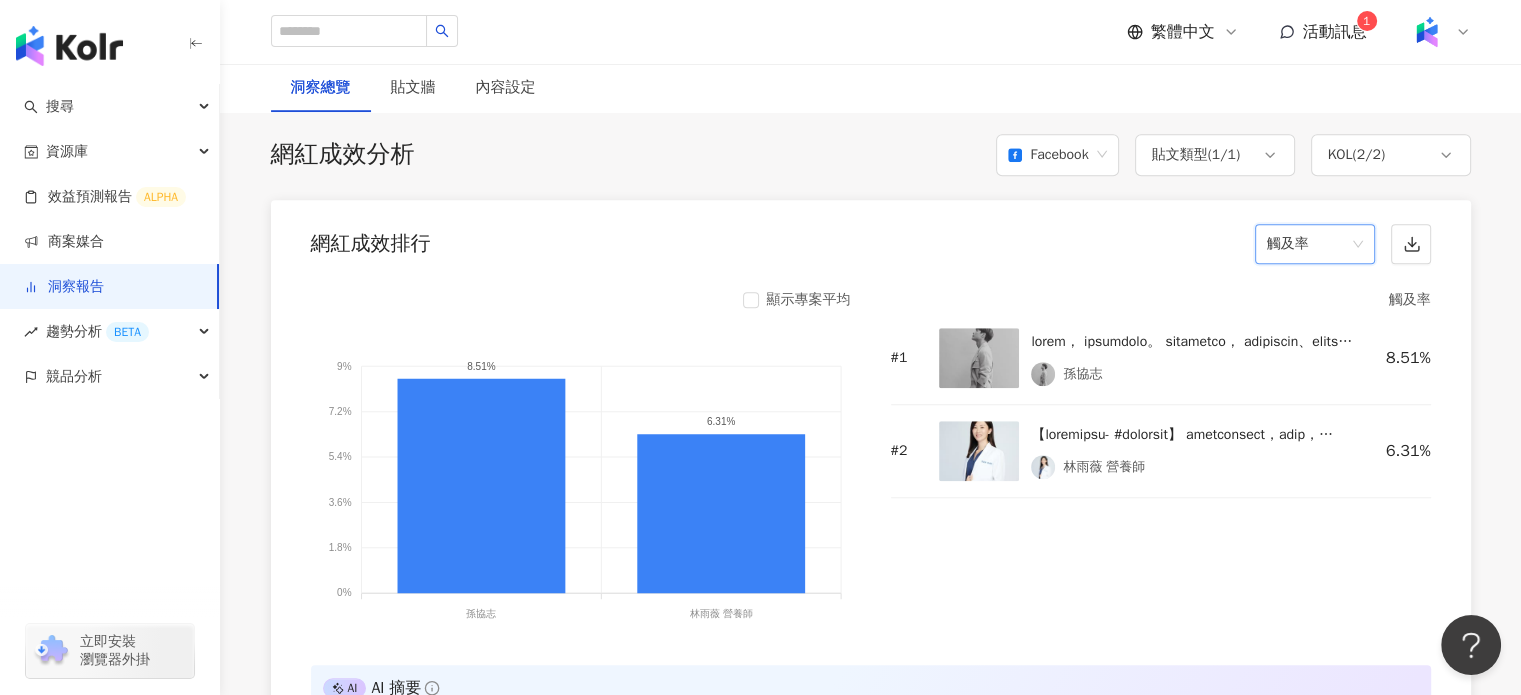 click on "觸及率" at bounding box center [1315, 244] 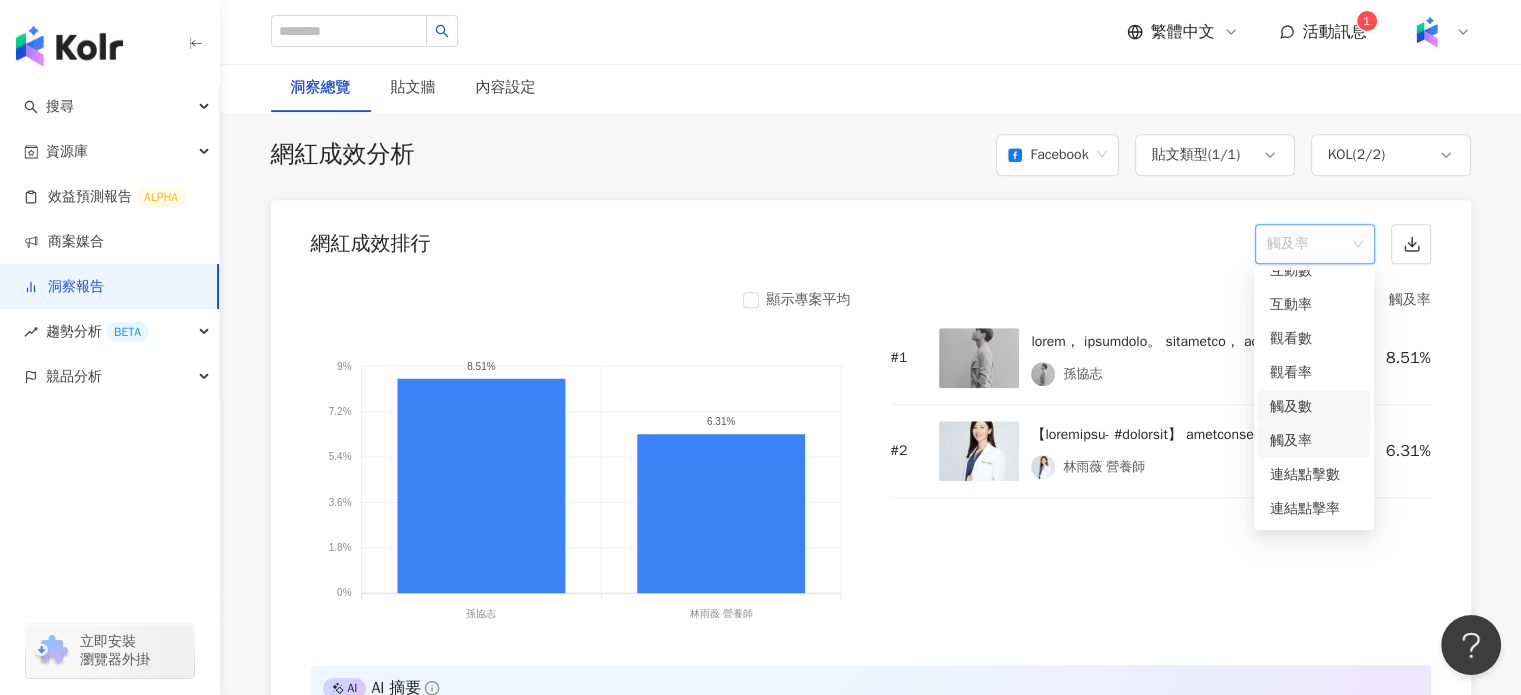 click on "觸及數" at bounding box center [1314, 407] 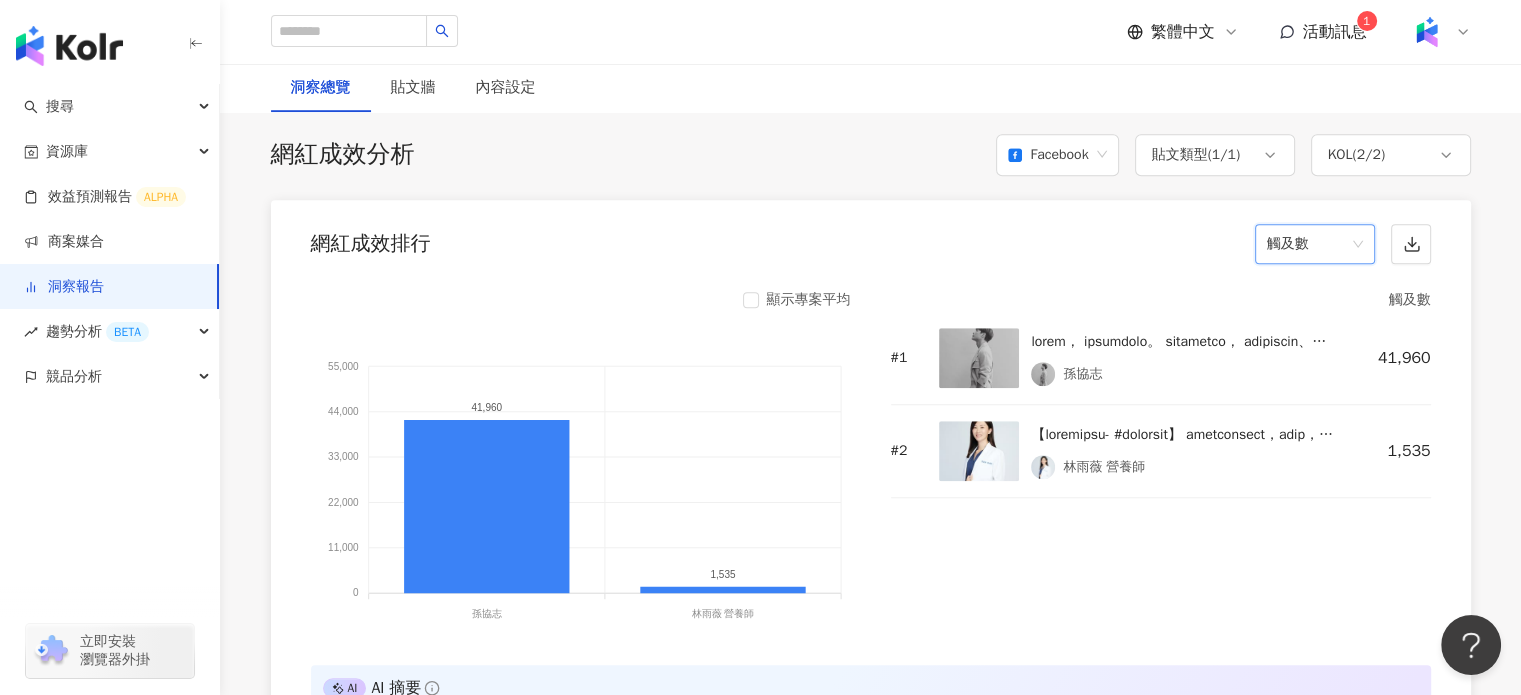 click on "觸及數" at bounding box center [1315, 244] 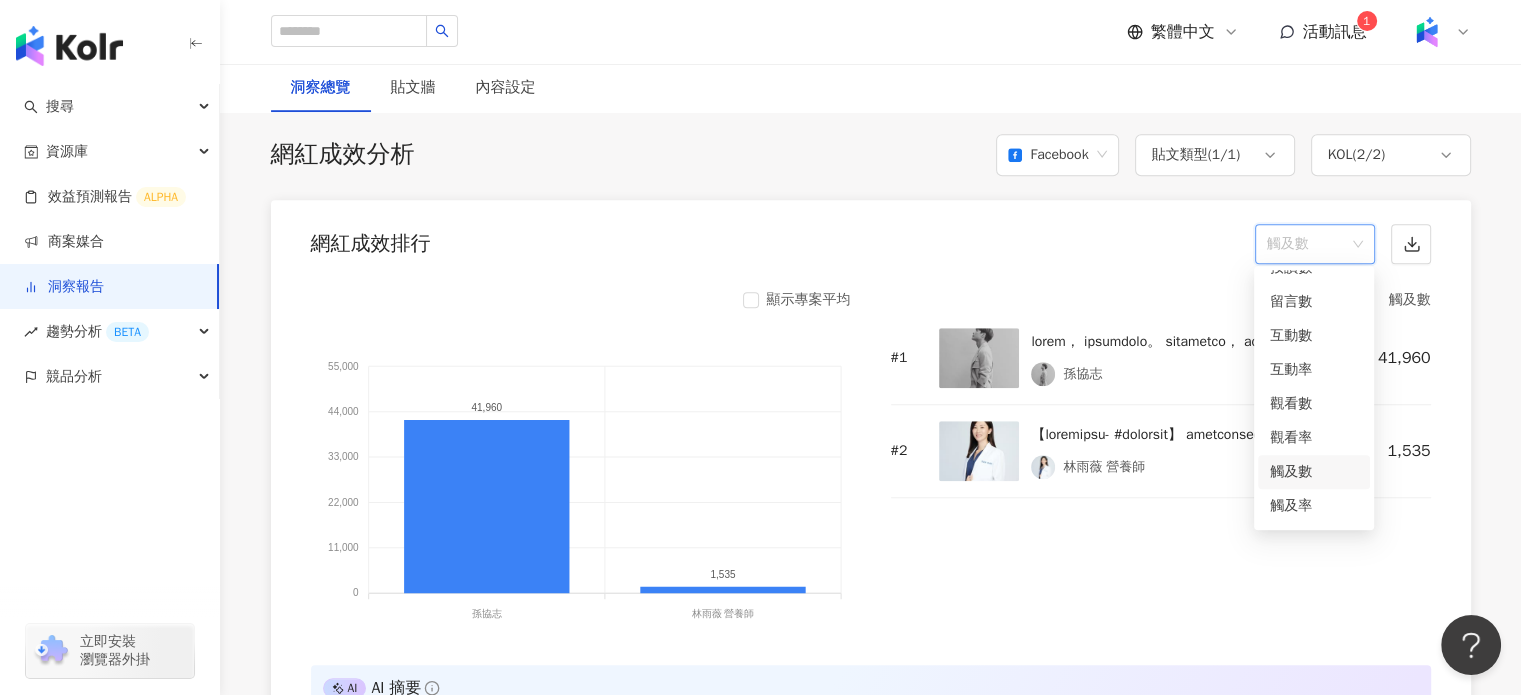 scroll, scrollTop: 0, scrollLeft: 0, axis: both 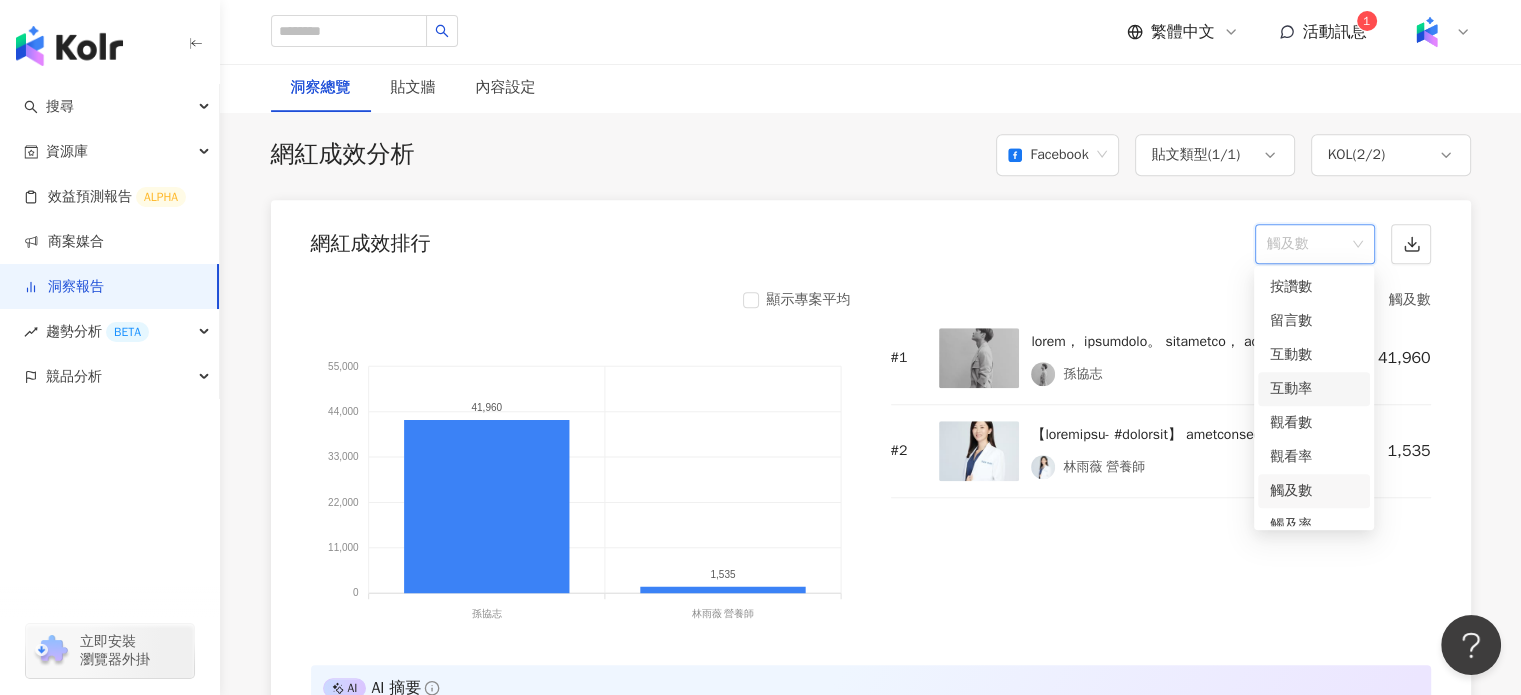 click on "互動率" at bounding box center [1314, 389] 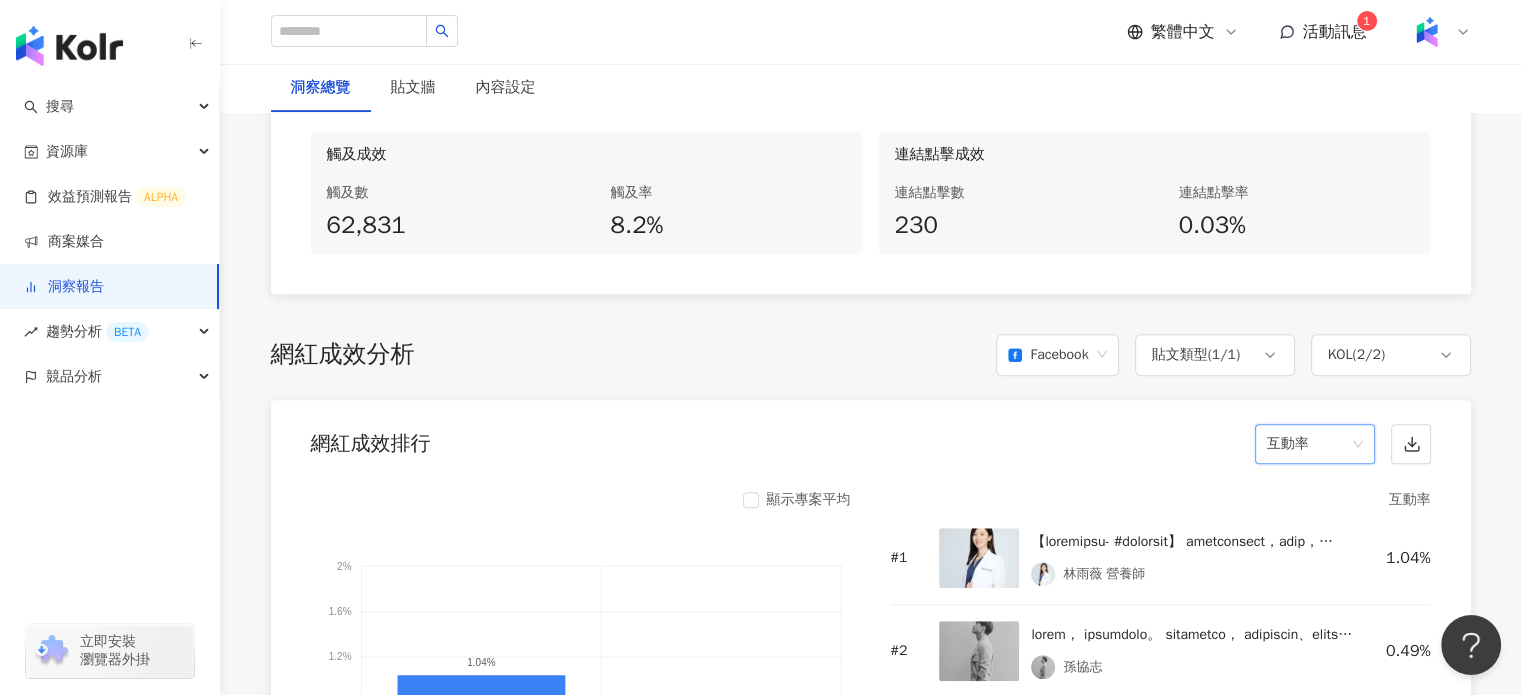 scroll, scrollTop: 1500, scrollLeft: 0, axis: vertical 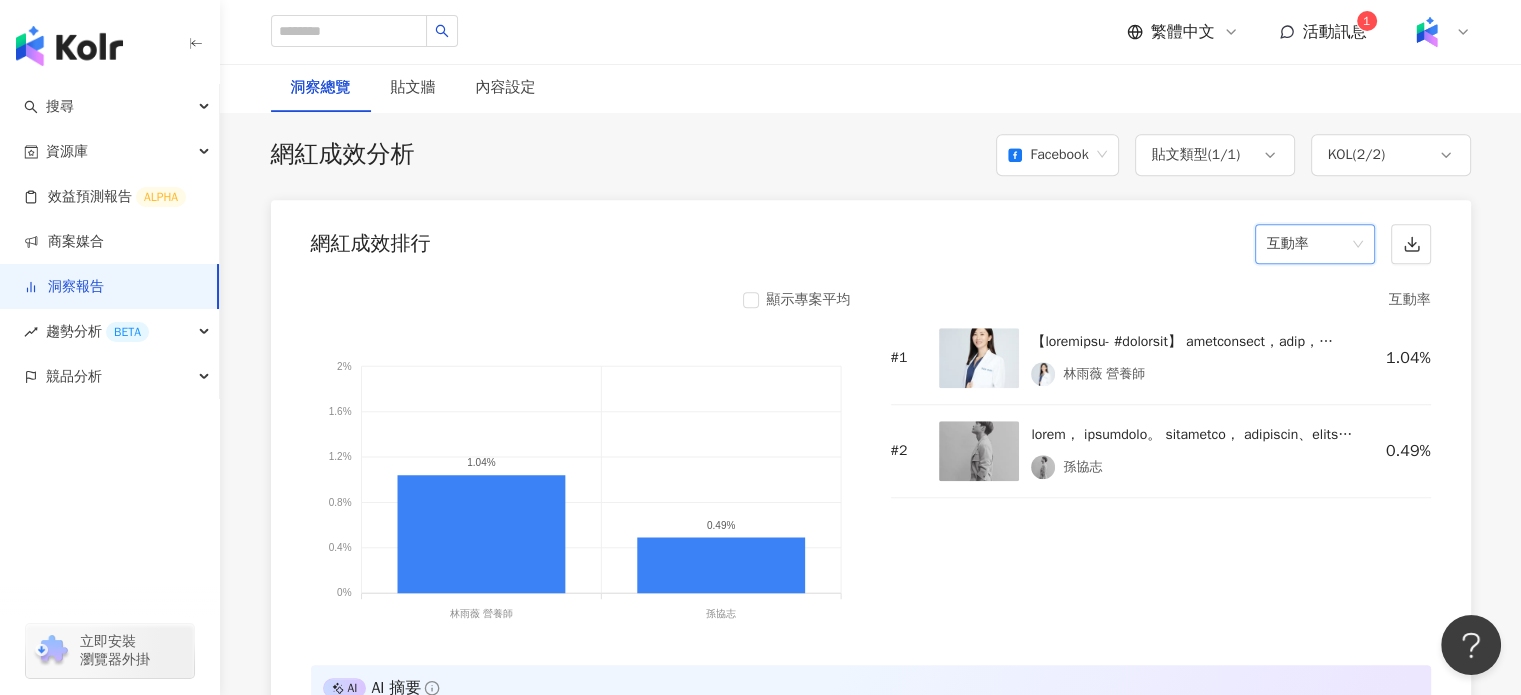 click at bounding box center (979, 358) 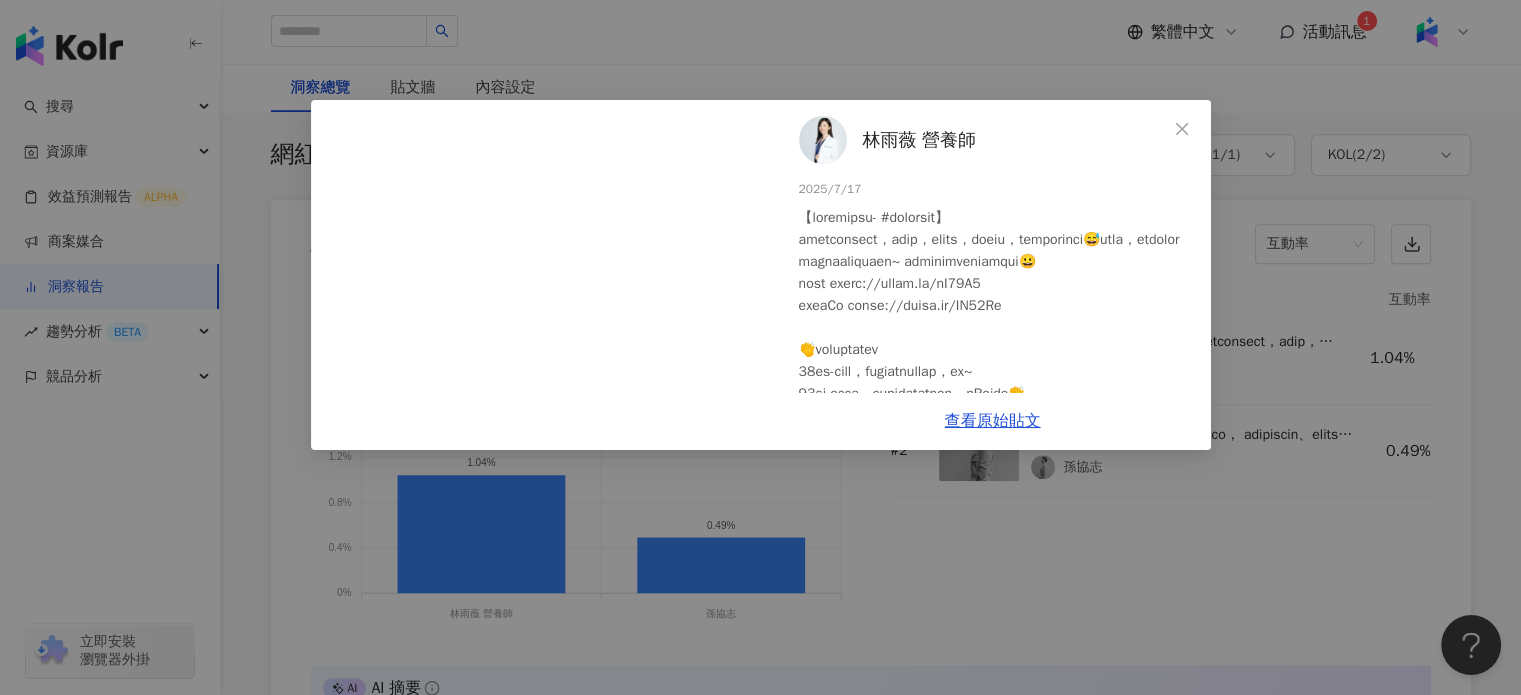 click on "林雨薇 營養師" at bounding box center [919, 140] 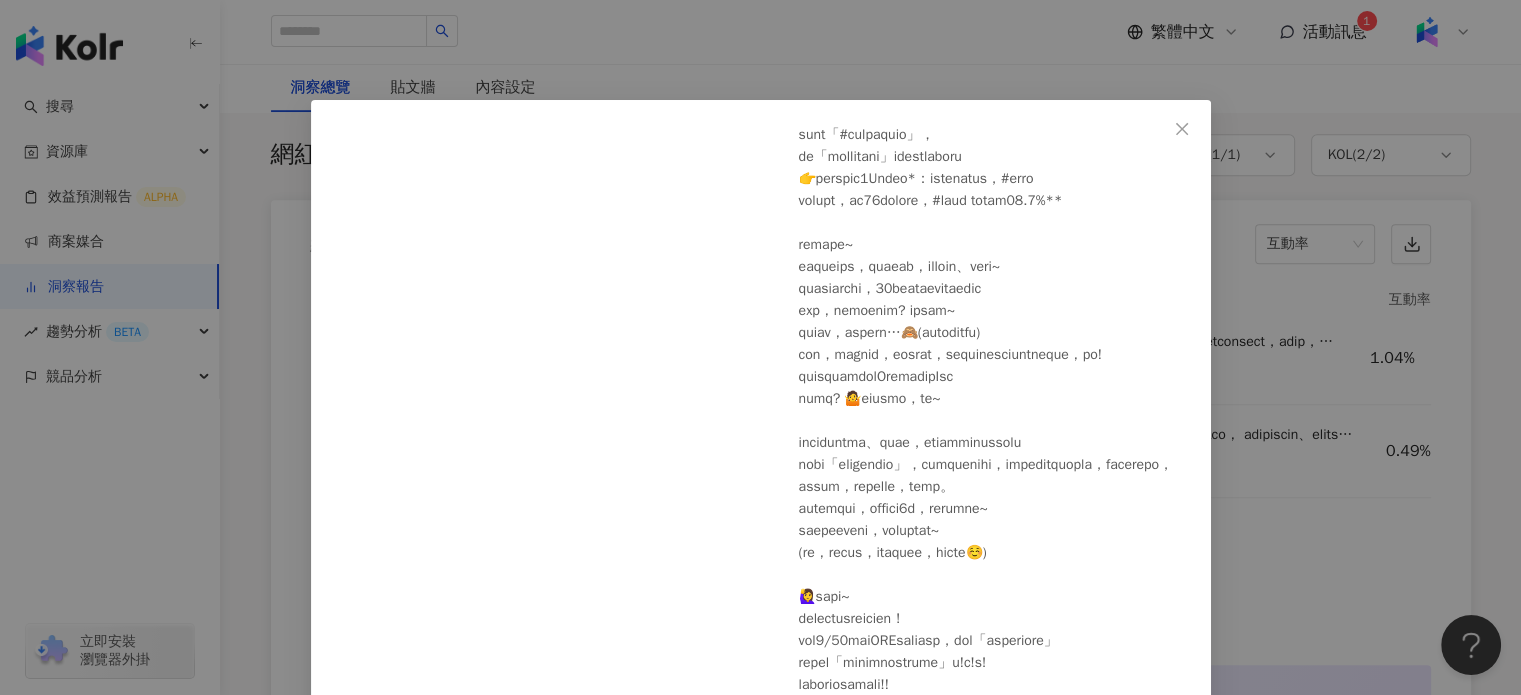 scroll, scrollTop: 500, scrollLeft: 0, axis: vertical 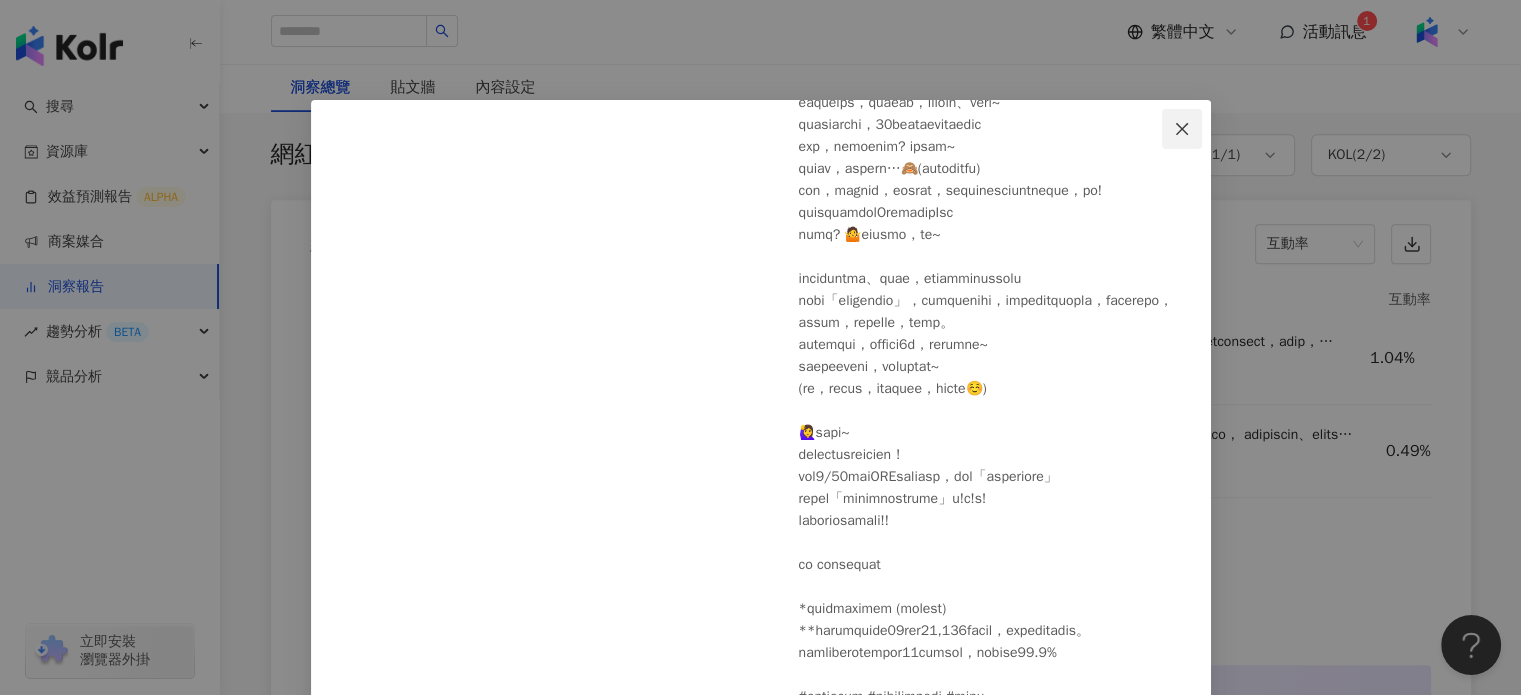 click at bounding box center [1182, 129] 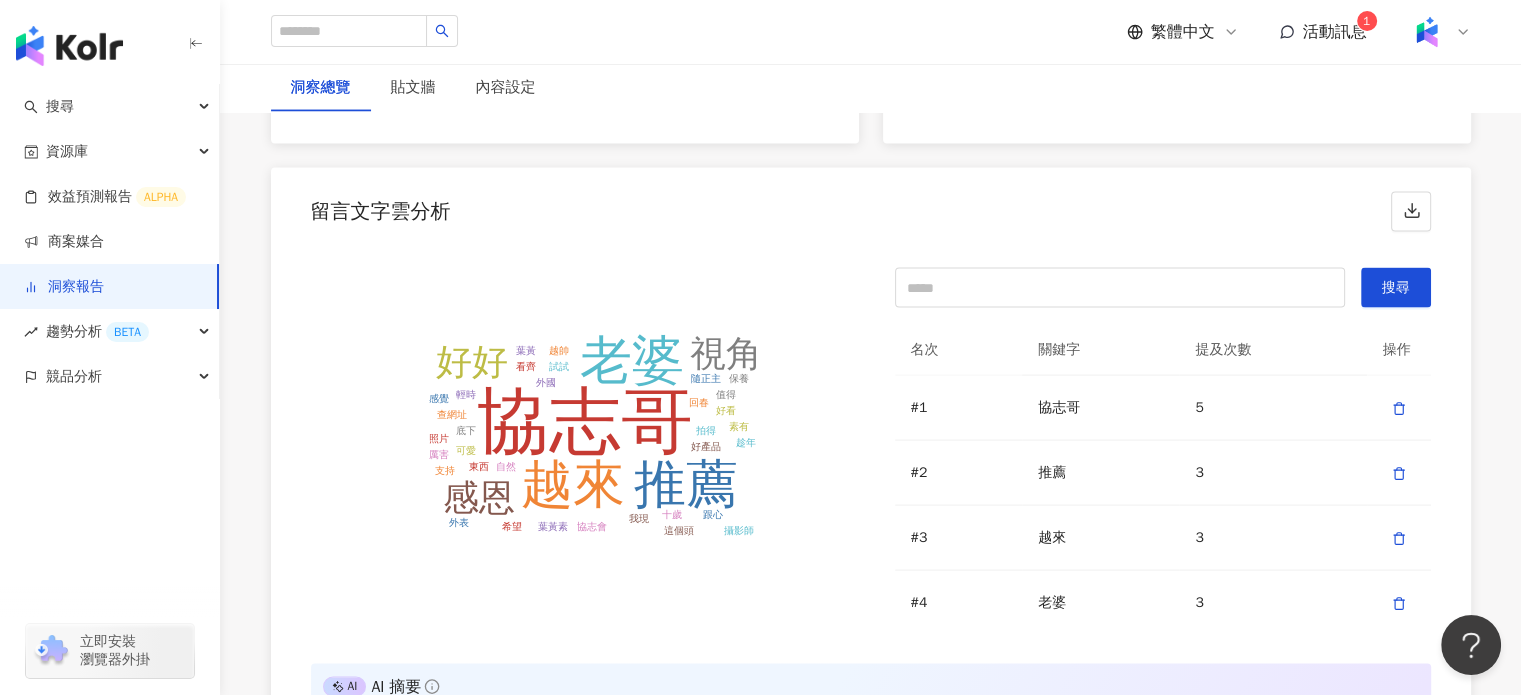 scroll, scrollTop: 4300, scrollLeft: 0, axis: vertical 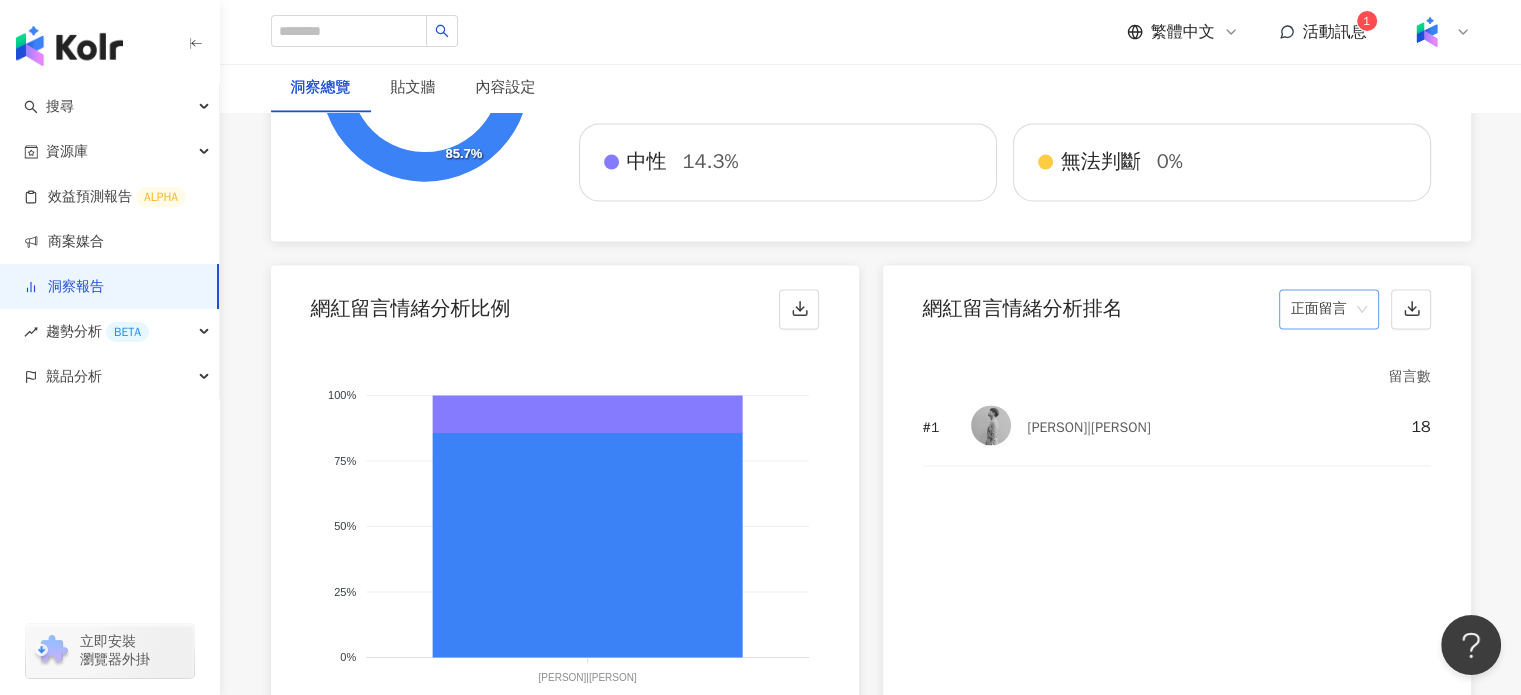 click on "正面留言" at bounding box center (1329, 309) 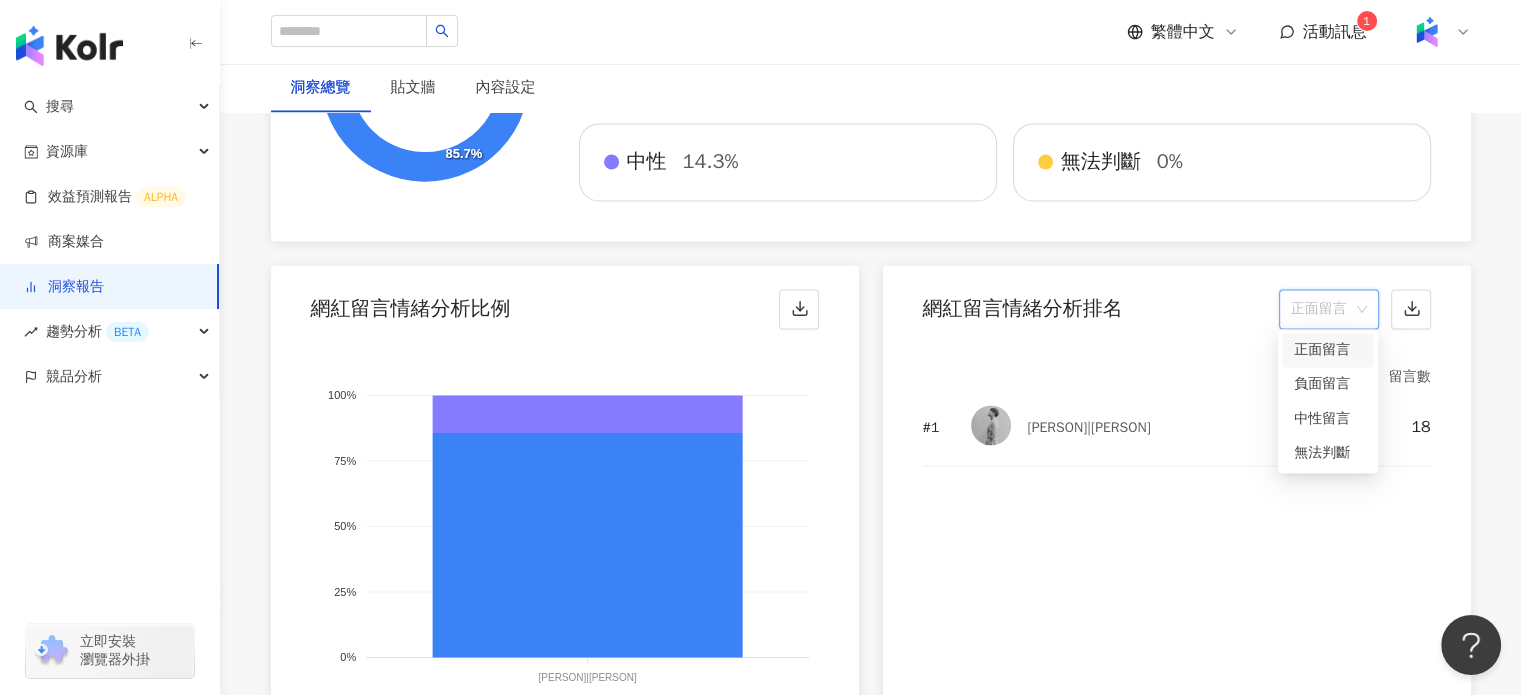 click on "# 1 孫協志|孫協志TonySun 18" at bounding box center [1177, 579] 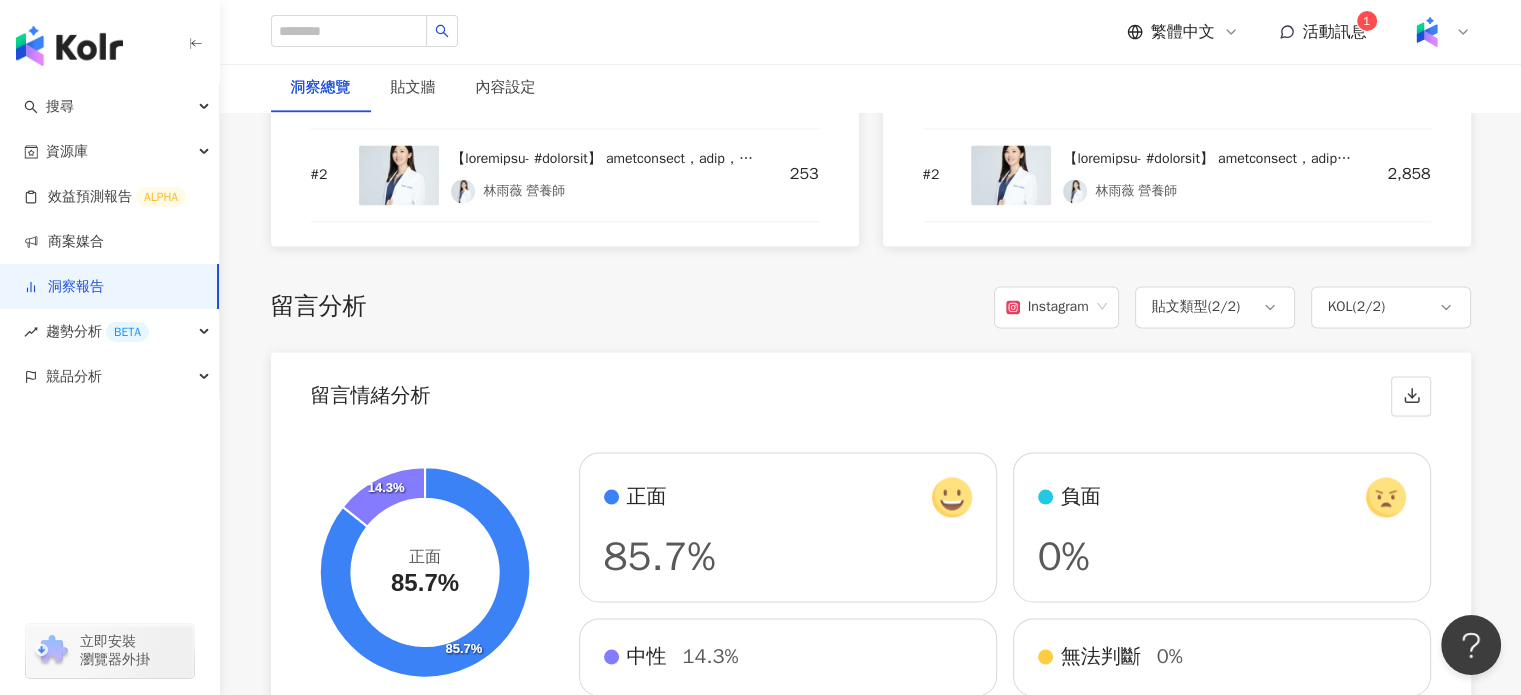 scroll, scrollTop: 2900, scrollLeft: 0, axis: vertical 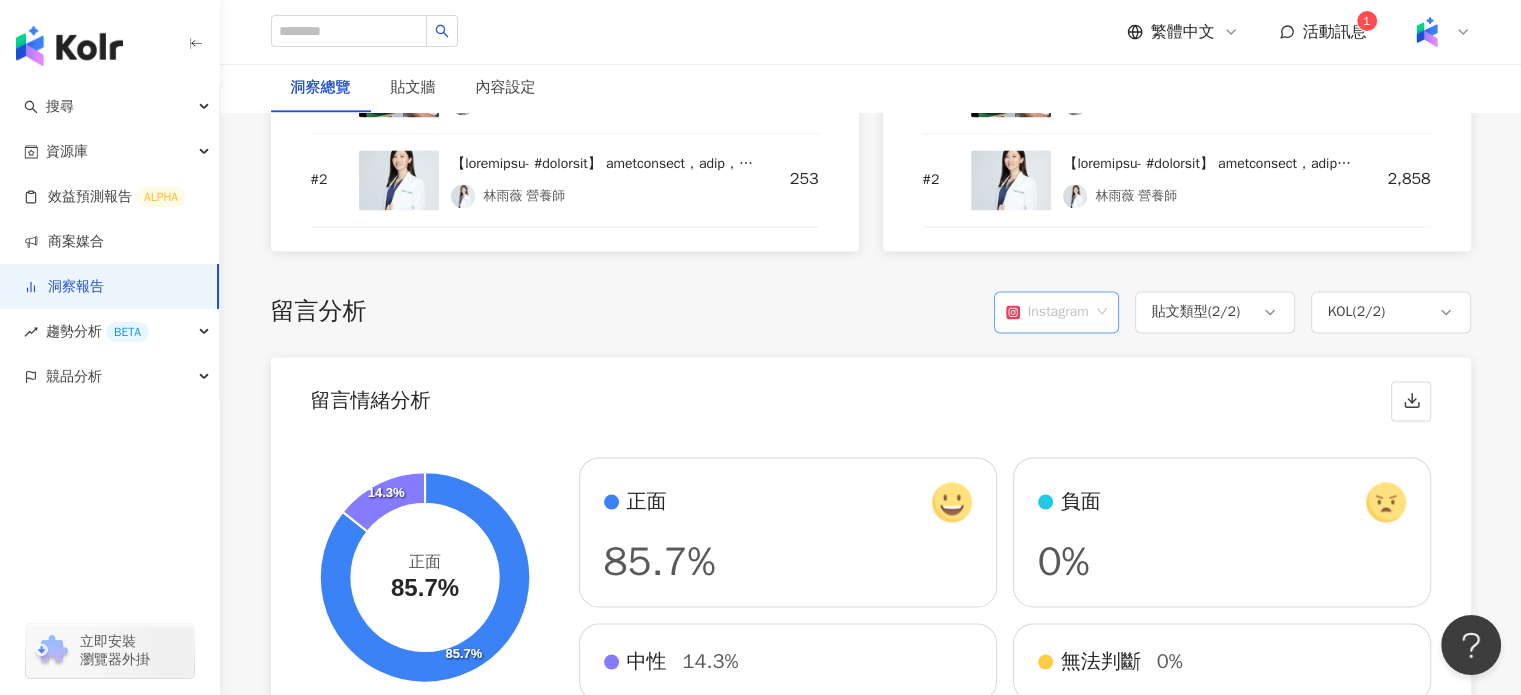 click on "Instagram" at bounding box center (1056, 312) 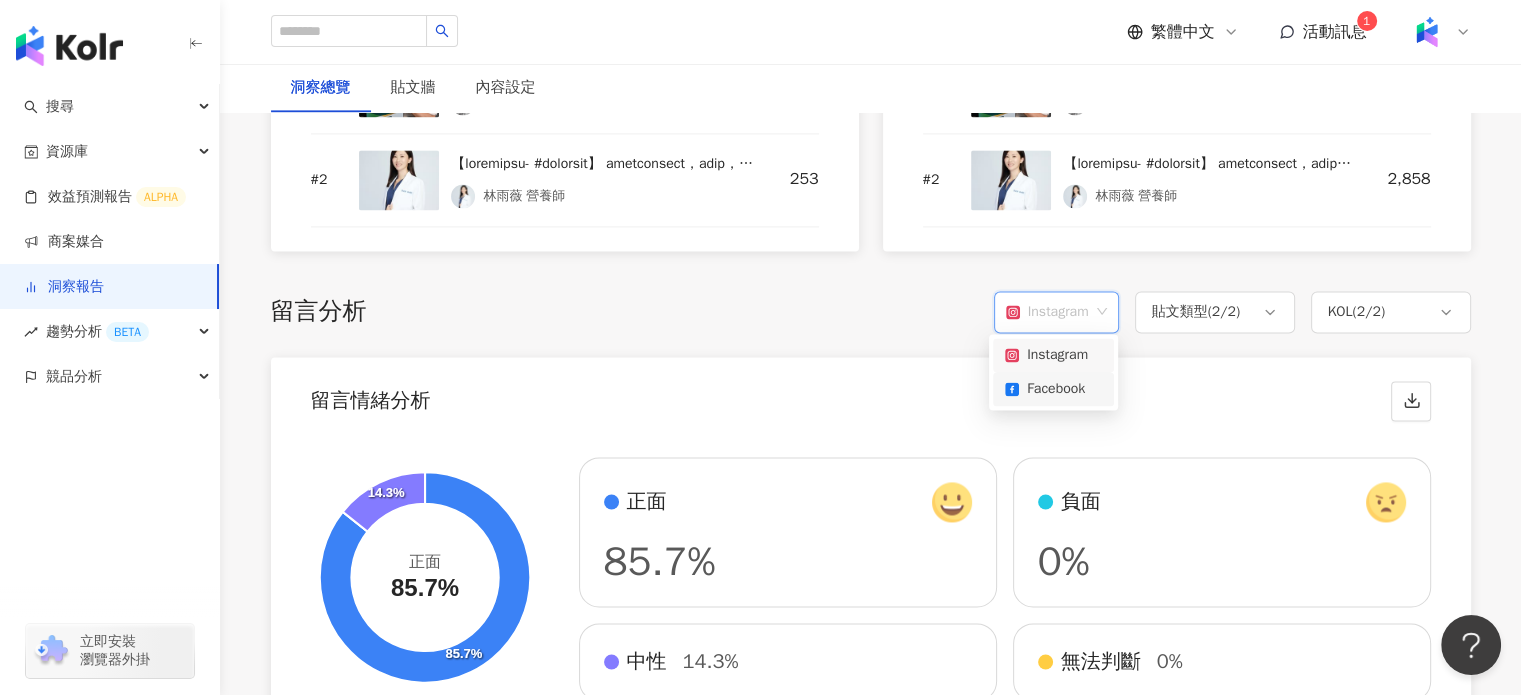 click on "Facebook" at bounding box center (1053, 389) 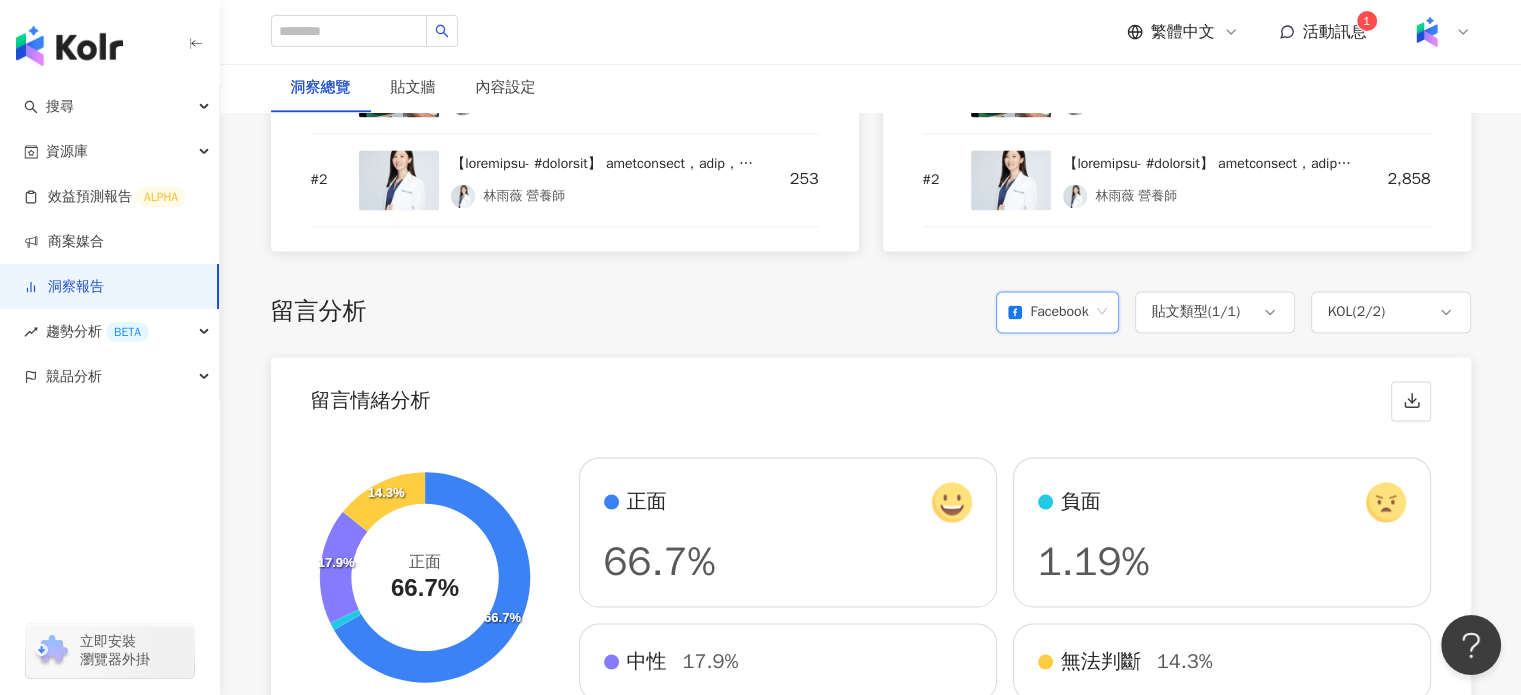 scroll, scrollTop: 3000, scrollLeft: 0, axis: vertical 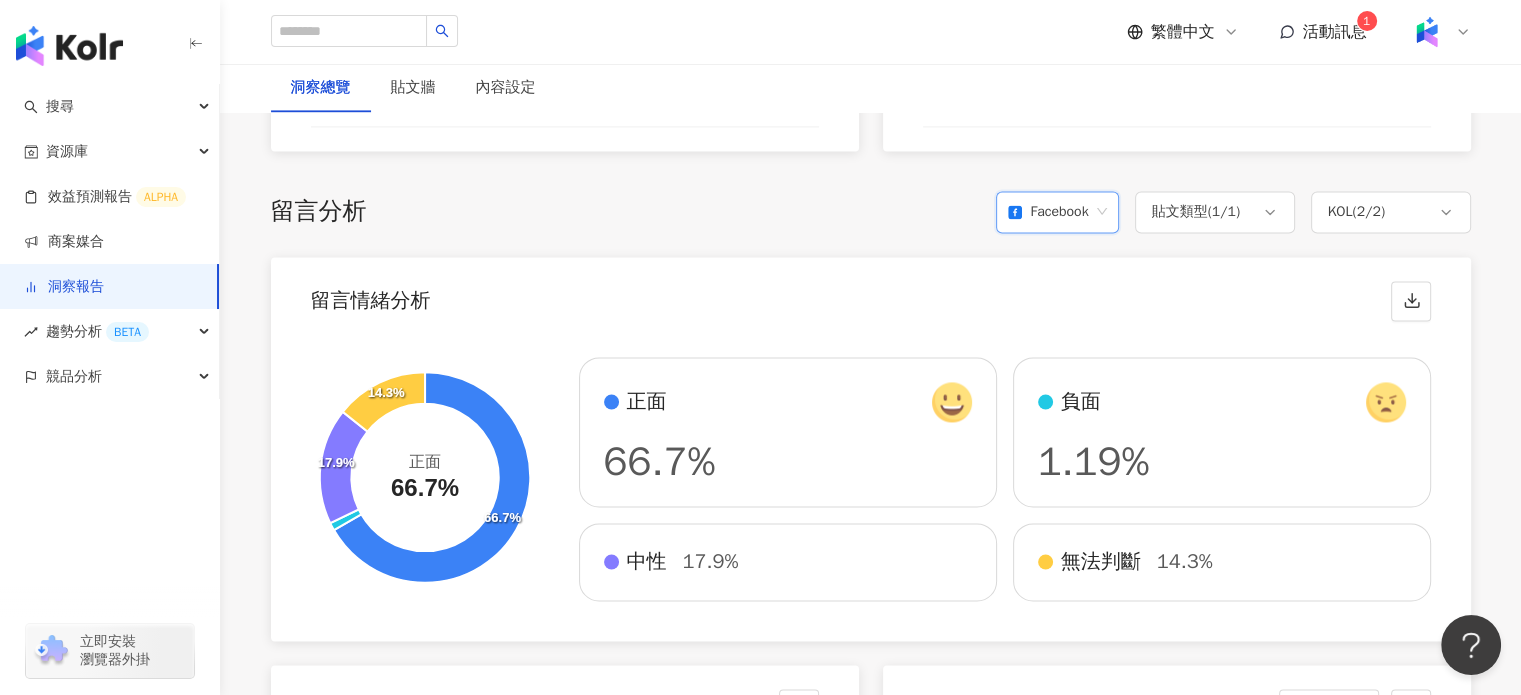 click on "留言分析 facebook   Facebook 貼文類型  ( 1 / 1 ) KOL  ( 2 / 2 ) 留言情緒分析 66.7% 17.9% 14.3% 正面 66.7% 正面 66.7% 負面 1.19% 中性 17.9% 無法判斷 14.3% 網紅留言情緒分析比例 正面 負面 中性 無法判斷 100% 100% 75% 75% 50% 50% 25% 25% 0% 0% 孫協志|孫協志TonySun 孫協志|孫協志TonySun 林雨薇 營養師|am.lin.777 林雨薇 營養師|am.lin.777 網紅留言情緒分析排名 正面留言 留言數 # 1 林雨薇 營養師|am.lin.777 29 # 2 孫協志|孫協志TonySun 27 留言文字雲分析 無資料 留言正反面佈告欄 正面留言 Dai Lu 佳格～～
我們的客戶😆
照片角度=太太視角 2025/7/18  |   來自 孫協志 陳妏 孫協志代'言超帥 2025/7/18  |   來自 孫協志 張佩玉 協志好帥 好年輕 2025/7/21  |   來自 孫協志 舒紫妤 協志哥推薦的，想買來試試 2025/7/18  |   來自 孫協志 吳佳蓉 2025/7/19  |   來自 孫協志 王興富 協志會推薦的一定是好東西👍 2025/7/18  |   來自  |    |" at bounding box center [871, 1321] 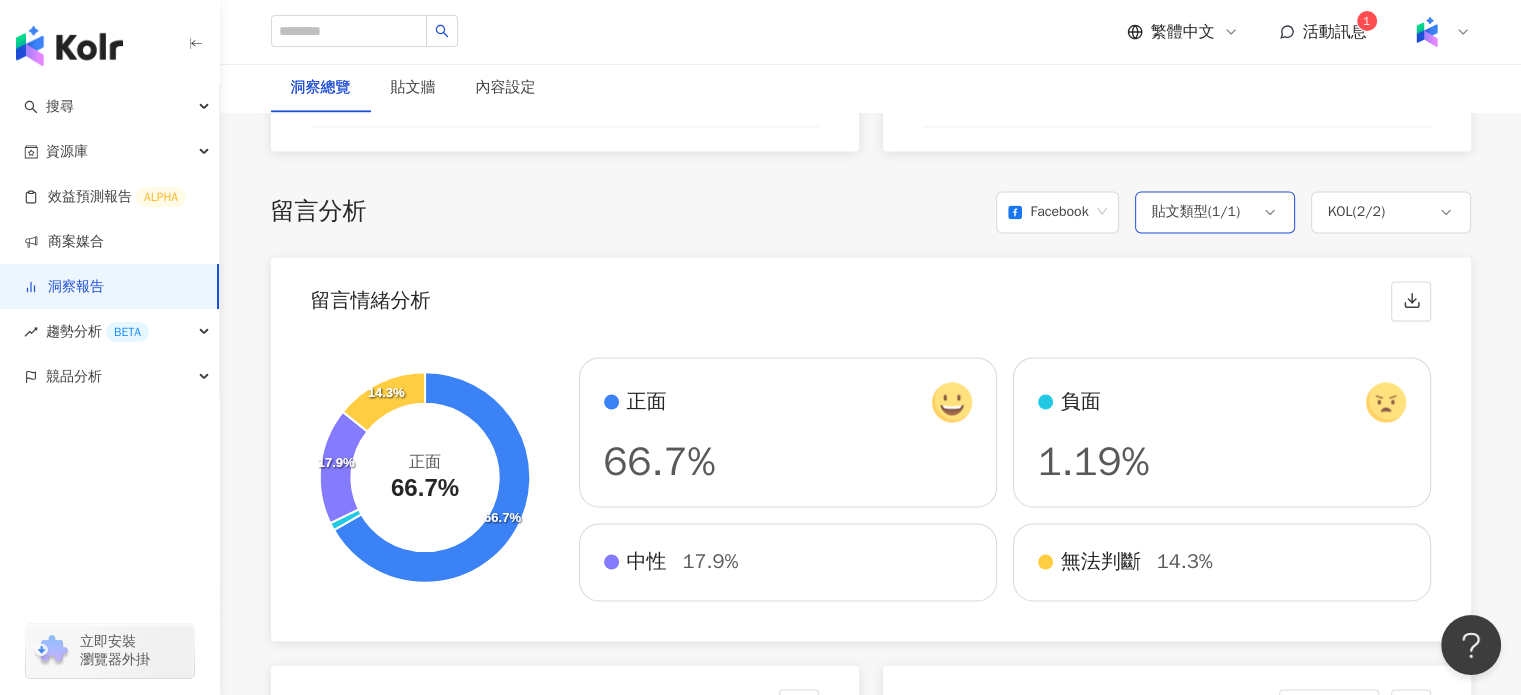click on "貼文類型  ( 1 / 1 )" at bounding box center (1196, 212) 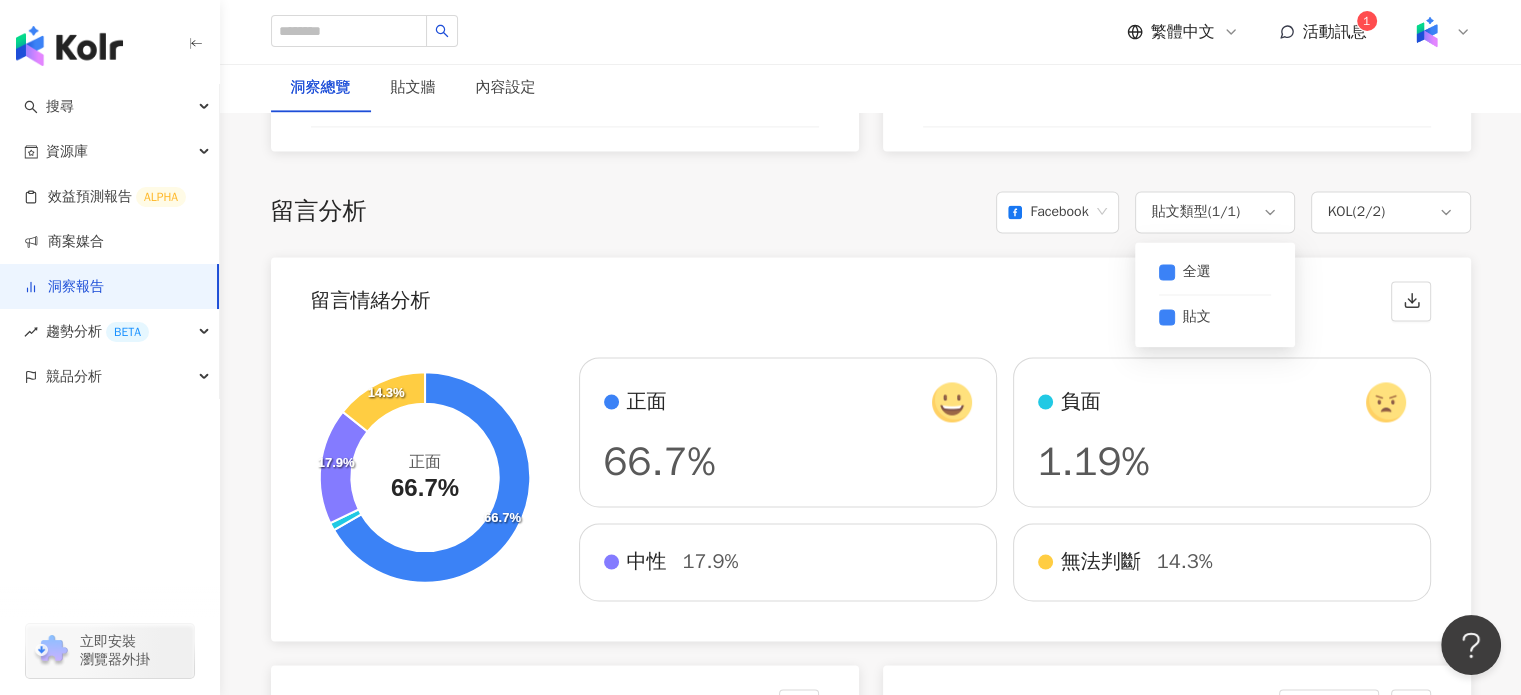 click on "留言情緒分析" at bounding box center (871, 295) 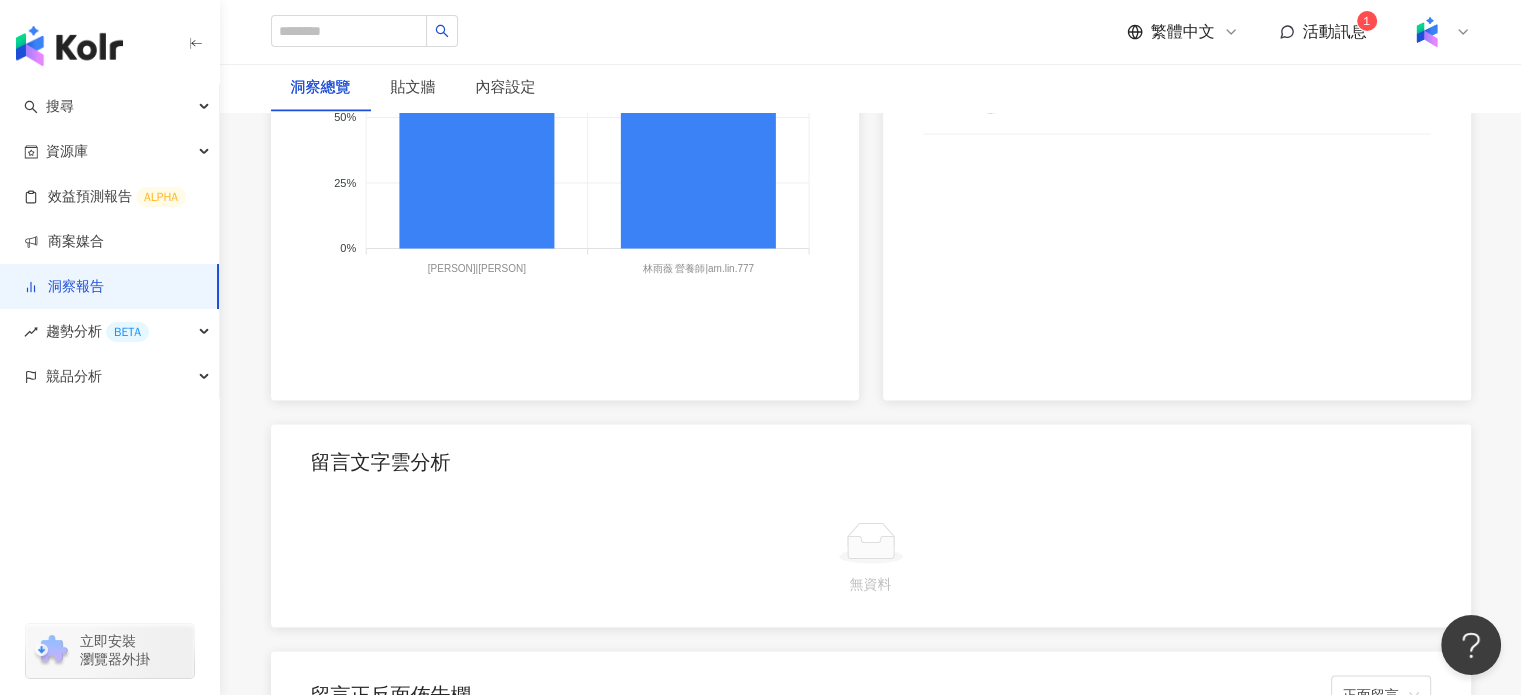 scroll, scrollTop: 3800, scrollLeft: 0, axis: vertical 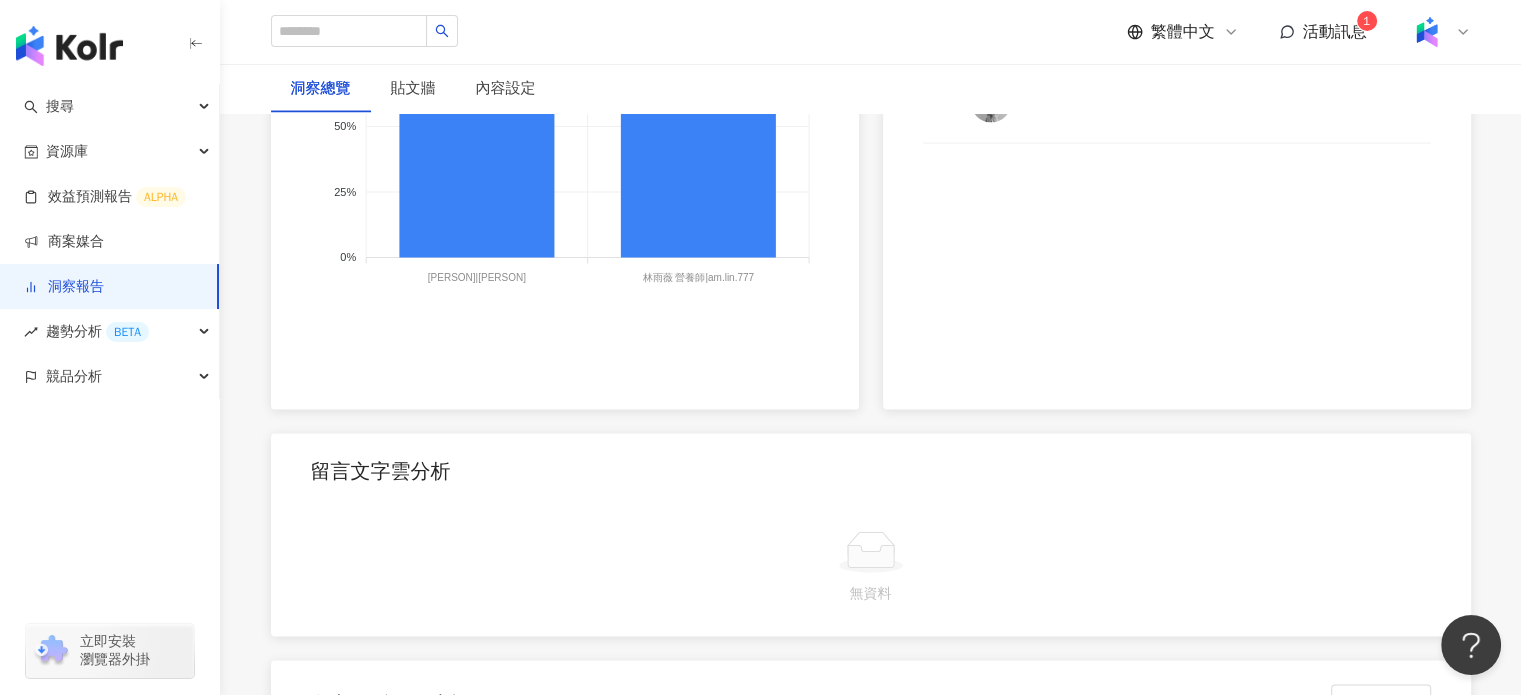click at bounding box center (871, 551) 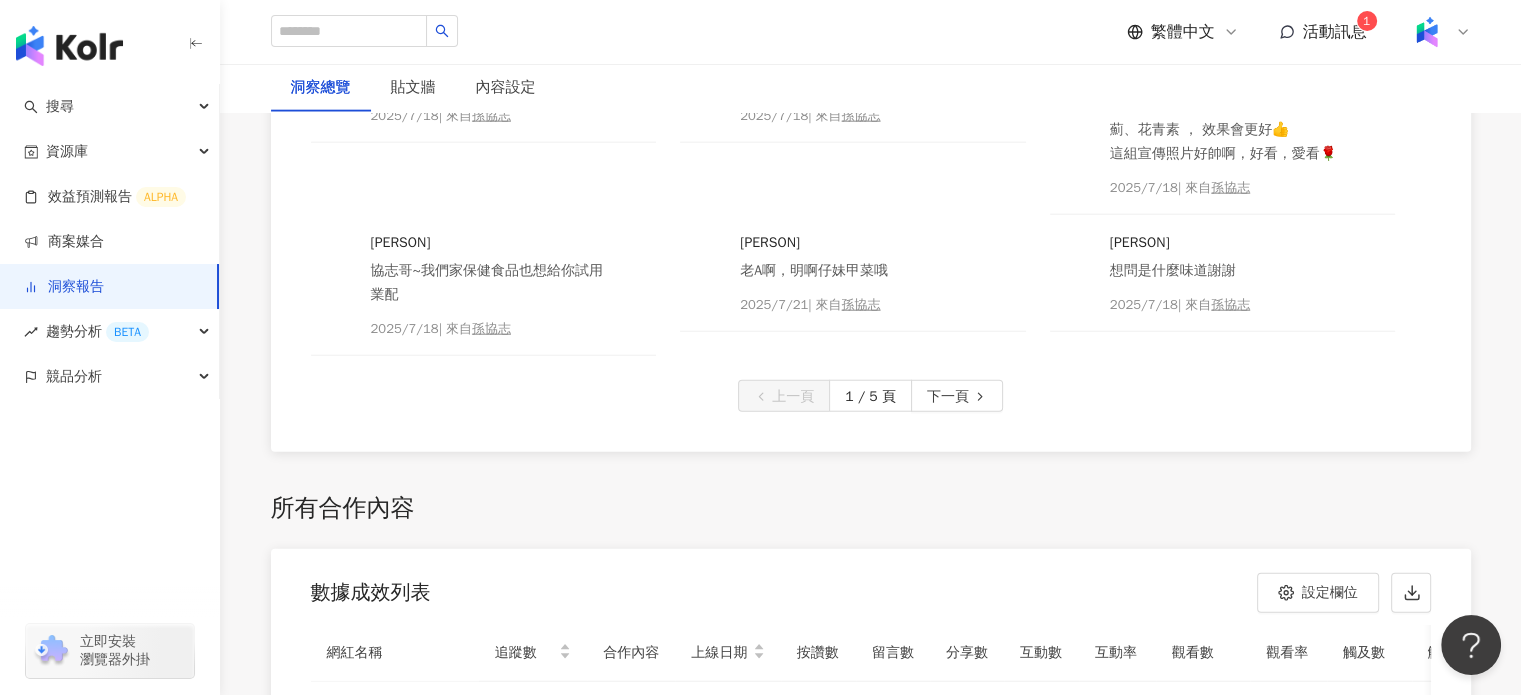 scroll, scrollTop: 4600, scrollLeft: 0, axis: vertical 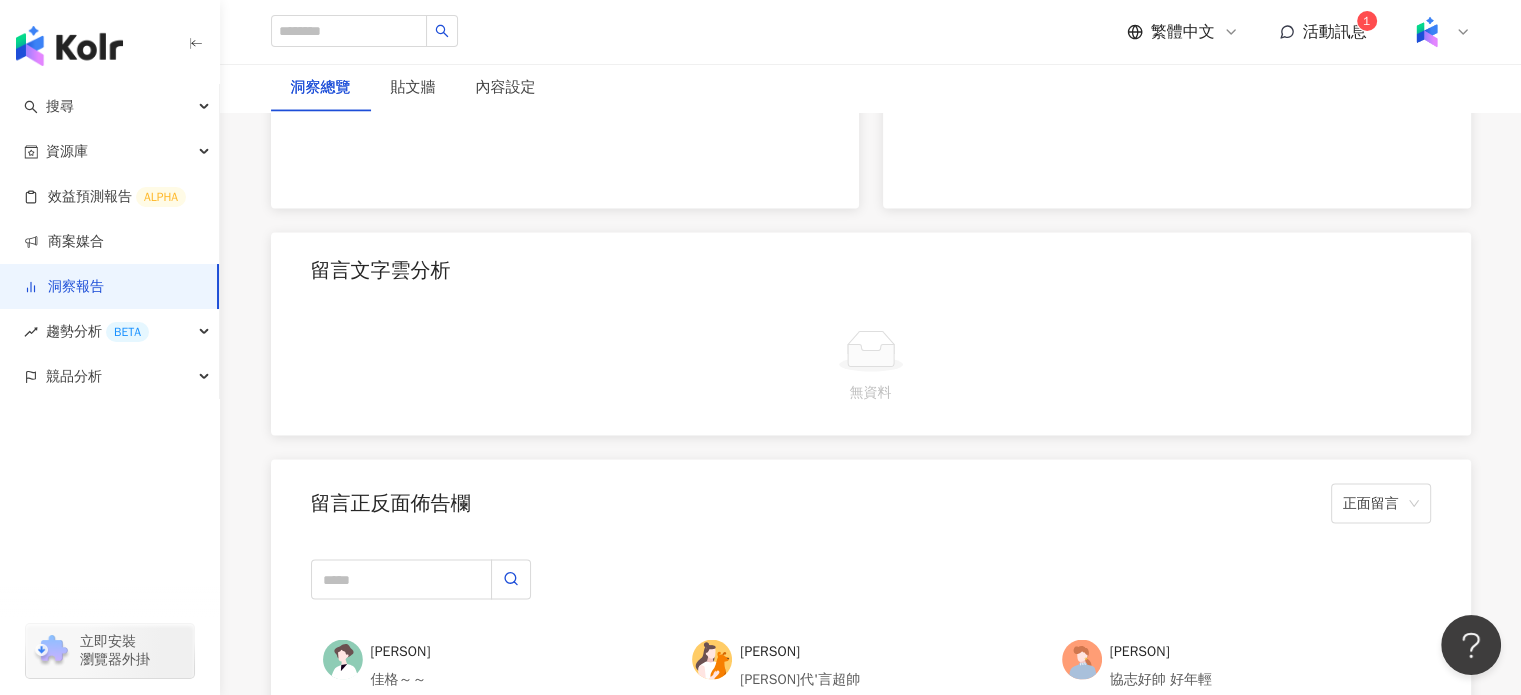 click on "無資料" at bounding box center (871, 393) 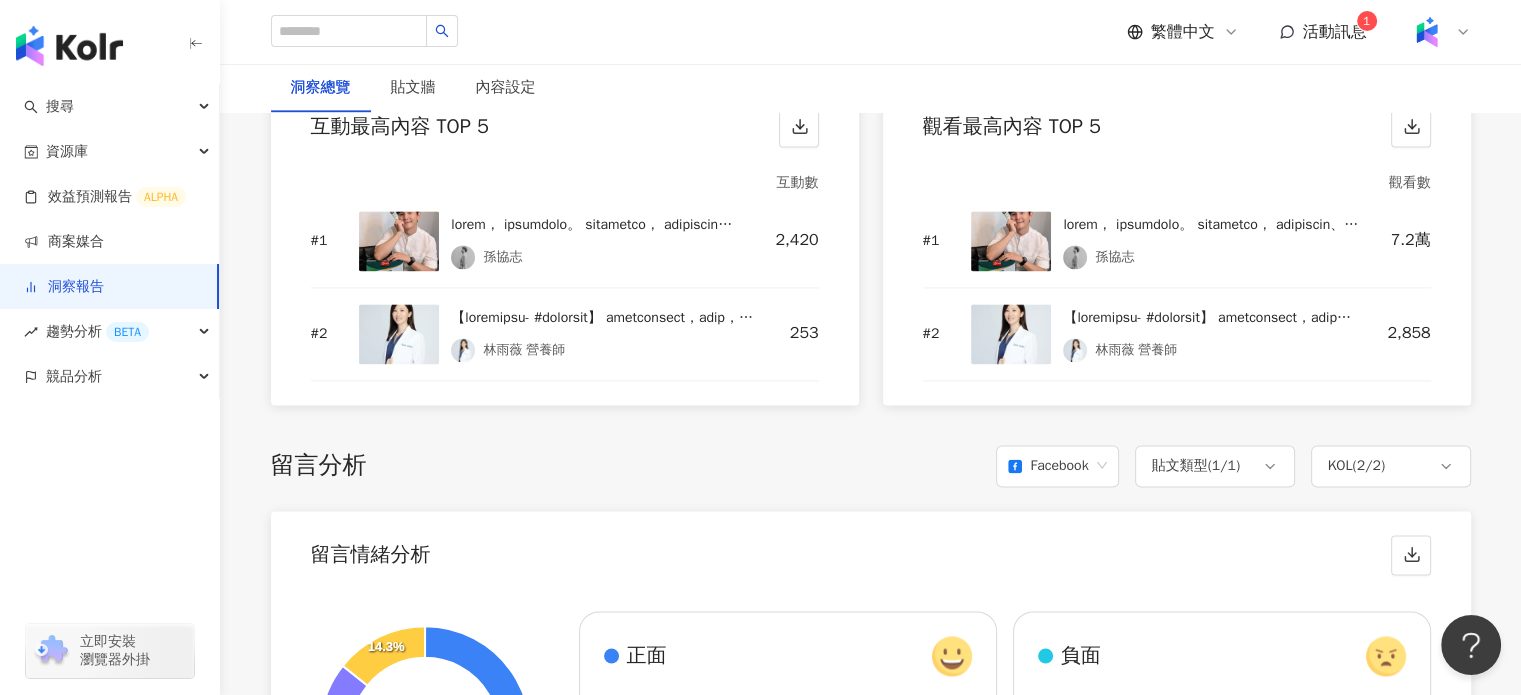 scroll, scrollTop: 2700, scrollLeft: 0, axis: vertical 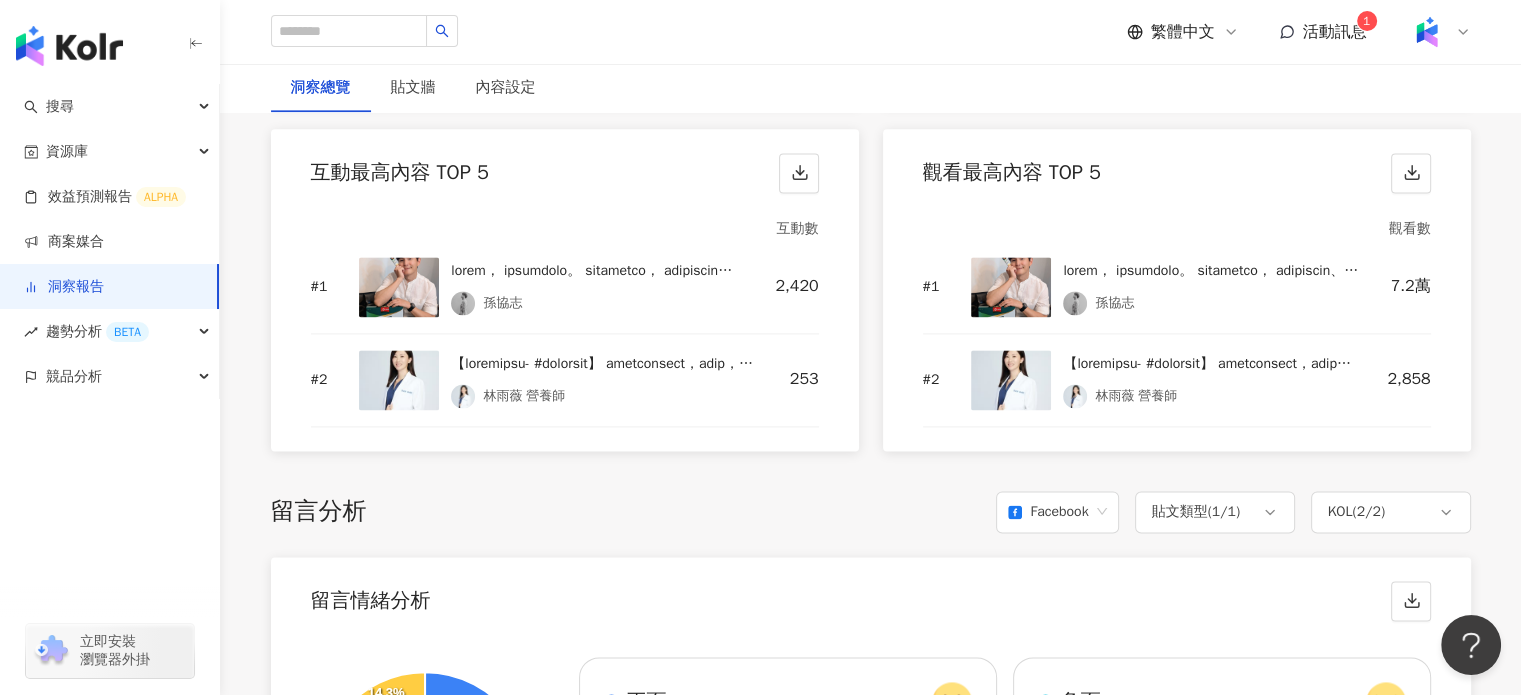 click on "總覽 最新更新完成時間 ： 2025/07/30 13:48:08 活動成效 貼文上線期間 ： 2025/7/1 - 2025/7/31 專案預算 $322,300 總互動數 3,975 總觸及數 62,831 合作網紅組合   2 位 大型*1、小型*1 合作內容 貼文*1、限時動態*2 貼文*2 AI AI 摘要 重新生成 剩餘次數 3 次 1 價值分析 幣別 ： 新台幣 ( TWD ) 專案預算 $322,300 CPE $81.08 CPV $3.14 CPEV $3.02 口碑價值 $375,873 網紅成效數據 社群平台  ( 2 / 2 ) 貼文類型  ( 2 / 2 ) KOL  ( 2 / 2 ) 成效數據 內容數 5 按讚數 3,763 留言數 152 分享數 60 互動成效 互動數 3,975 互動率 0.66% 觀看成效 觀看數 102,599 觀看率 17.1% 觸及成效 觸及數 62,831 觸及率 8.2% 連結點擊成效 連結點擊數 230 連結點擊率 0.03% 網紅成效分析   Facebook 貼文類型  ( 1 / 1 ) KOL  ( 2 / 2 ) 全選 貼文 網紅成效排行 互動率 顯示專案平均 2% 2% 1.6% 1.6% 1.2% 1.2% 0.8% 0.8% 0.4% 0.4% 0% 0% 1.04% 0.49% 林雨薇 營養師 林雨薇 營養師 0.49% #" at bounding box center [871, 471] 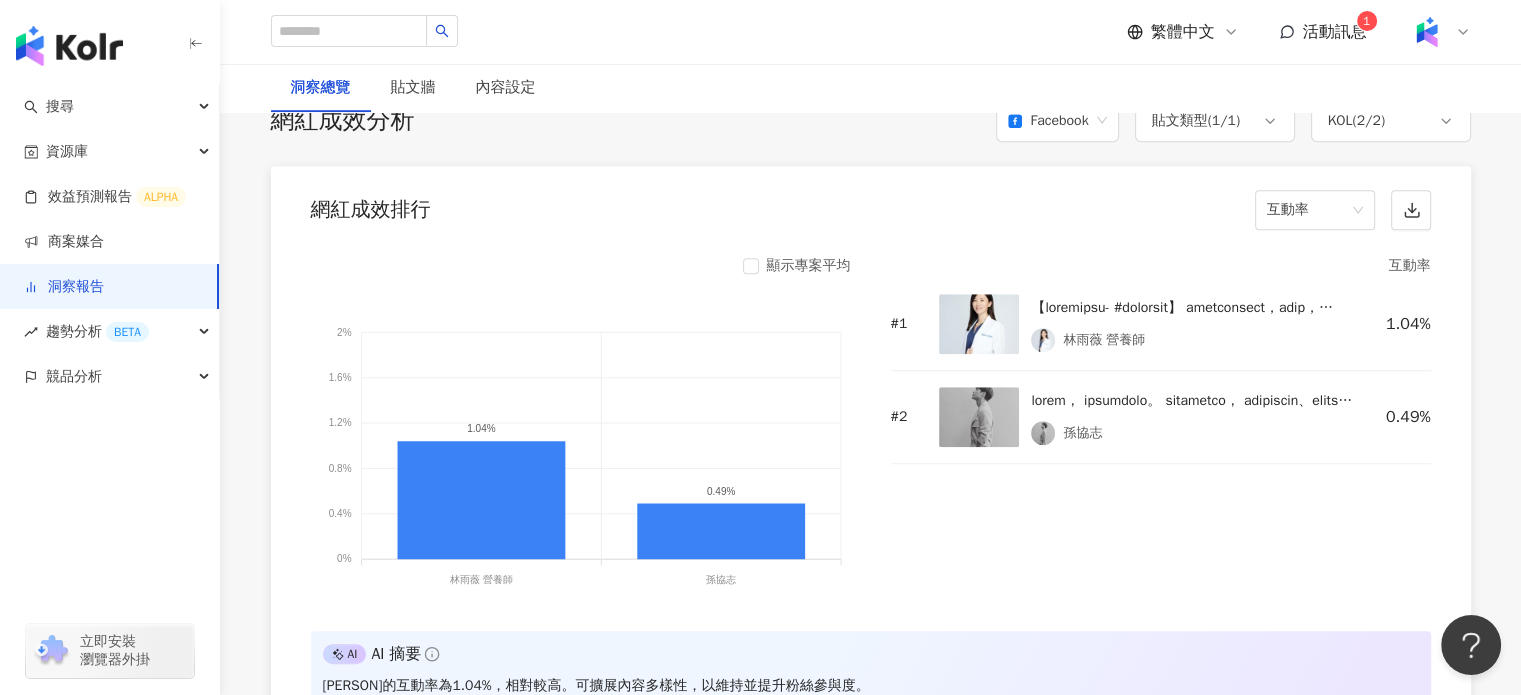 scroll, scrollTop: 1500, scrollLeft: 0, axis: vertical 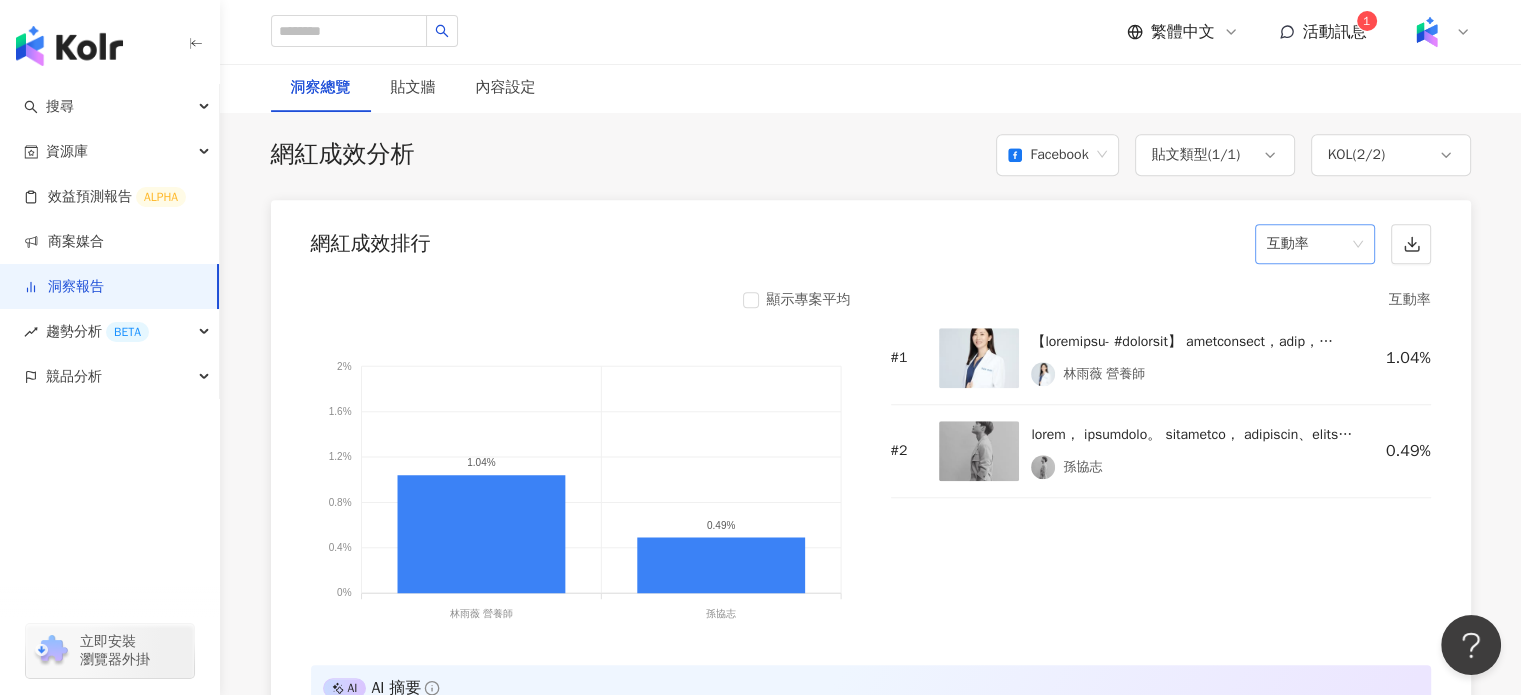 click on "互動率" at bounding box center (1315, 244) 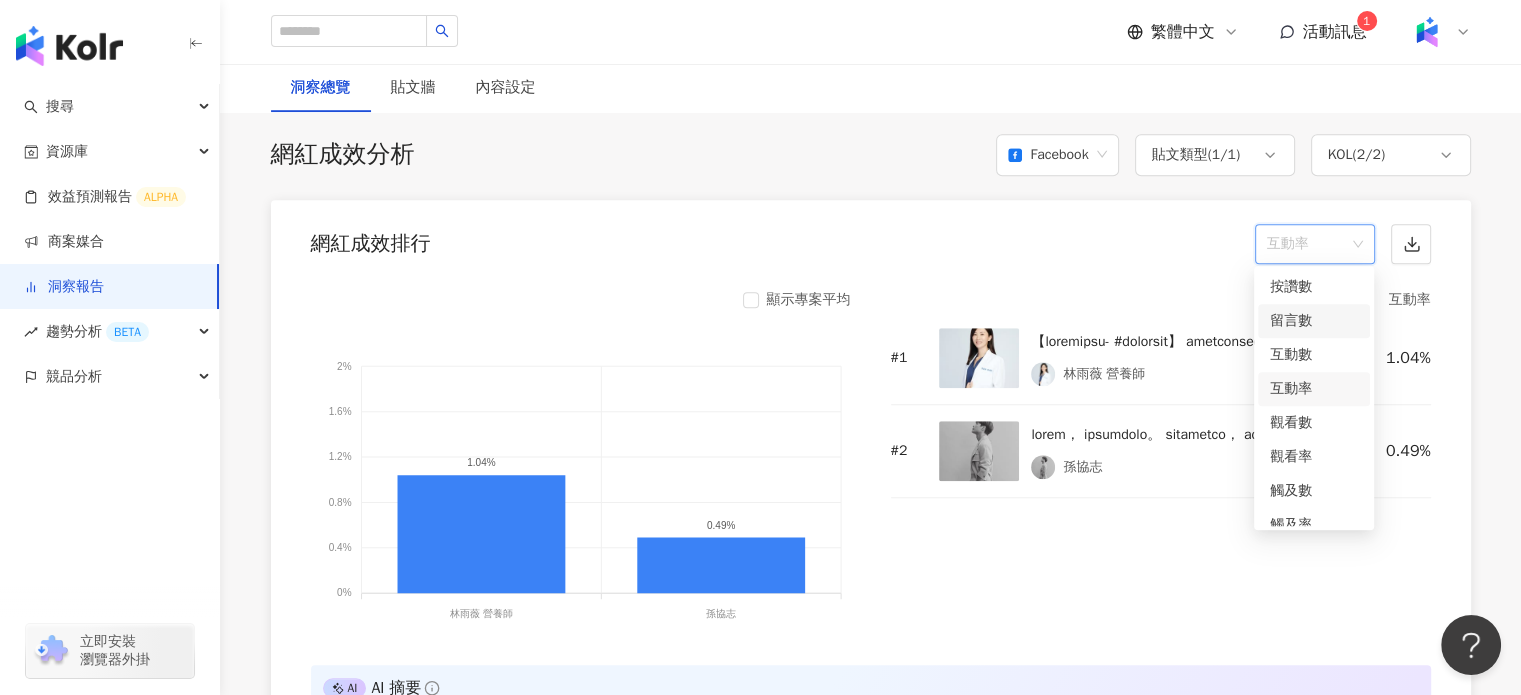 click on "留言數" at bounding box center [1314, 321] 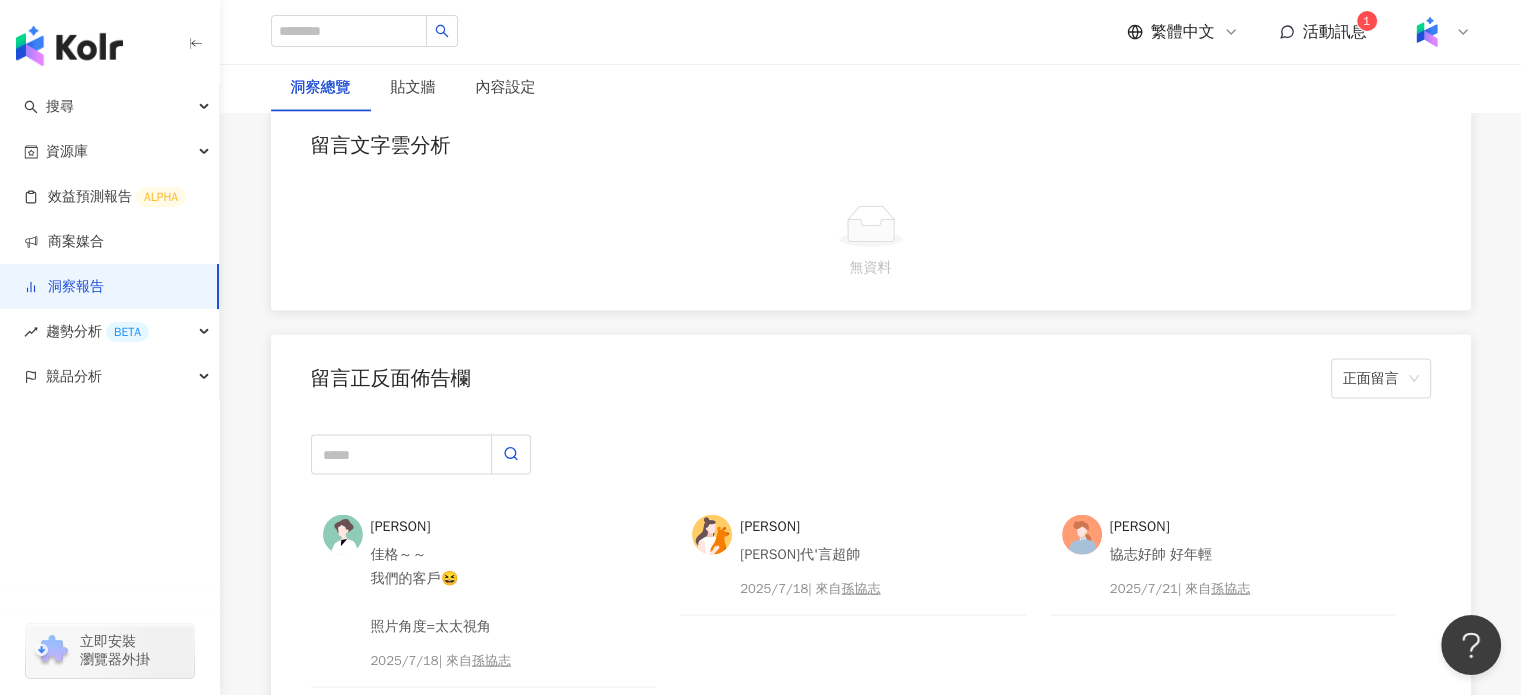 scroll, scrollTop: 4400, scrollLeft: 0, axis: vertical 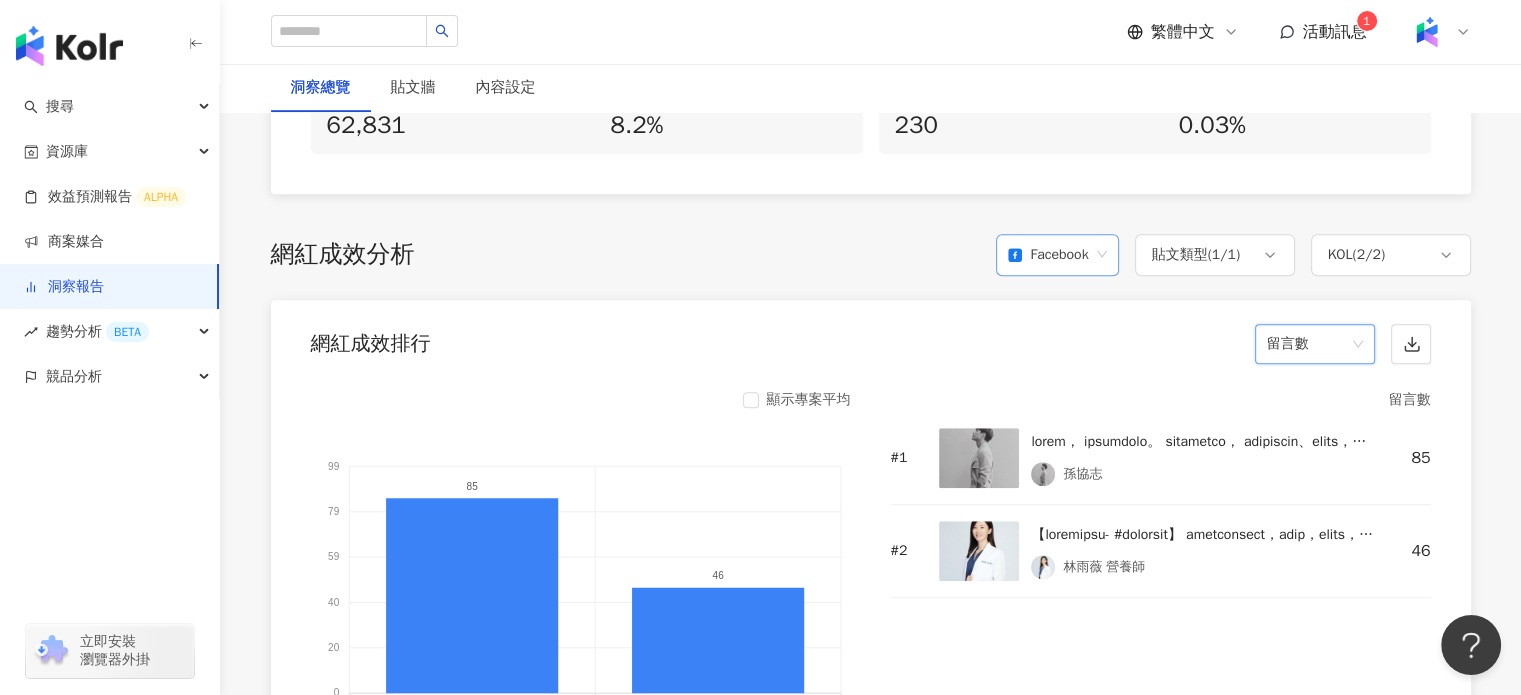 click on "Facebook" at bounding box center [1048, 255] 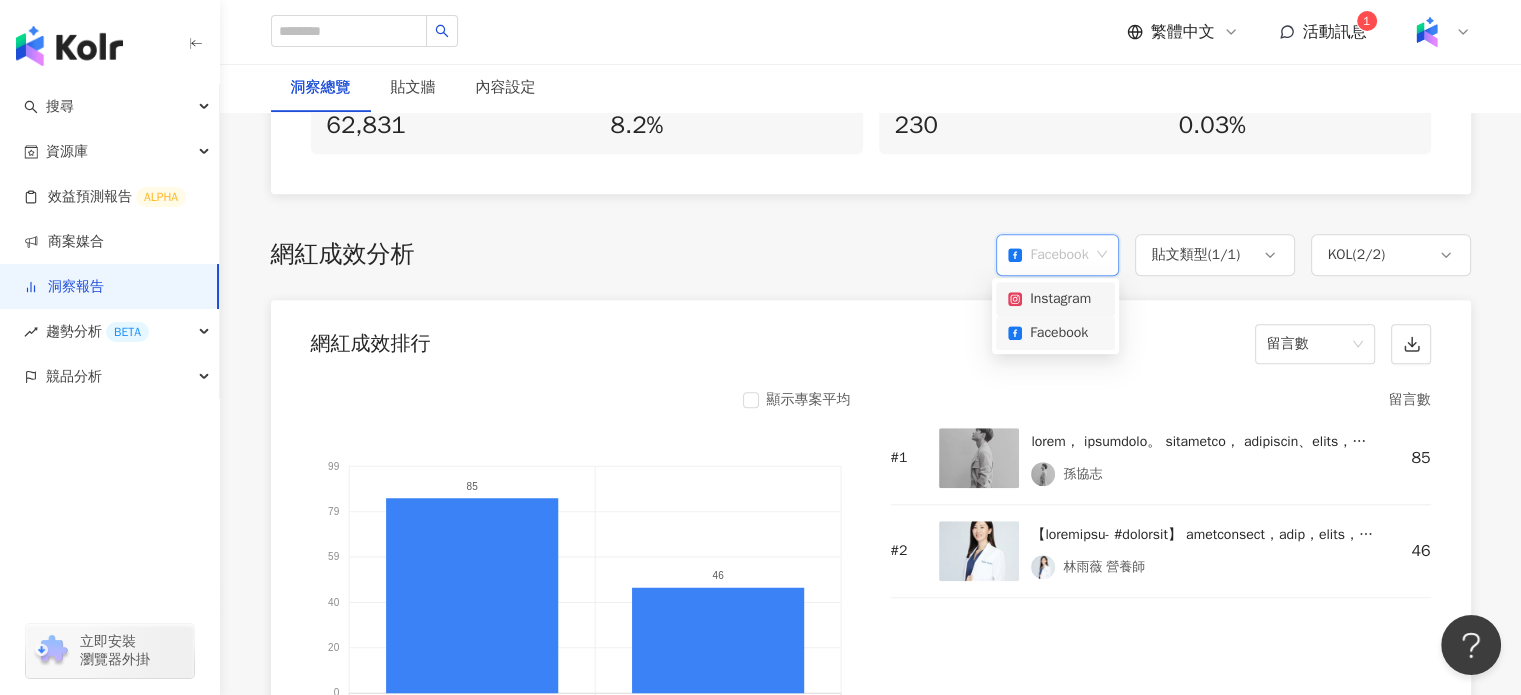 click on "網紅成效分析   Facebook 貼文類型  ( 1 / 1 ) KOL  ( 2 / 2 ) 全選 貼文 網紅成效排行 留言數 顯示專案平均 99 99 79 79 59 59 40 40 20 20 0 0 85 46 孫協志 孫協志 林雨薇 營養師 林雨薇 營養師 林雨薇 營養師 46 留言數 # 1 孫協志 85 # 2 林雨薇 營養師 46 AI AI 摘要 孫協志留言數85顯示社羣互動，推薦舉辦主題相關活動或實況直播，促進留言數增長。 網紅類型表現排行 互動率 顯示子分類 顯示專案平均 2% 2% 1.5% 1.5% 1% 1% 0.5% 0.5% 0% 0% 醫療... 醫療與健康 美食 美食 藝術... 藝術與娛樂 運動 運動 交通工具 交通工具 日常話題 日常話題 家庭 家庭 遊戲 遊戲 網紅粉絲區間表現分析 互動率 顯示專案平均 2% 2% 1.6% 1.6% 1.2% 1.2% 0.8% 0.8% 0.4% 0.4% 0% 0% <1萬 <1萬 1萬-3萬 1萬-3萬 3萬-5萬 3萬-5萬 5萬-10萬 5萬-10萬 10萬-... 10萬-30萬 30萬-... 30萬-50萬 50萬-1... 50萬-100萬 >100萬 >100萬 互動最高內容 TOP 5 互動數 # 1 孫協志 #" at bounding box center [871, 992] 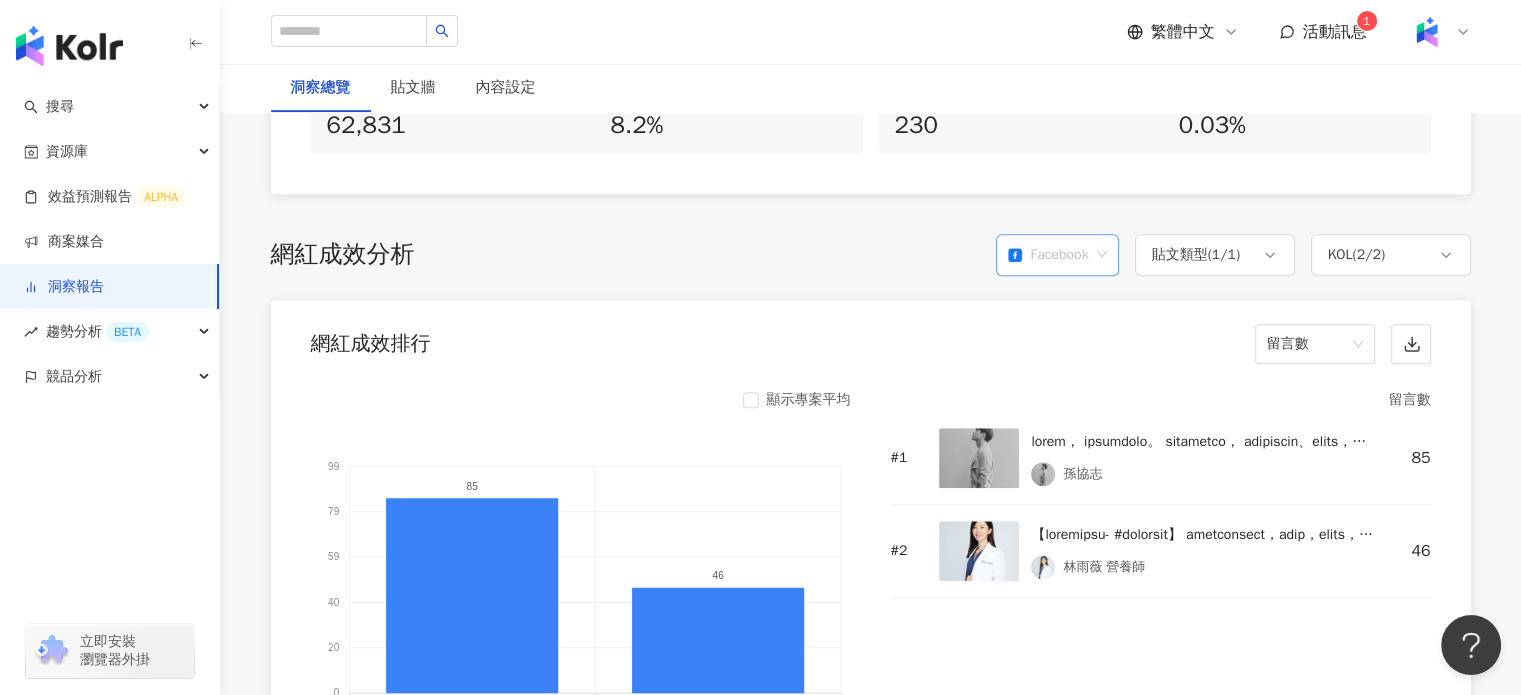 click on "Facebook" at bounding box center (1048, 255) 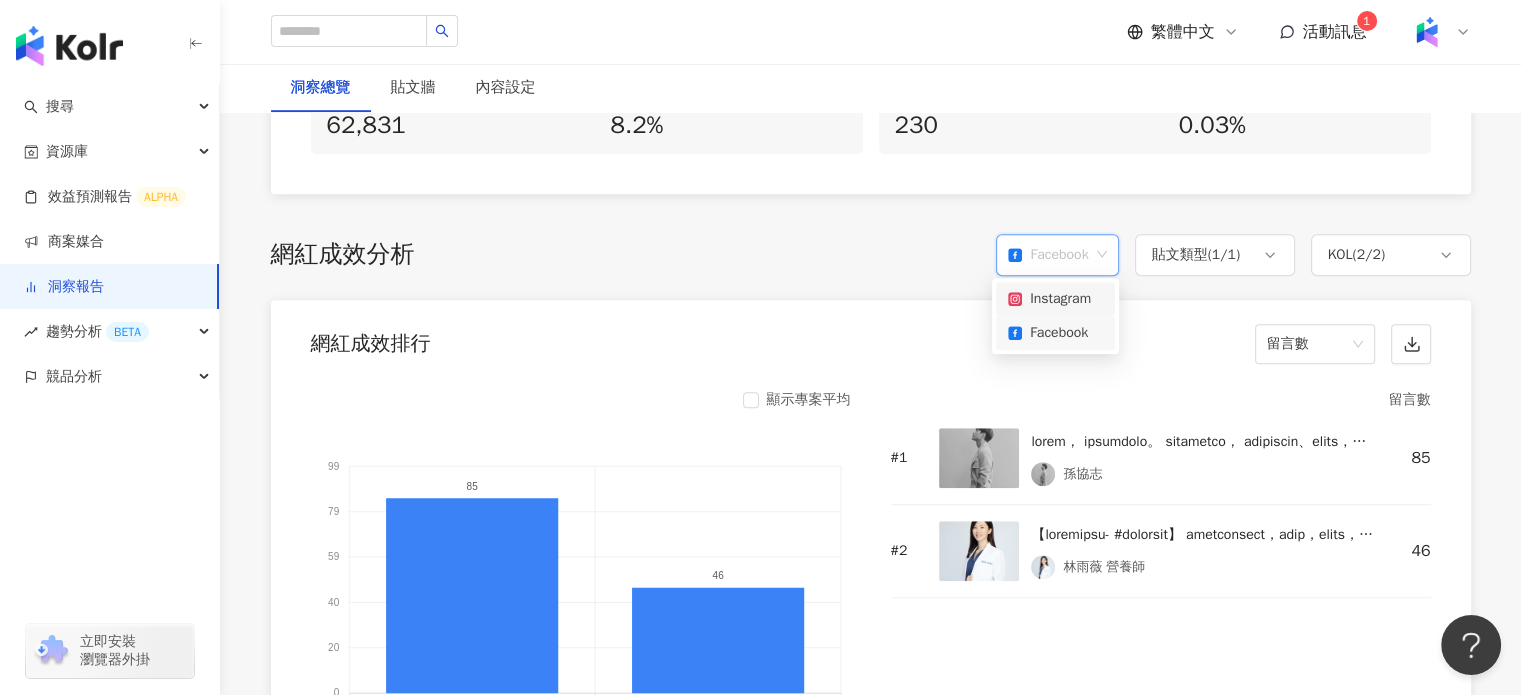 click on "Instagram" at bounding box center (1055, 299) 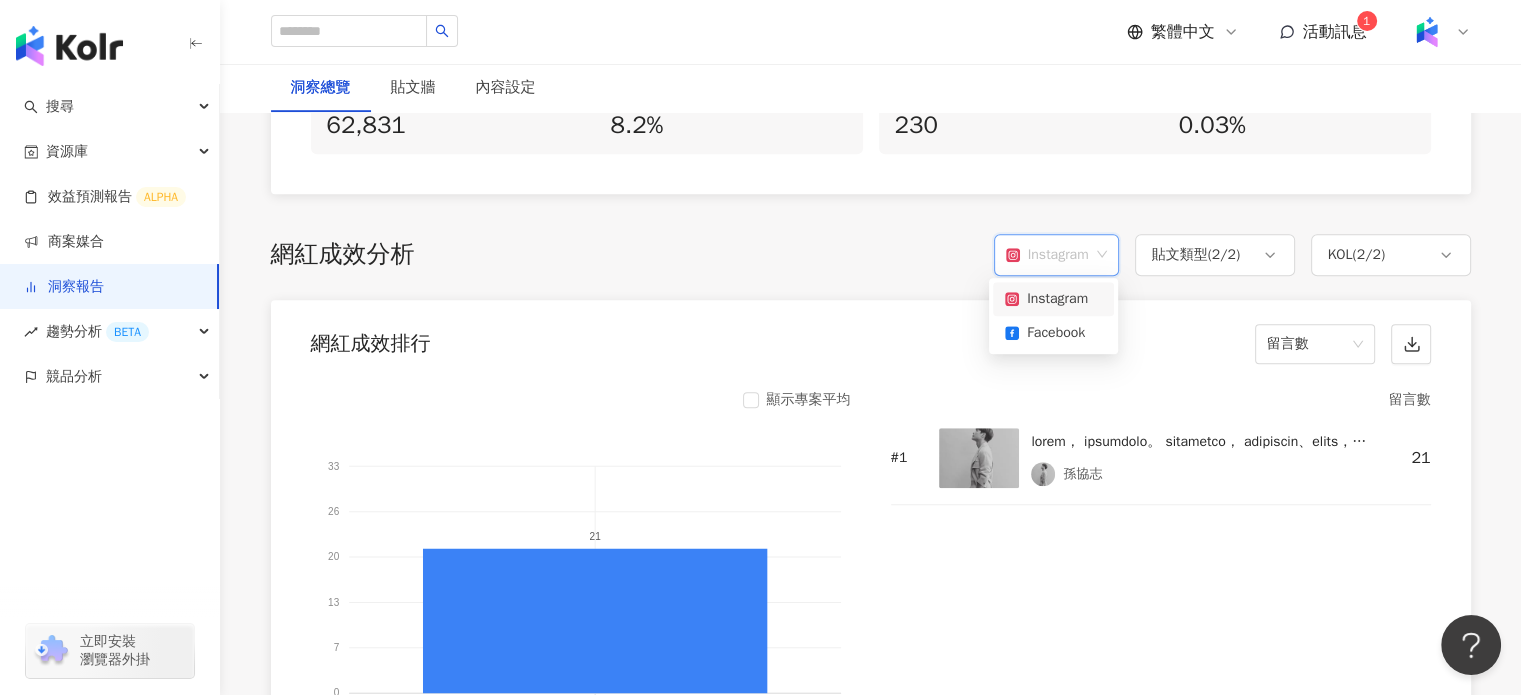 click on "Instagram" at bounding box center (1047, 255) 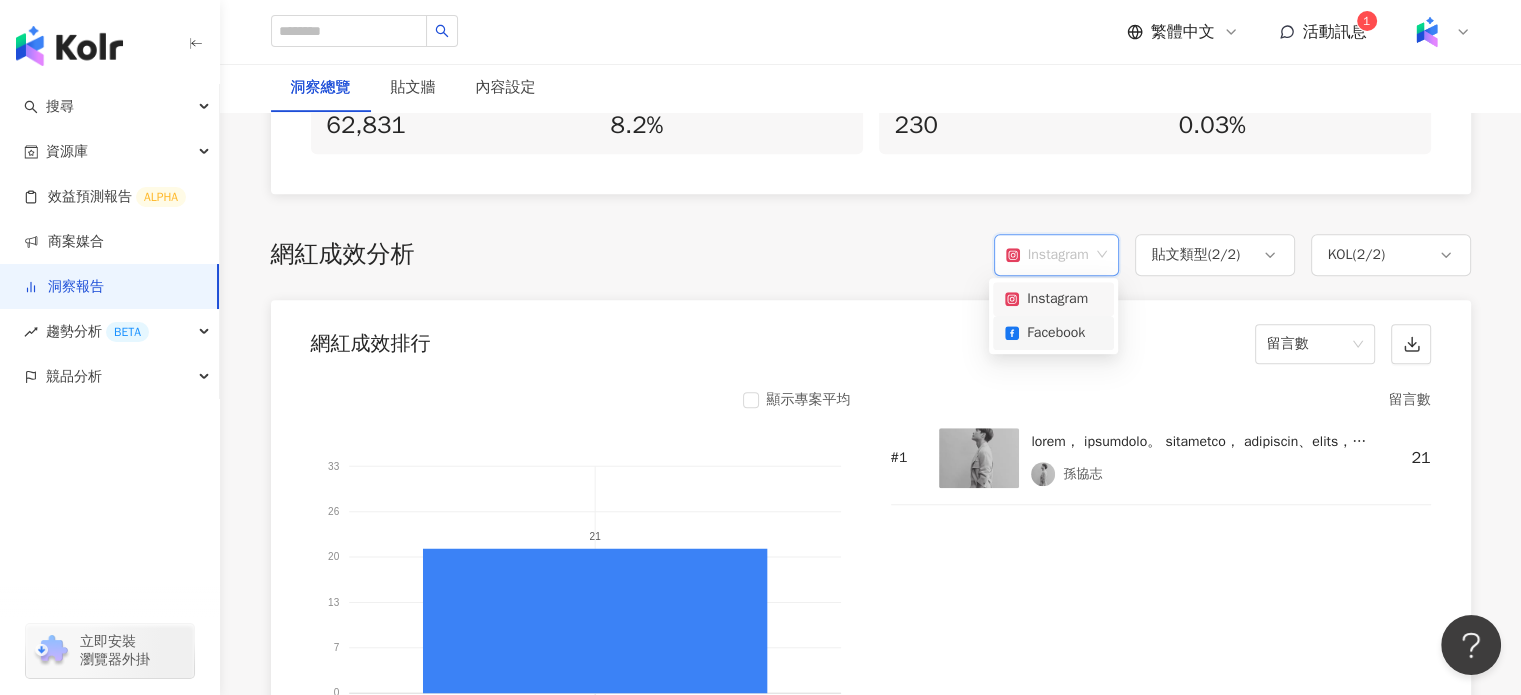 click on "Facebook" at bounding box center [1053, 333] 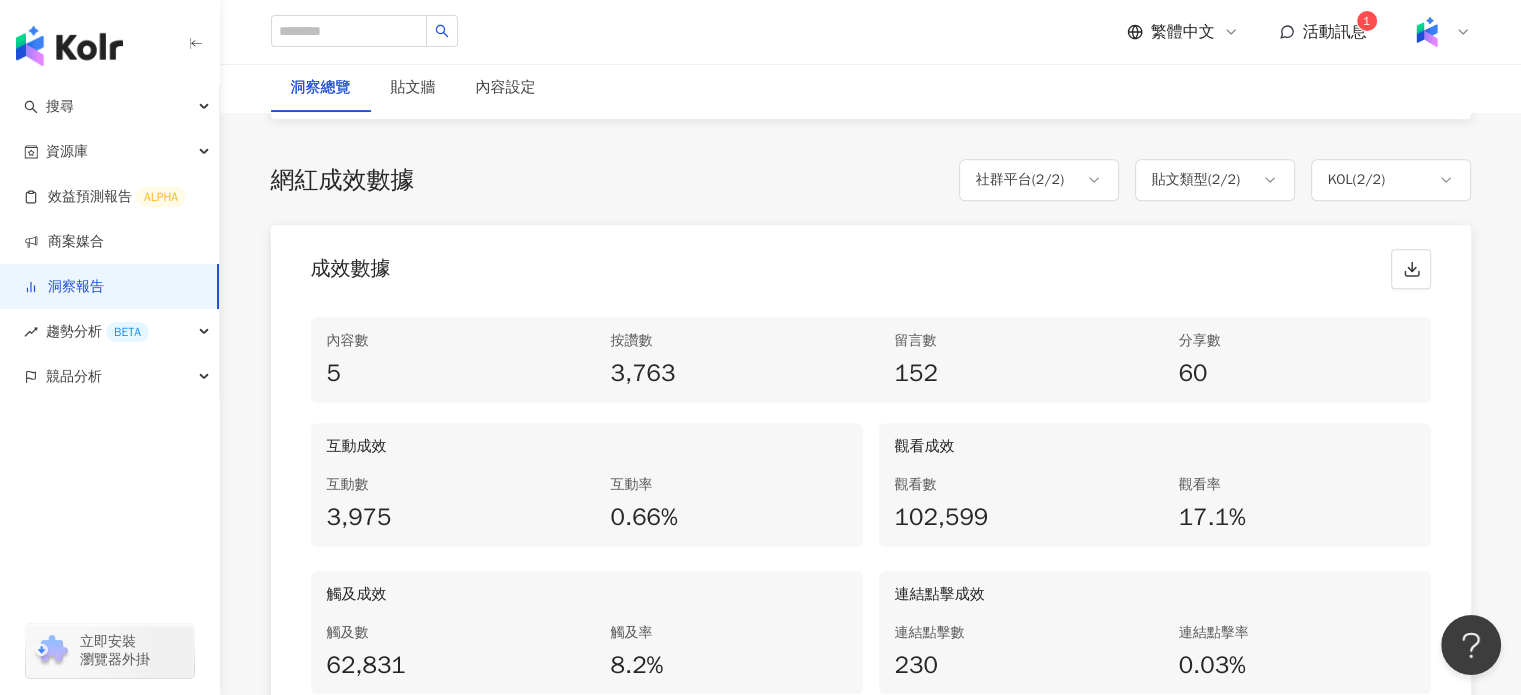 scroll, scrollTop: 800, scrollLeft: 0, axis: vertical 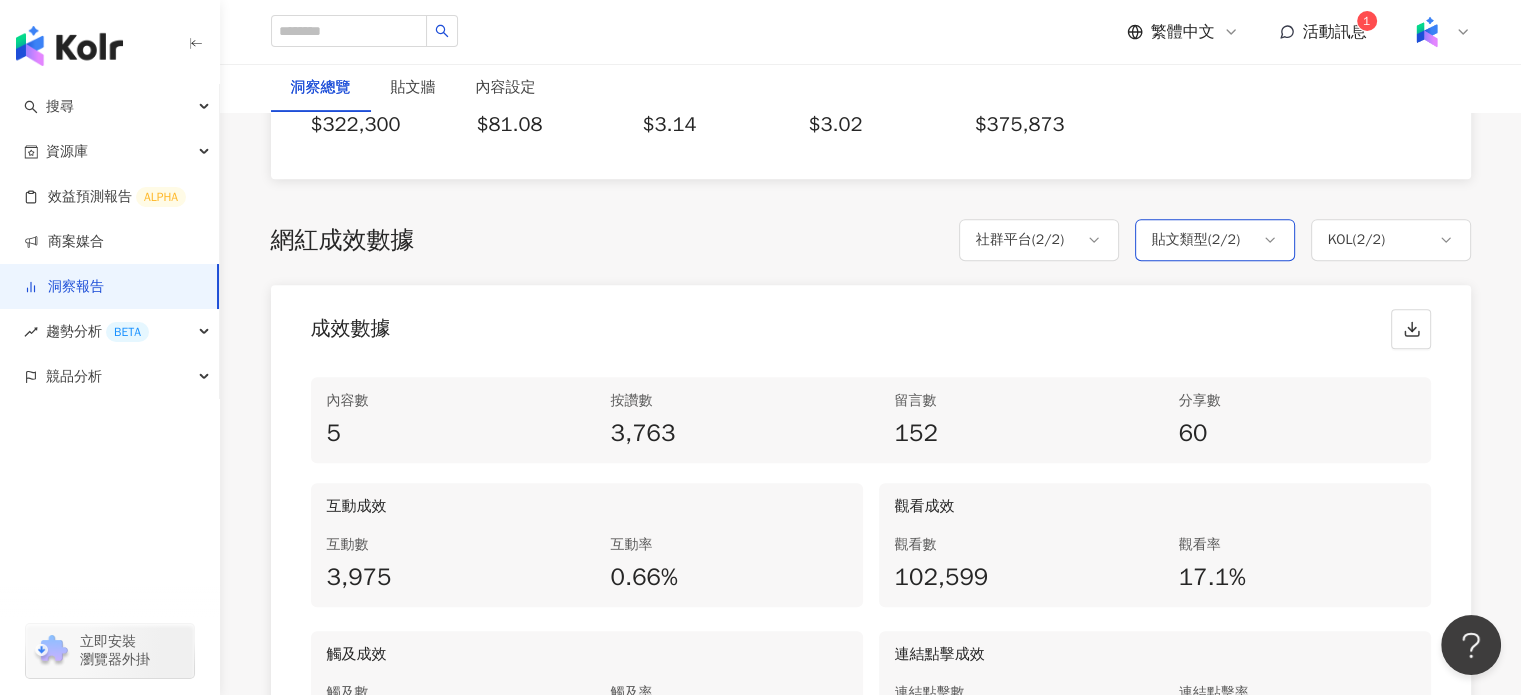 click on "貼文類型  ( 2 / 2 )" at bounding box center [1196, 240] 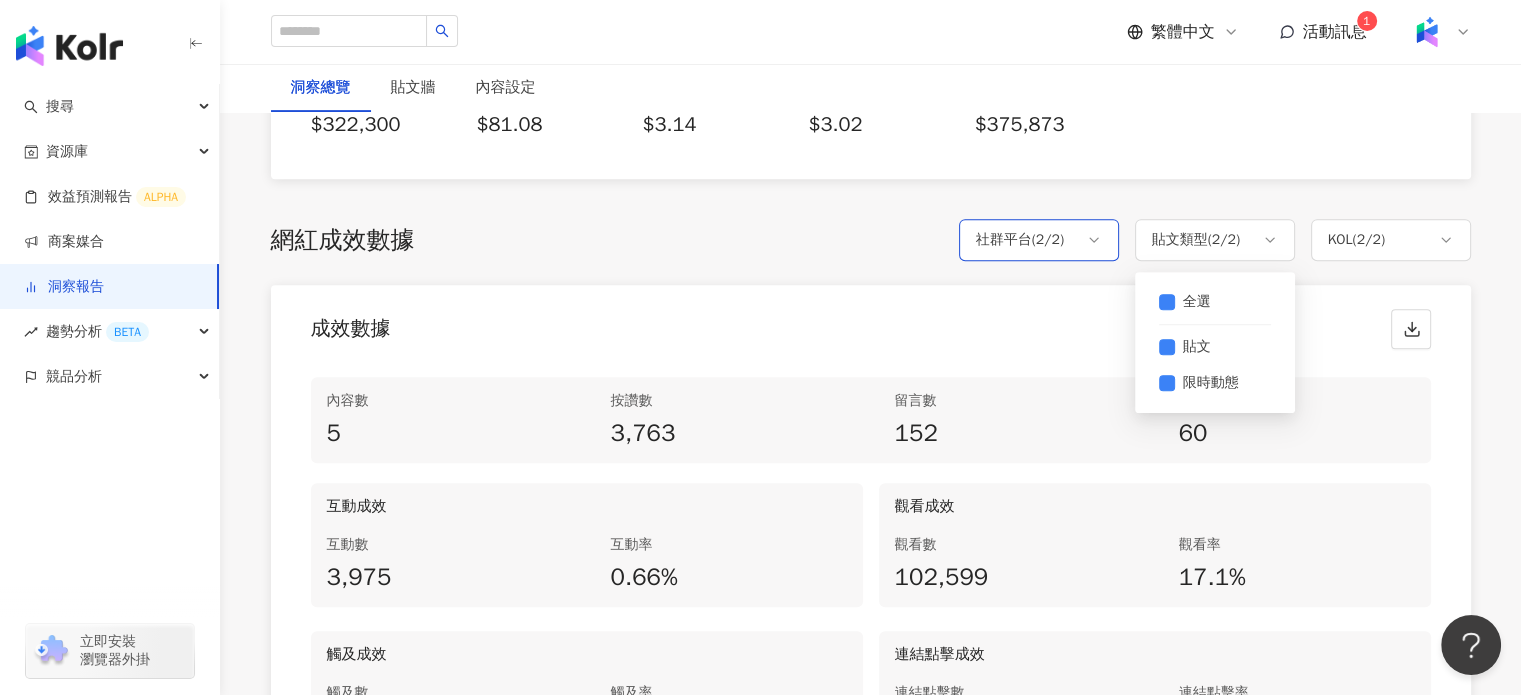 click on "社群平台  ( 2 / 2 )" at bounding box center (1020, 240) 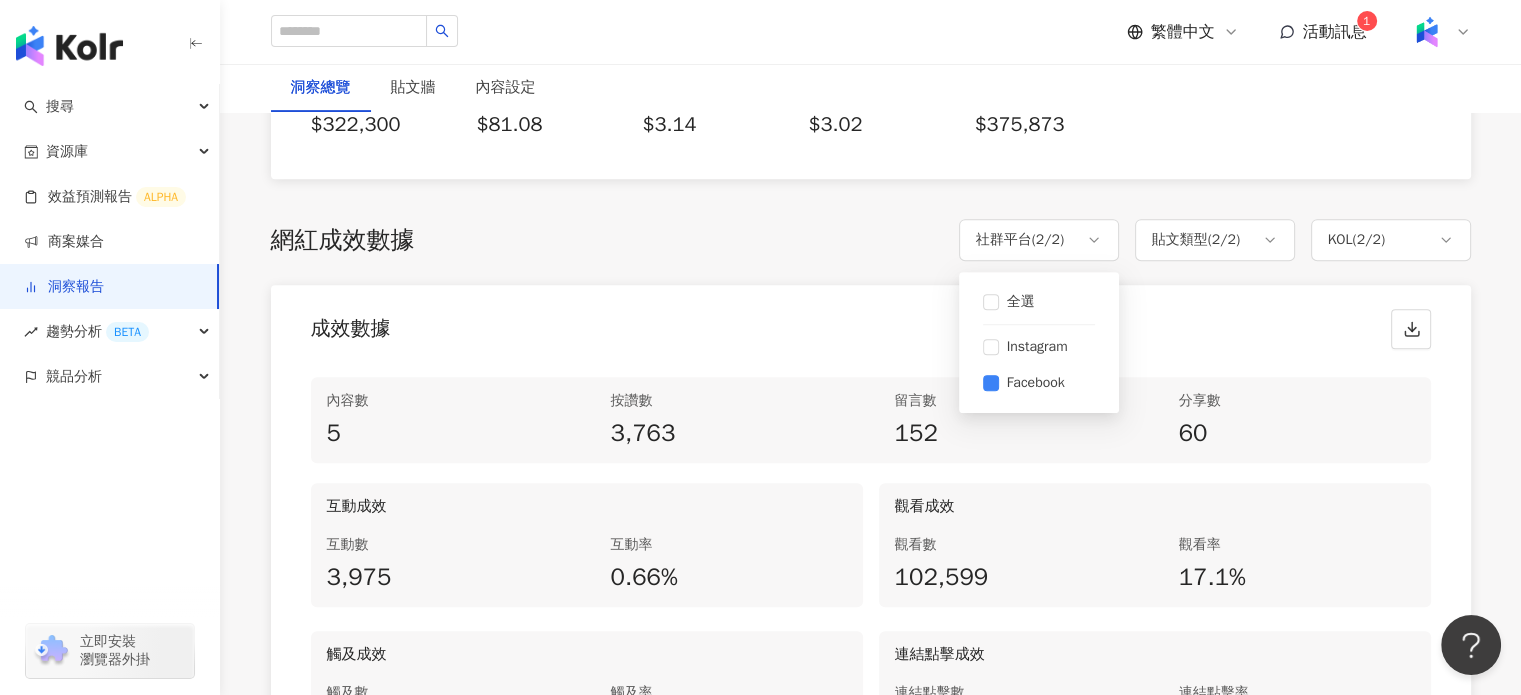 click on "成效數據" at bounding box center [871, 323] 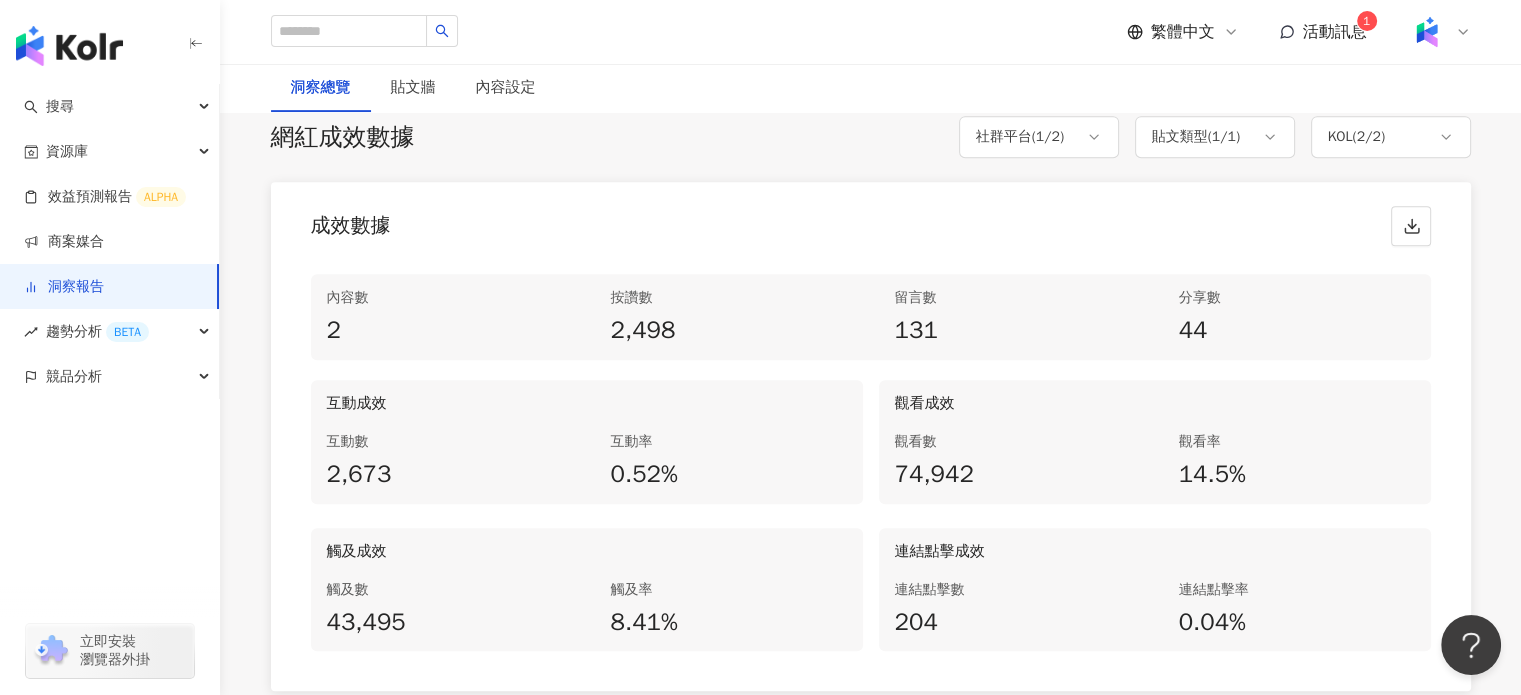 scroll, scrollTop: 1000, scrollLeft: 0, axis: vertical 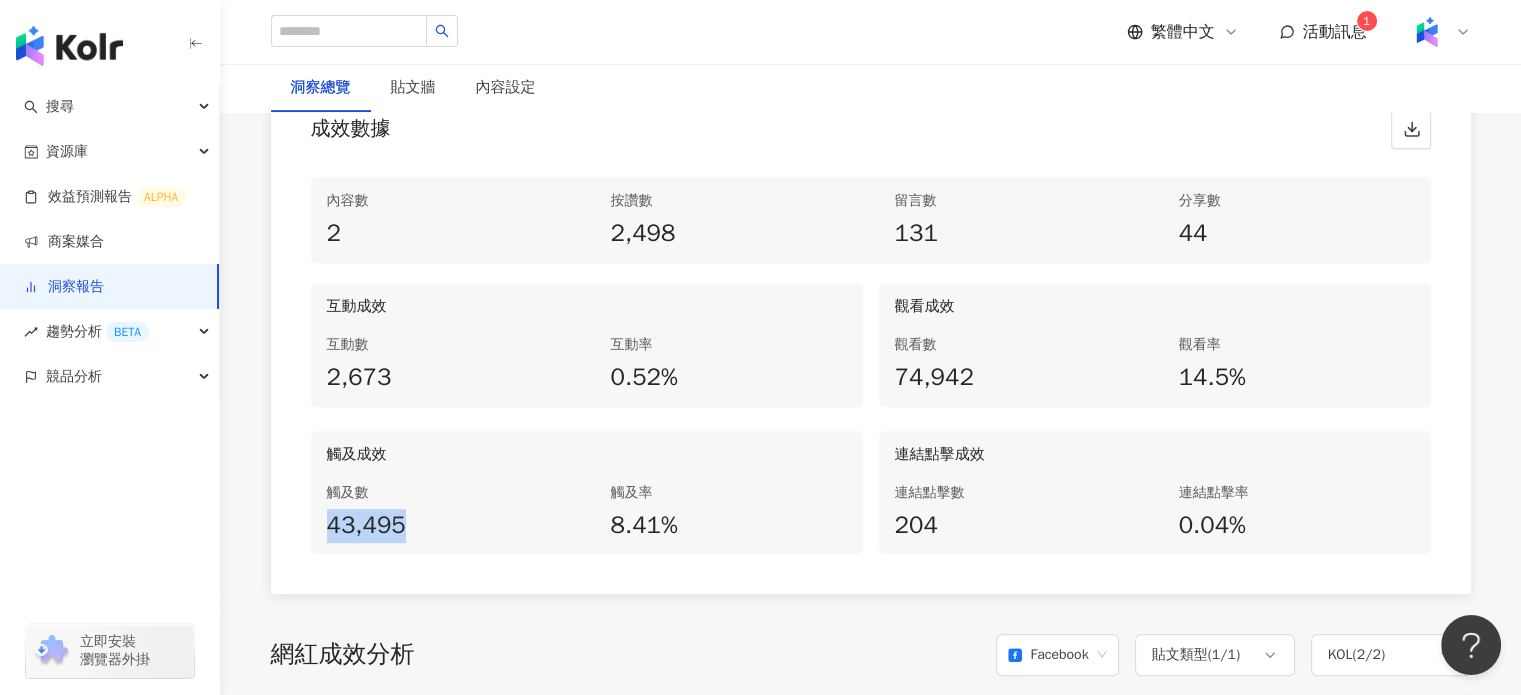 drag, startPoint x: 401, startPoint y: 512, endPoint x: 318, endPoint y: 529, distance: 84.723076 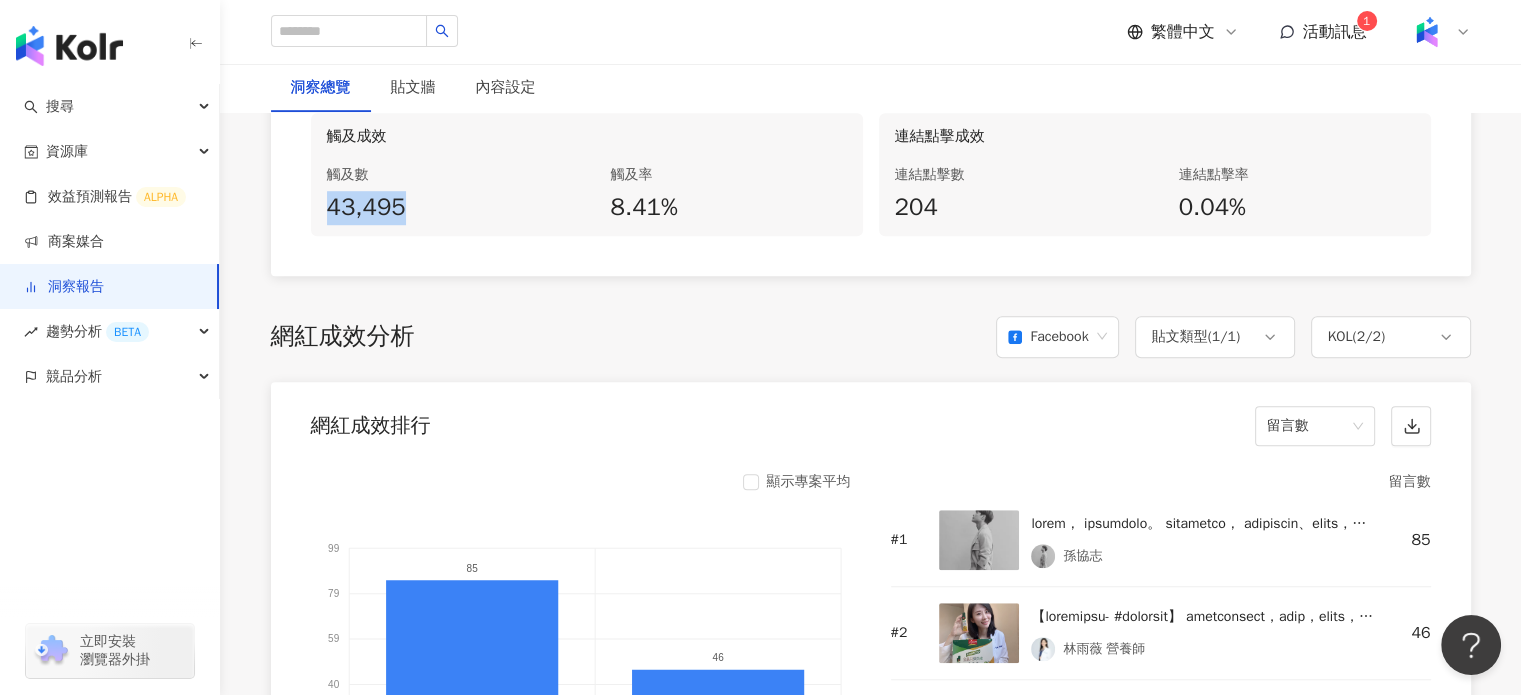 scroll, scrollTop: 1500, scrollLeft: 0, axis: vertical 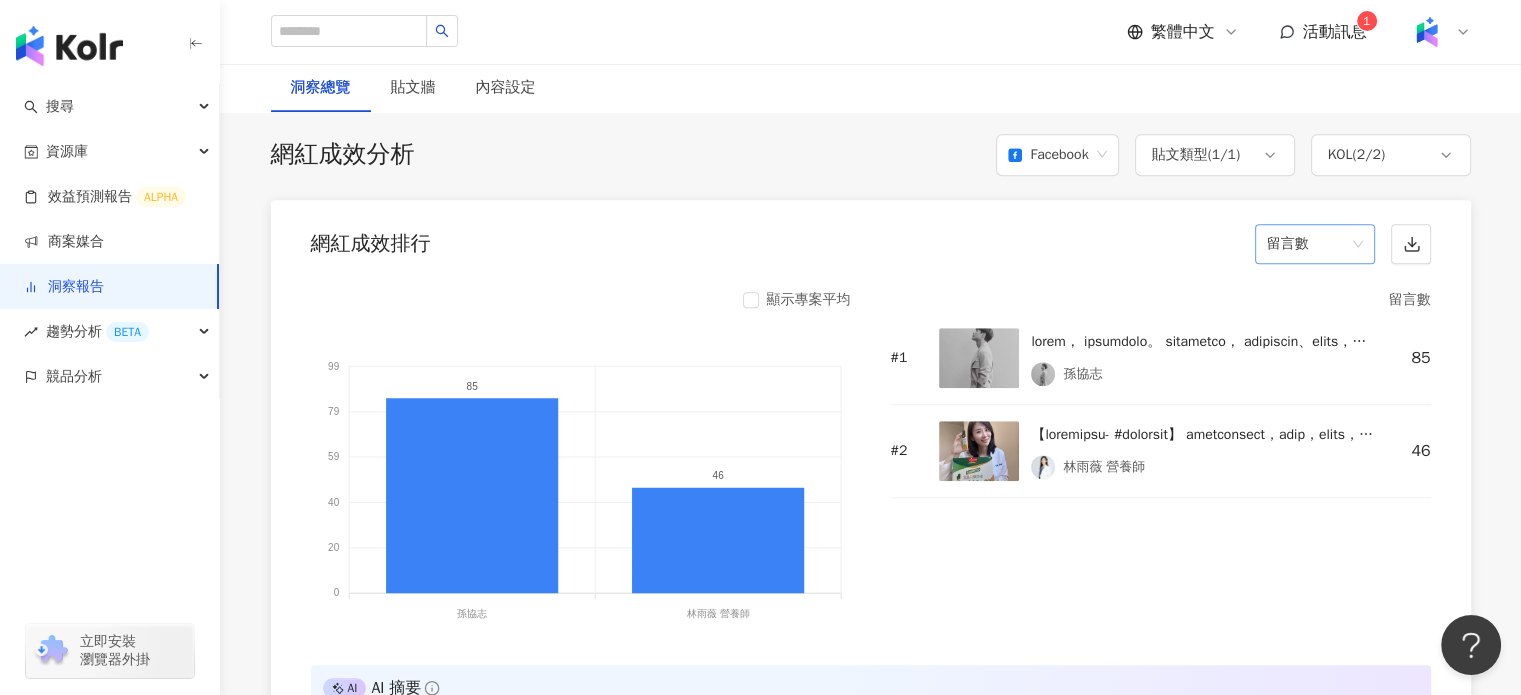 click on "留言數" at bounding box center [1315, 244] 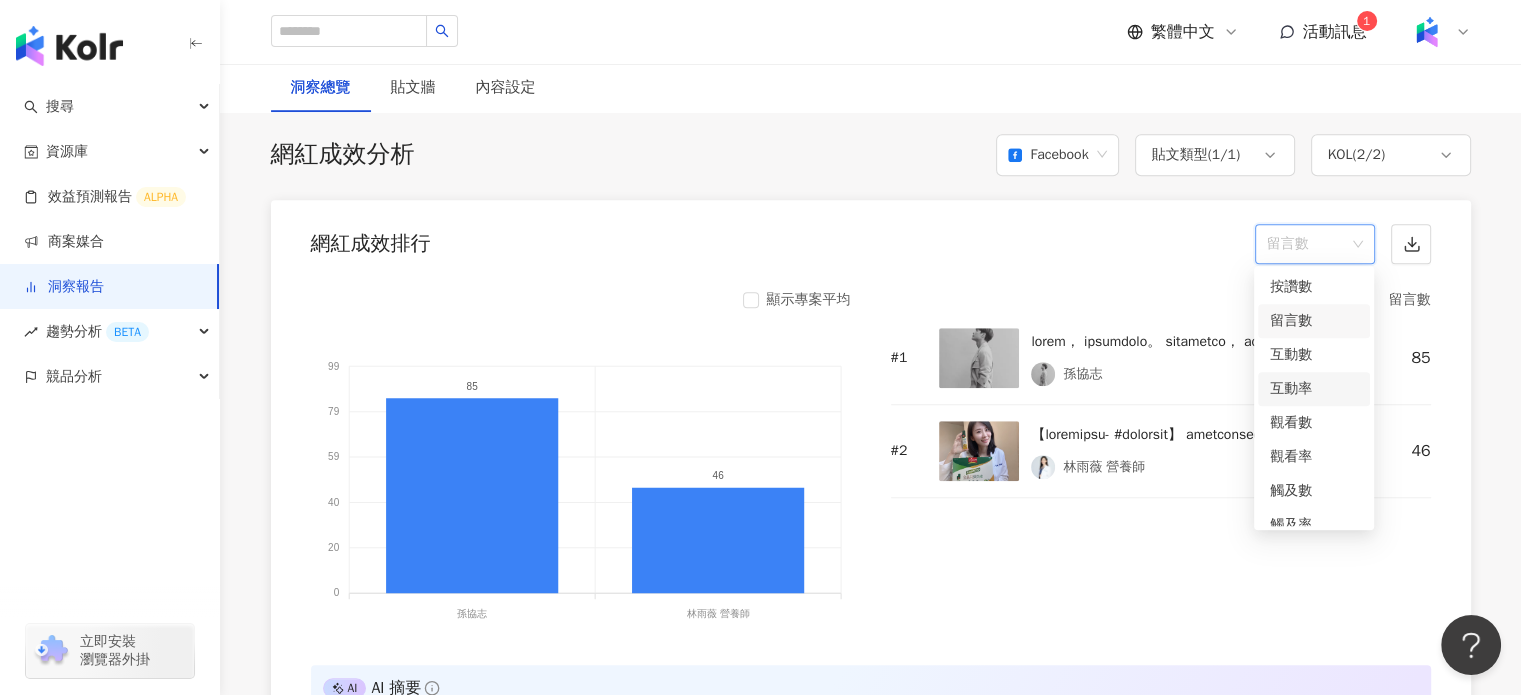 click on "互動率" at bounding box center (1314, 389) 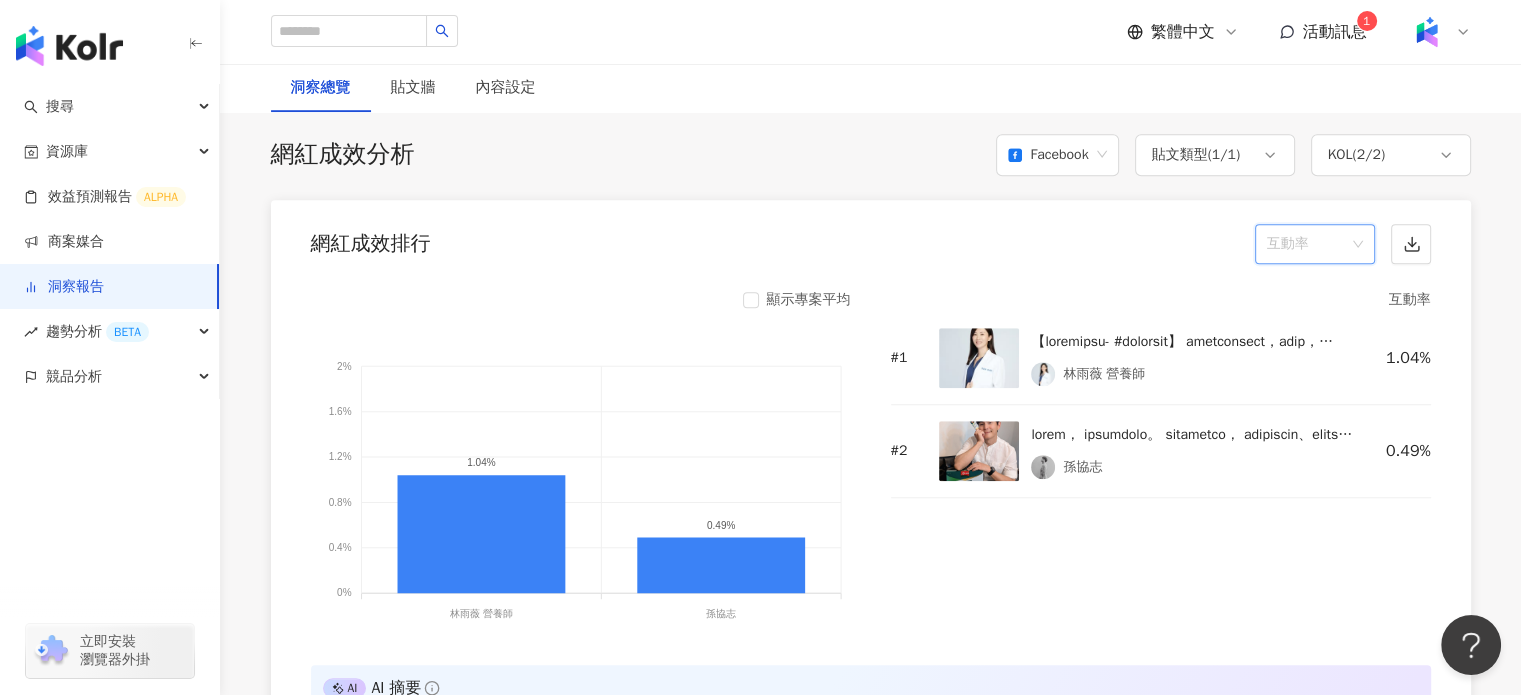 click on "互動率" at bounding box center (1315, 244) 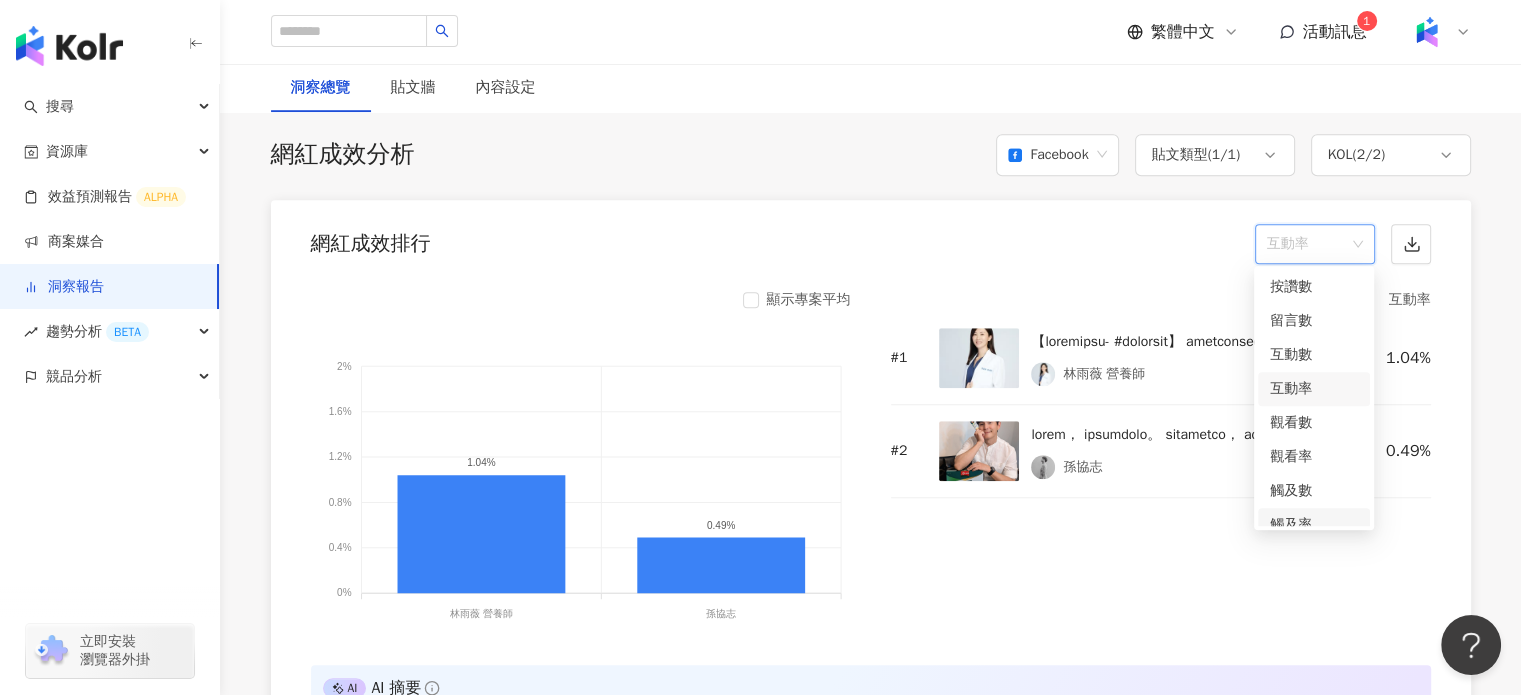 scroll, scrollTop: 84, scrollLeft: 0, axis: vertical 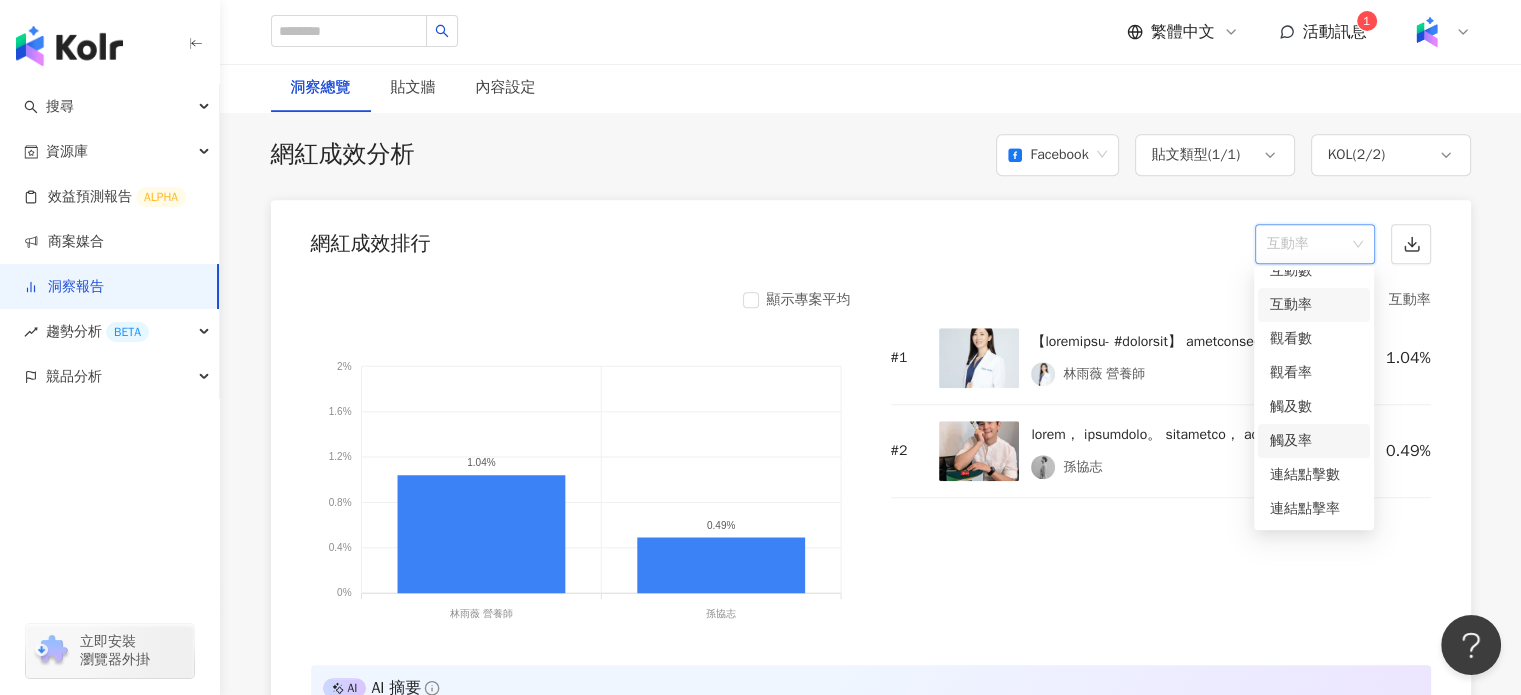 click on "觸及率" at bounding box center [1314, 441] 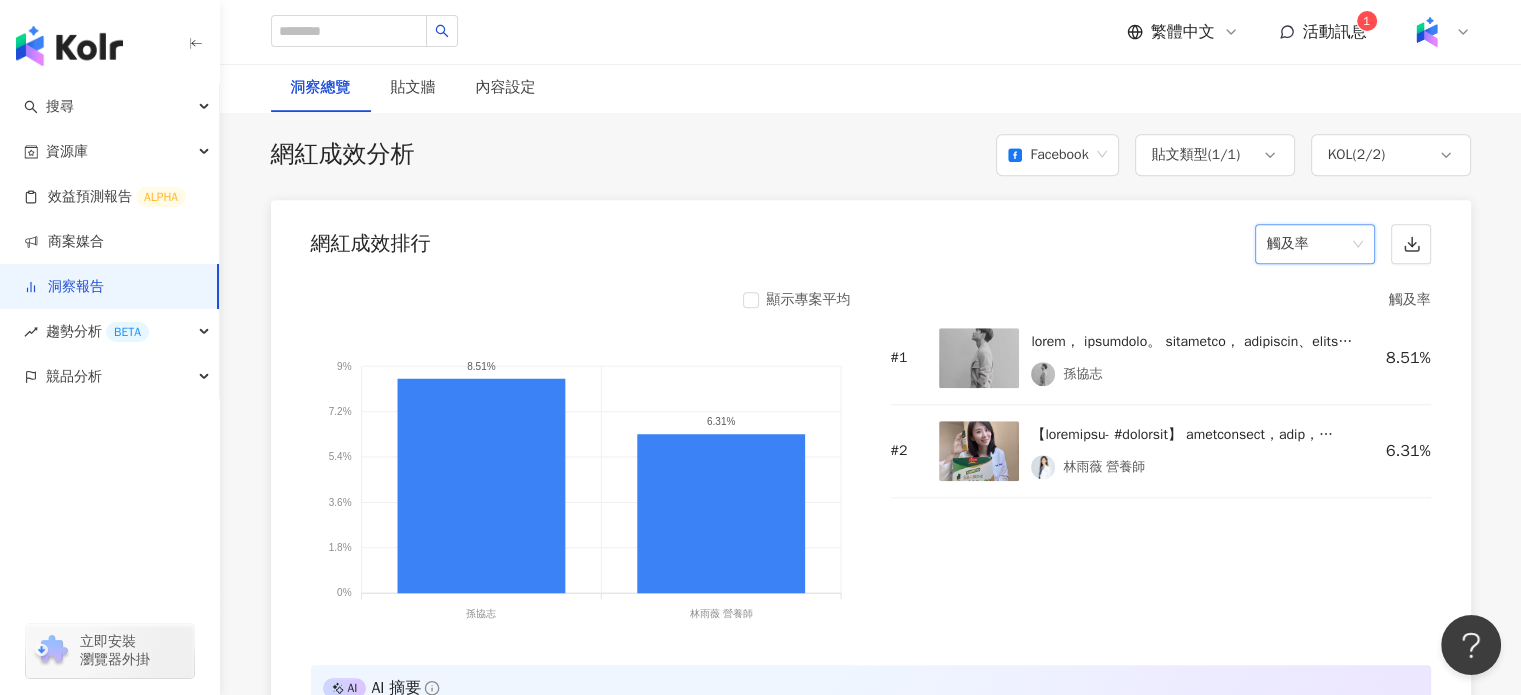 click on "觸及率" at bounding box center (1315, 244) 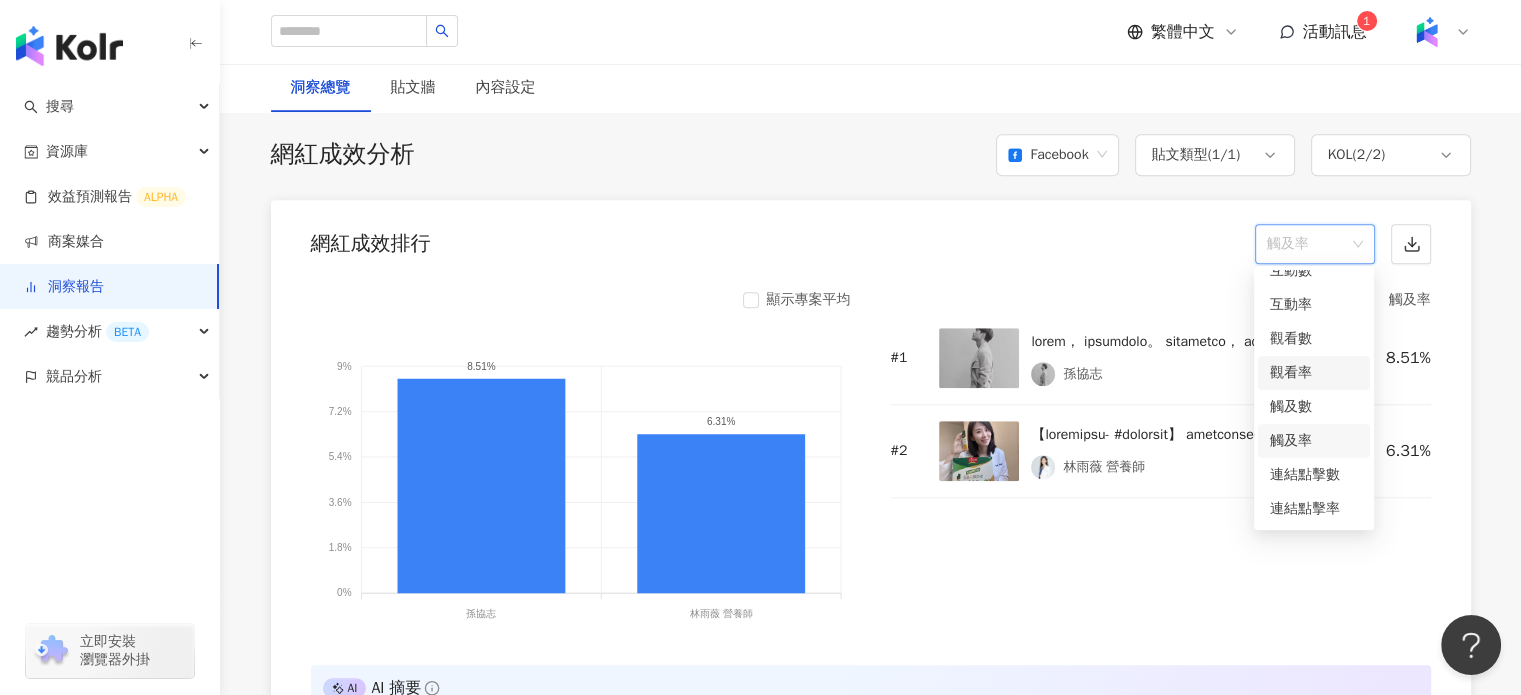click on "觀看率" at bounding box center (1314, 373) 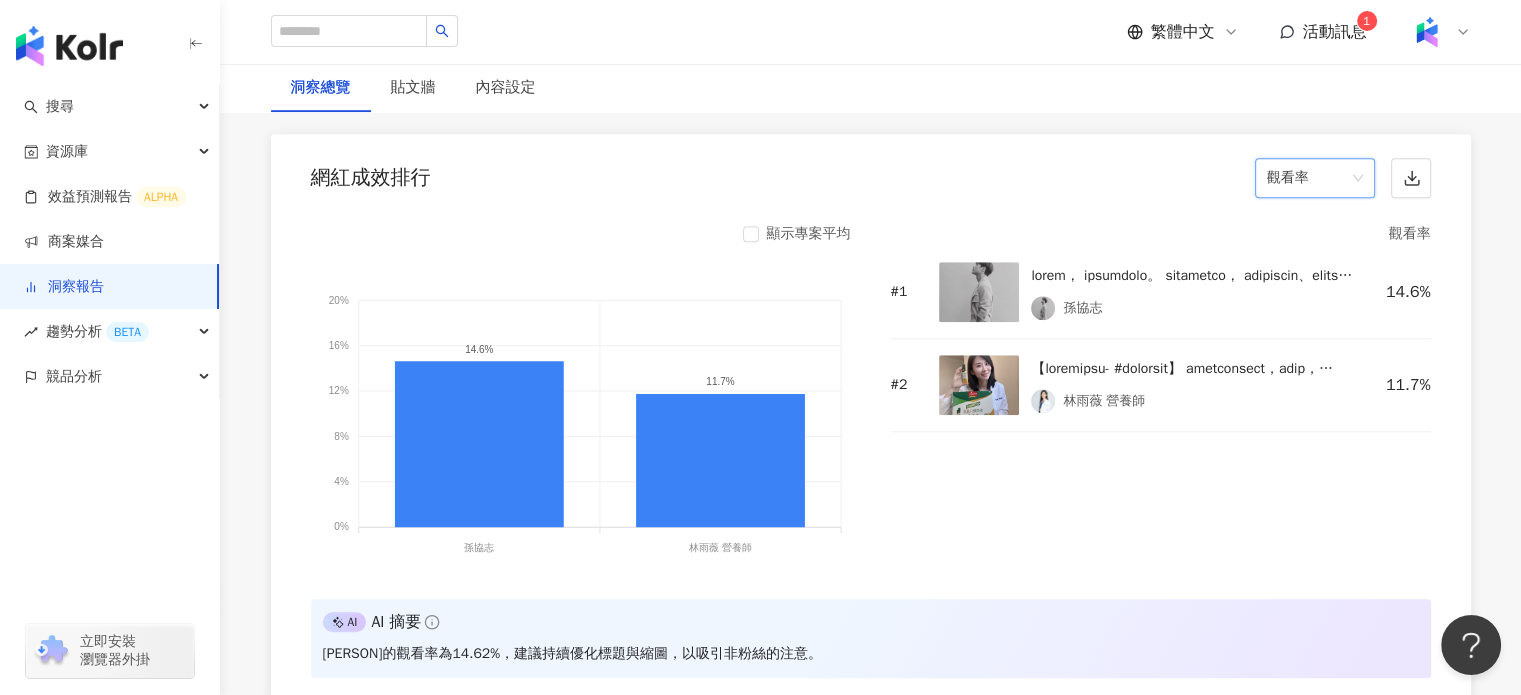 scroll, scrollTop: 1600, scrollLeft: 0, axis: vertical 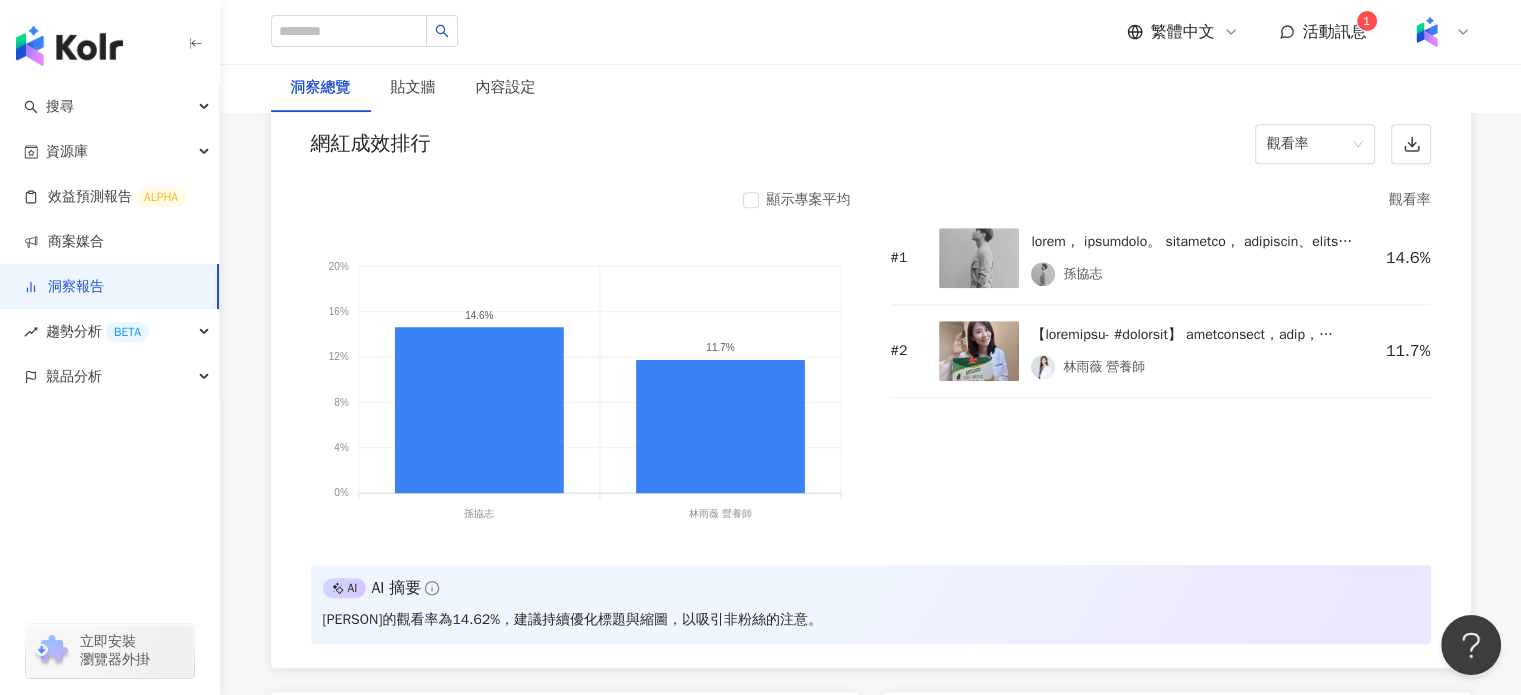click at bounding box center [1192, 242] 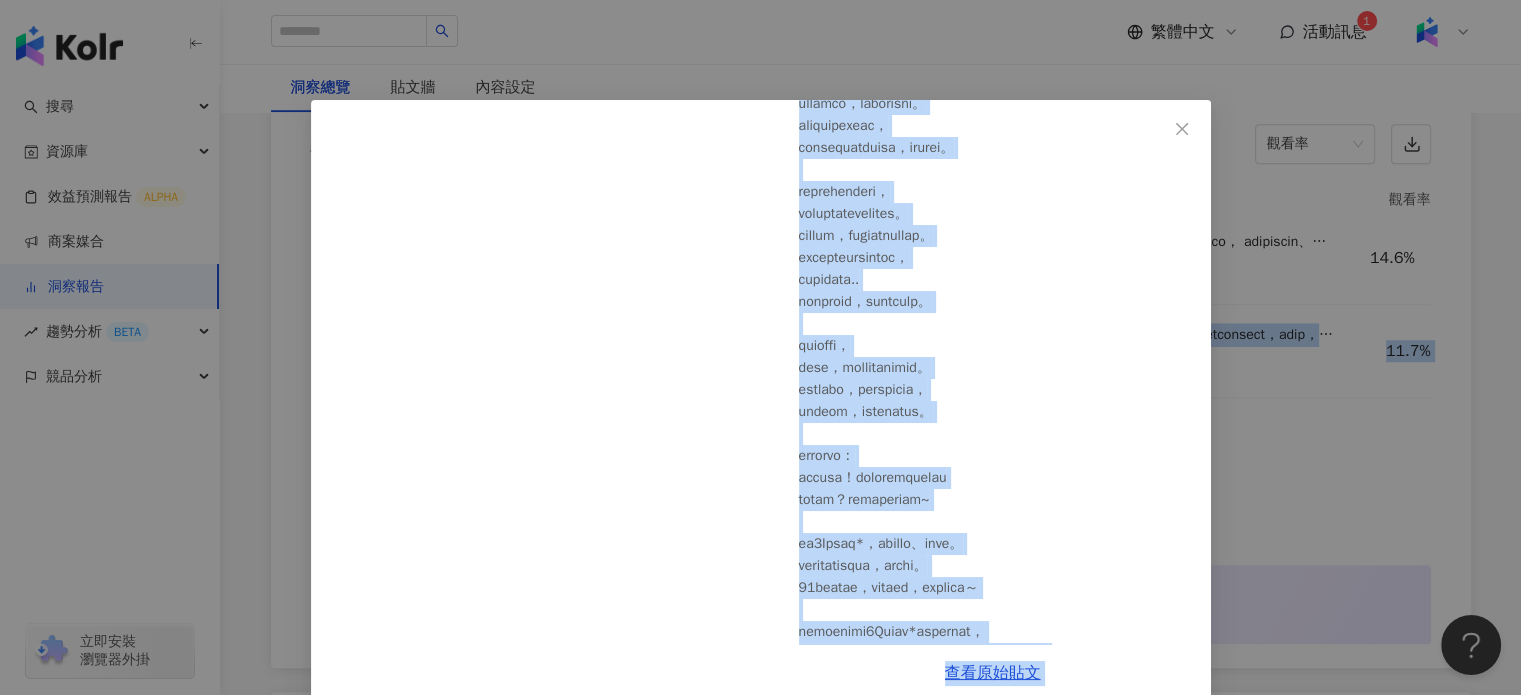 scroll, scrollTop: 648, scrollLeft: 0, axis: vertical 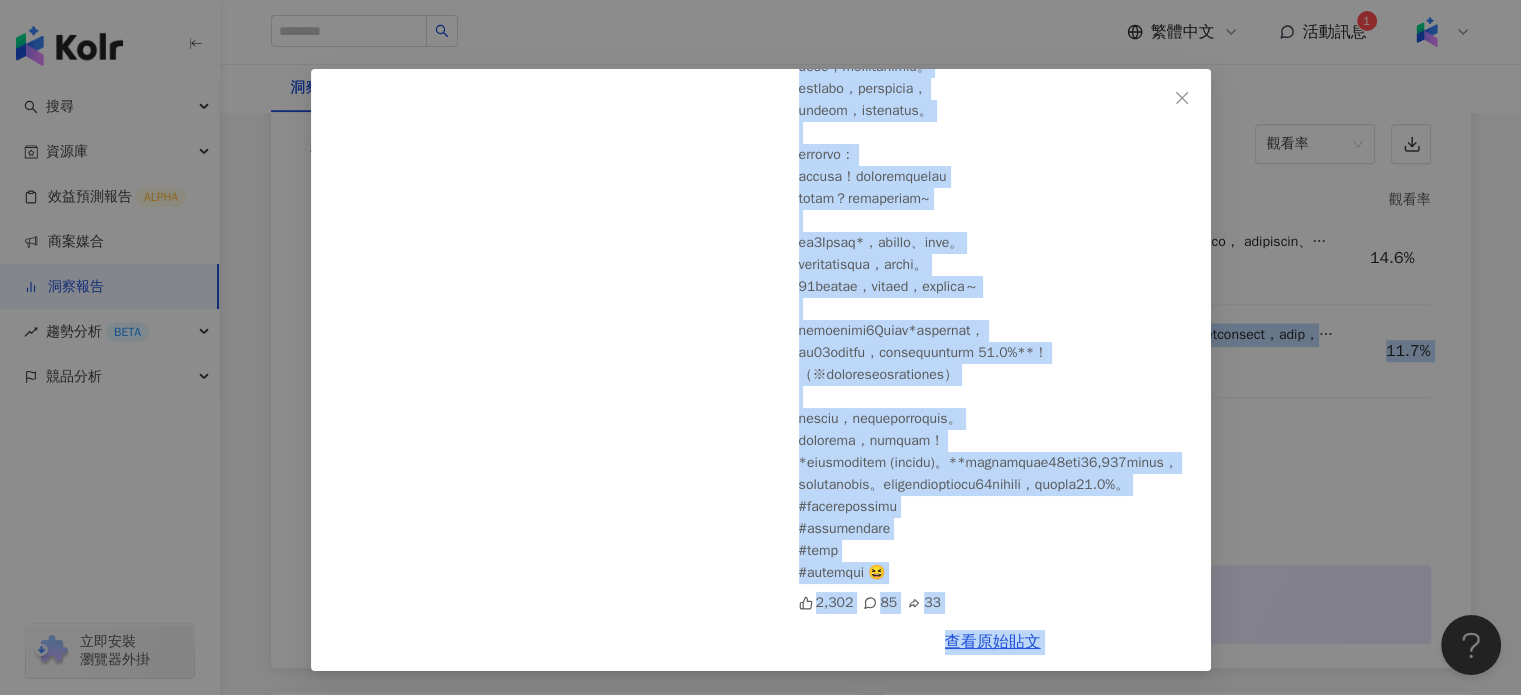 drag, startPoint x: 795, startPoint y: 216, endPoint x: 1012, endPoint y: 570, distance: 415.2168 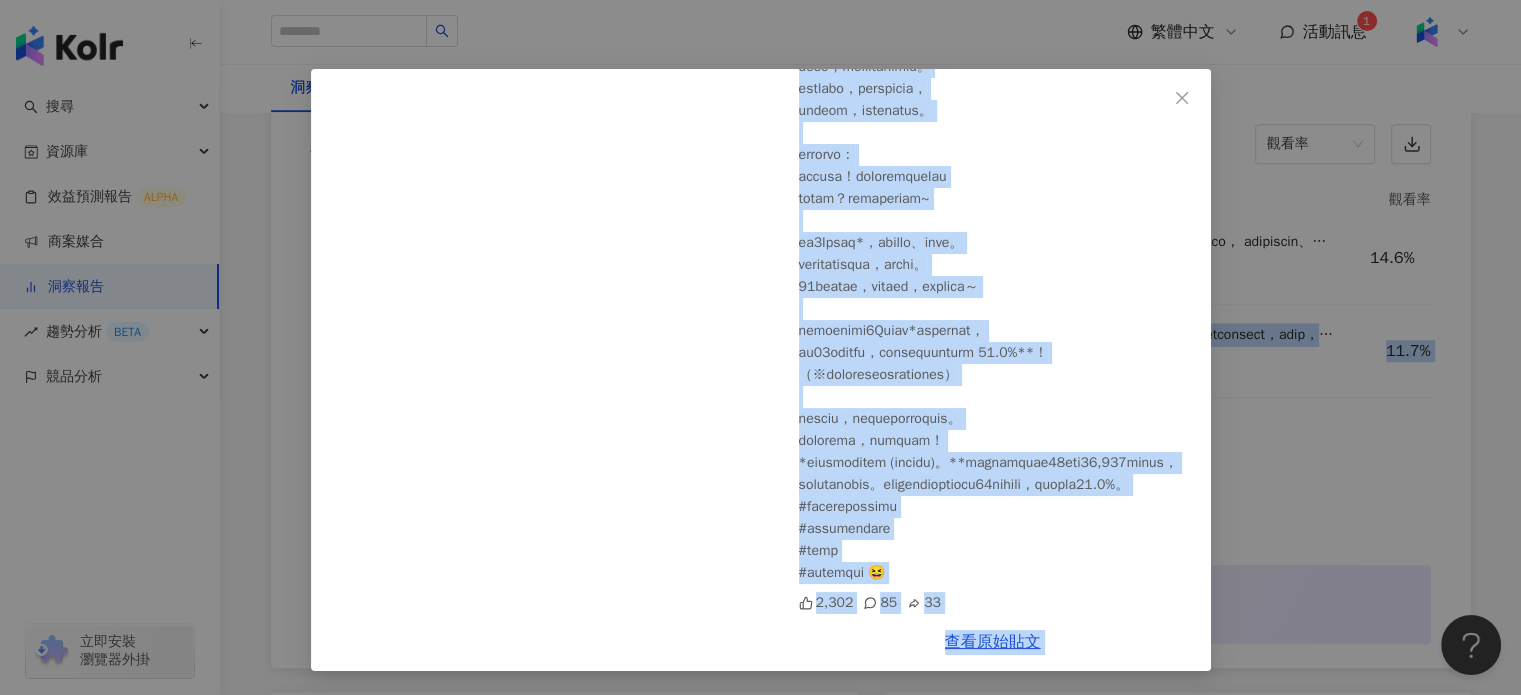 copy on "大家都知道，
協志很少接業務合作。
因為我這個人比較挑，
一定要自己真的用過、也真心喜歡，
才會放心推薦給大家。
馬上選購  https://reurl.cc/89nLAR
佳格健康Go  https://stdfoods.cc/7venzw
現代人工作節奏飛快，
每天用科技產品，時常一忙就是一整天。
久了身體會發出一些小提醒，
偶爾也會感覺需要讓自己緩一緩，重新調整狀態。
還記得幾年前帶老婆去旅行，
我特別安排了一場能欣賞夜景的晚餐。
那天坐在窗邊，熟悉的景色卻讓我愣了一下。
覺得原本輕鬆就能感受的美好畫面，
變得有些不一樣了..
好像少了一點清亮，也多了一層距離感。
那一刻我意識到，
有些改變，其實早就在生活裡悄悄發生。
也是從那時開始，我更在意日常的保養，
因為有些細節，值得我們用晶亮守住。
這次想推薦的是：
更好的葉黃素！天地合補金盞花葉黃素濃縮飲
為什麼選它？當然要把細節告訴你囉~
添加3D玻尿酸鈉*，幫助補充水分、鎖水保濕。
小分子型態的游離型葉黃素，非常好吸收。
15ml濃縮設計，條裝輕巧方便，日常攜帶不麻煩～
而且天地合補使用的3D玻尿酸鈉*來源為雞冠萃取物，
經過18個月科學實證，連續飲用後晶亮度平均可提升 81.1%**！
（※每人體驗效果可能因生活習慣與體質而異）
即使工作再忙，這樣的日常保養我也能輕鬆做到。
一條搞定晶亮補給，就從現在開始喔！
*玻尿酸鈉來自雞冠萃取物 (含透明質酸鈉)。**天地合補葉黃素飲歷經18個月的24,707個樣品試驗，測試的實際感受因人而異。天地合補金盞花葉黃素濃縮飲歷經18個月實驗證實，能提升晶亮度81.1%。
#天地合補金盞花葉黃素濃縮飲
#加了玻尿酸更好的葉黃素
#桂格合作
#感謝攝影師孫太太 😆..." 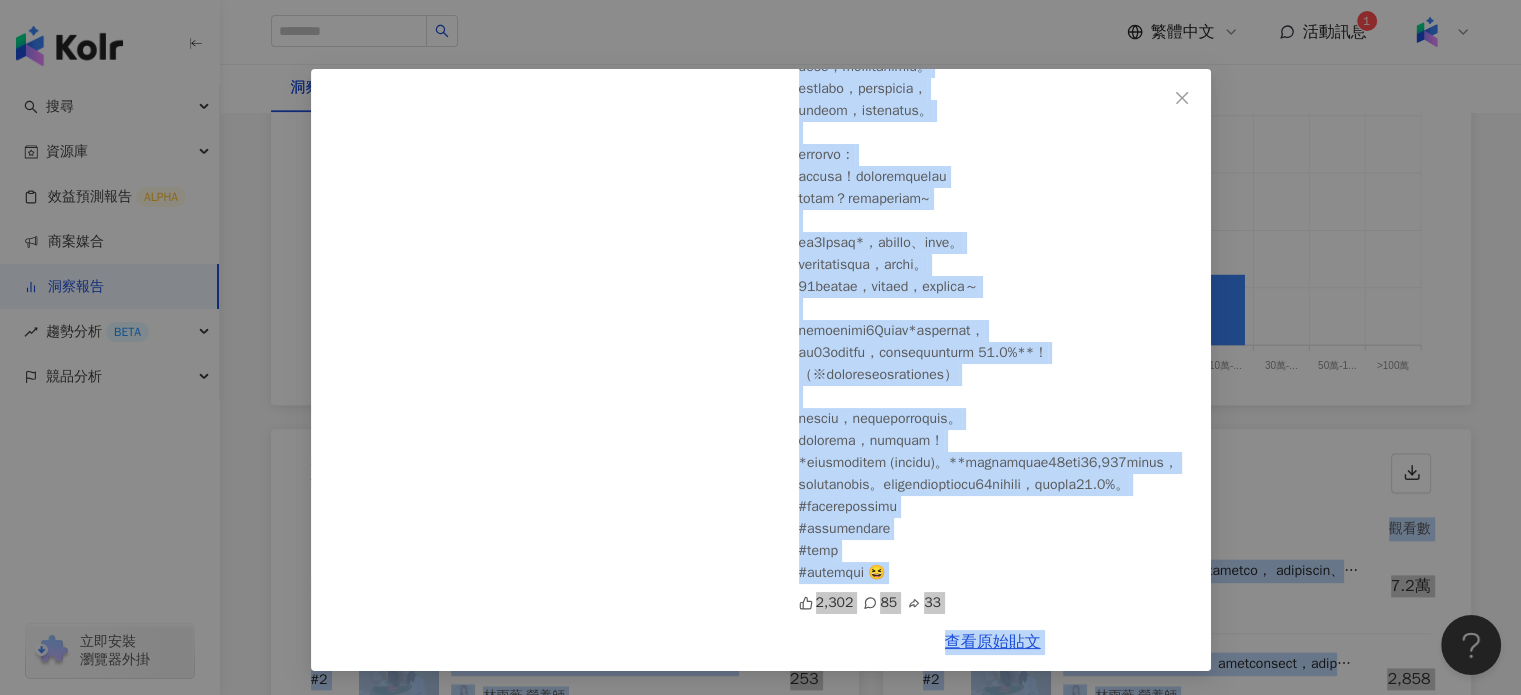 click on "孫協志 2025/7/18 2,302 85 33 查看原始貼文" at bounding box center [760, 347] 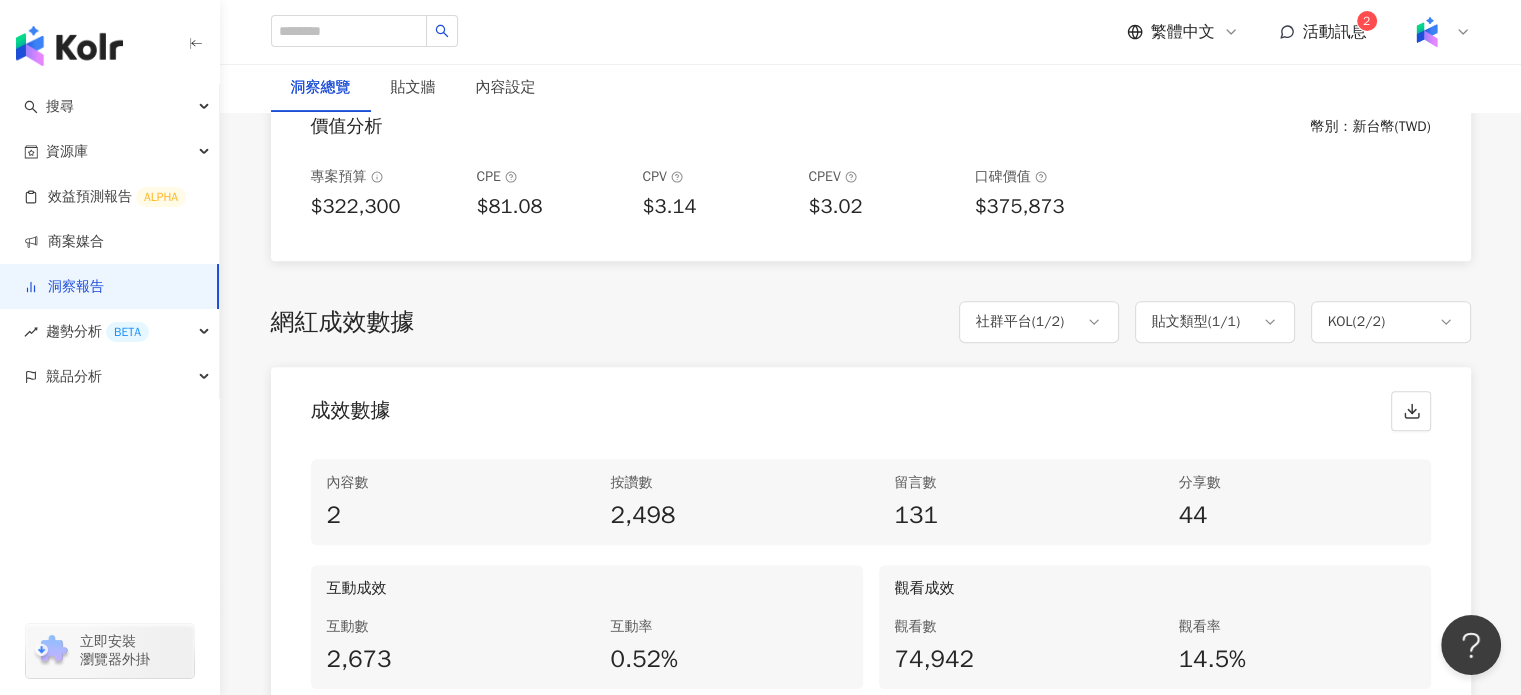 scroll, scrollTop: 700, scrollLeft: 0, axis: vertical 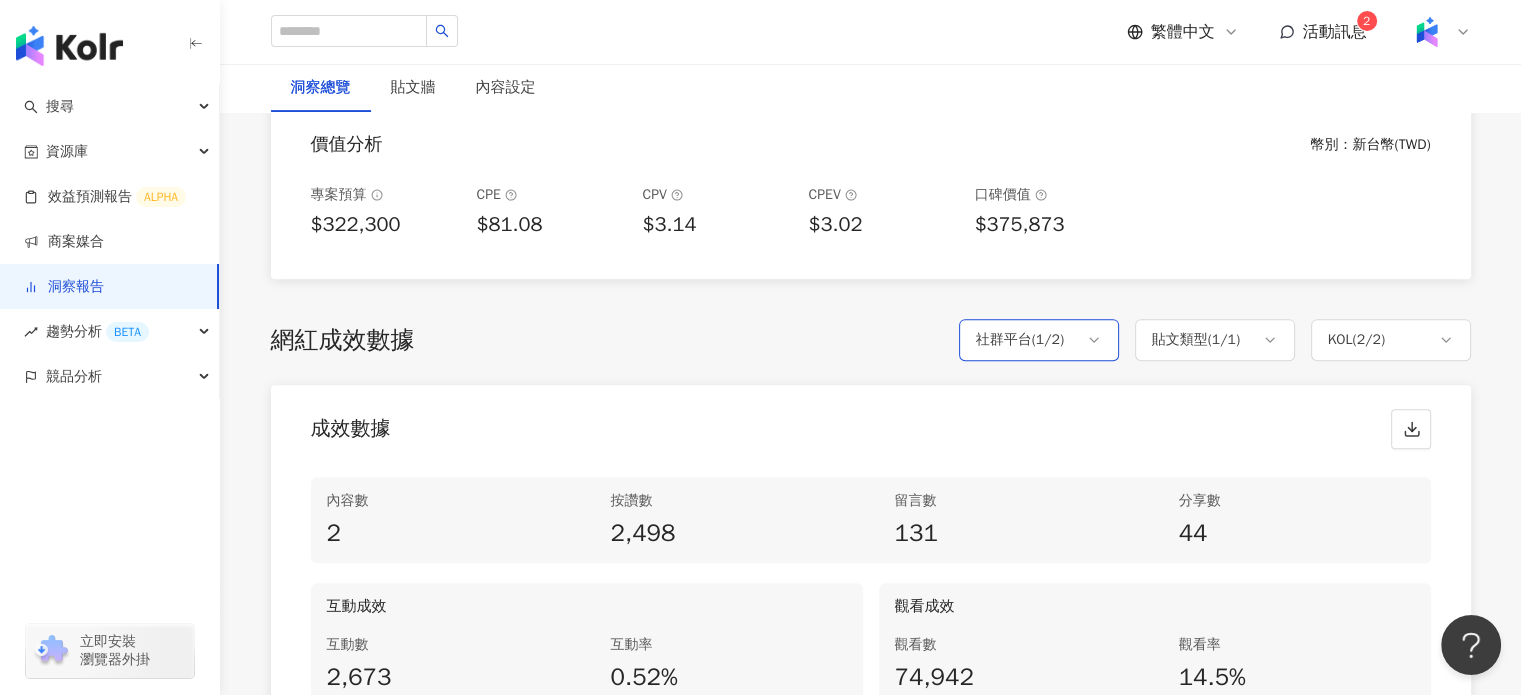 click on "社群平台  ( 1 / 2 )" at bounding box center [1039, 340] 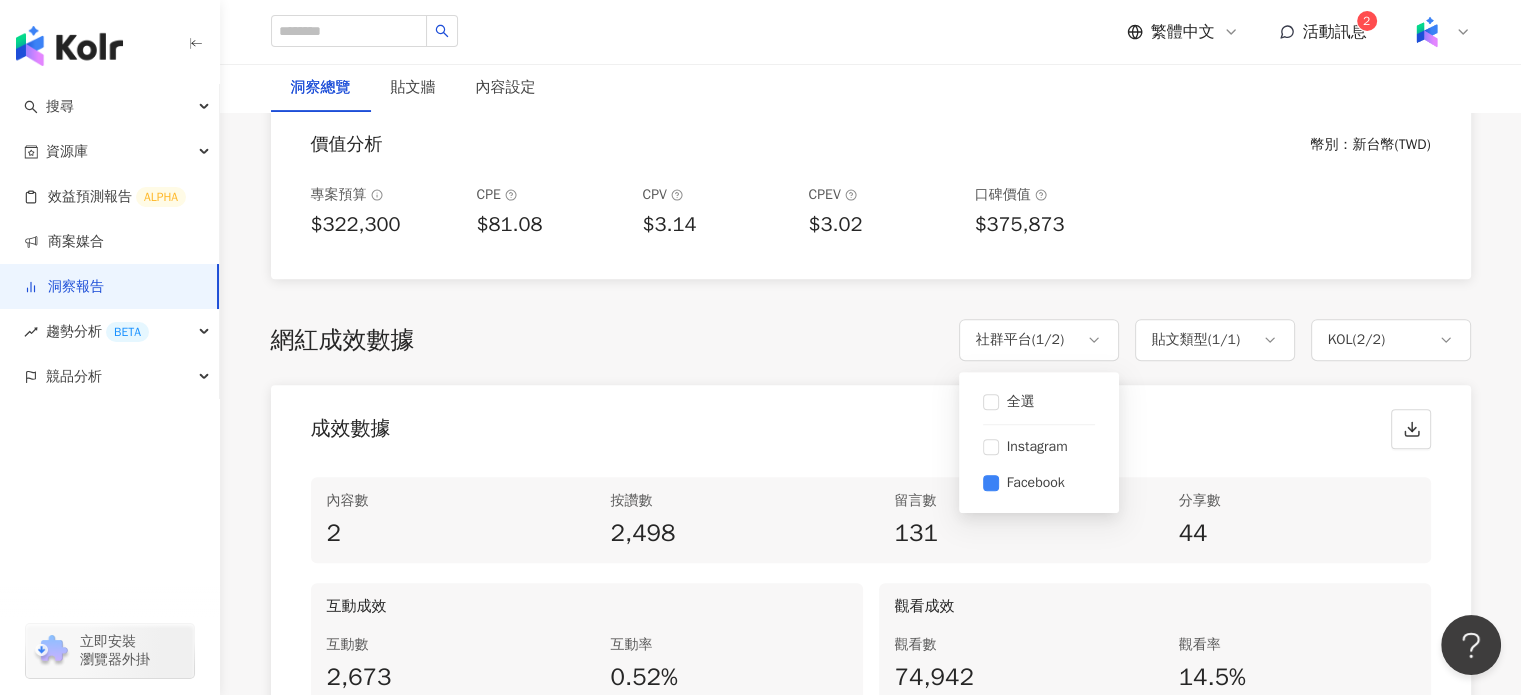 click on "成效數據" at bounding box center (871, 423) 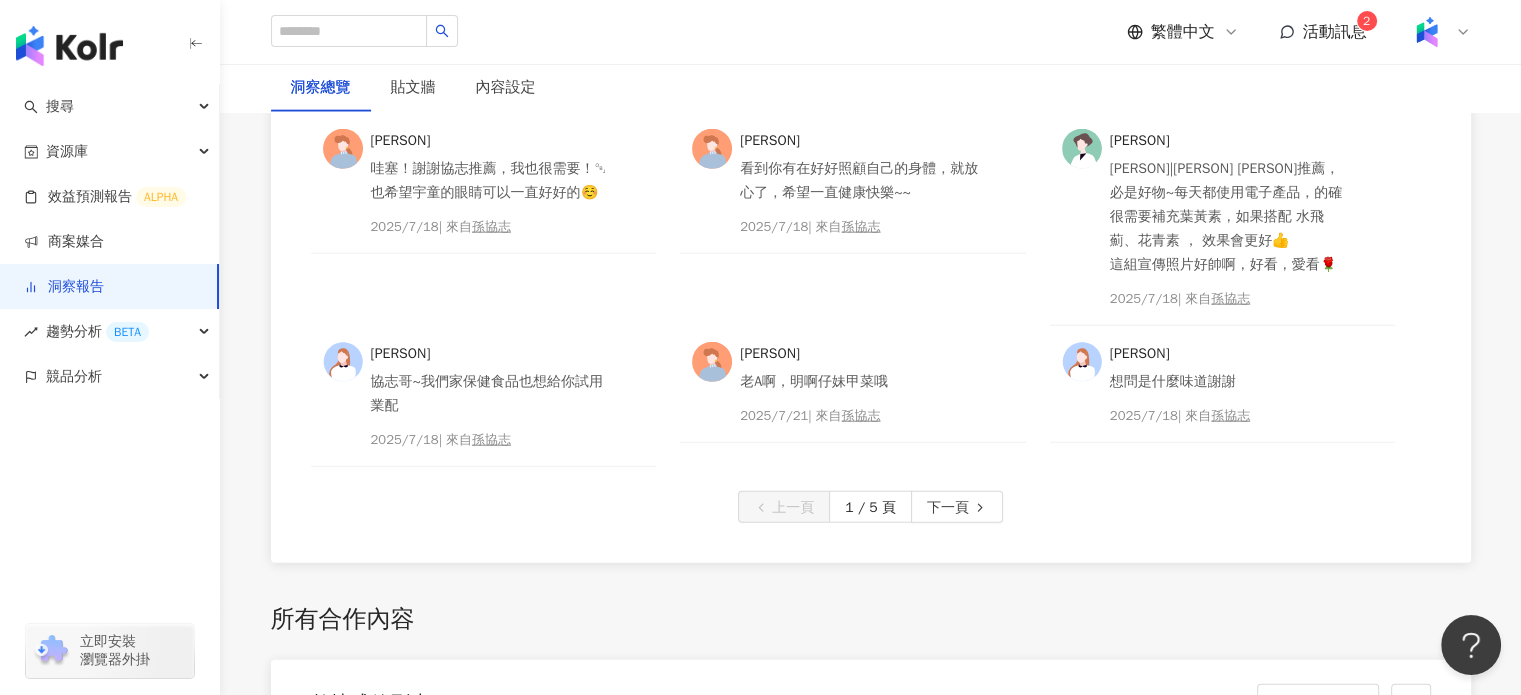 scroll, scrollTop: 4900, scrollLeft: 0, axis: vertical 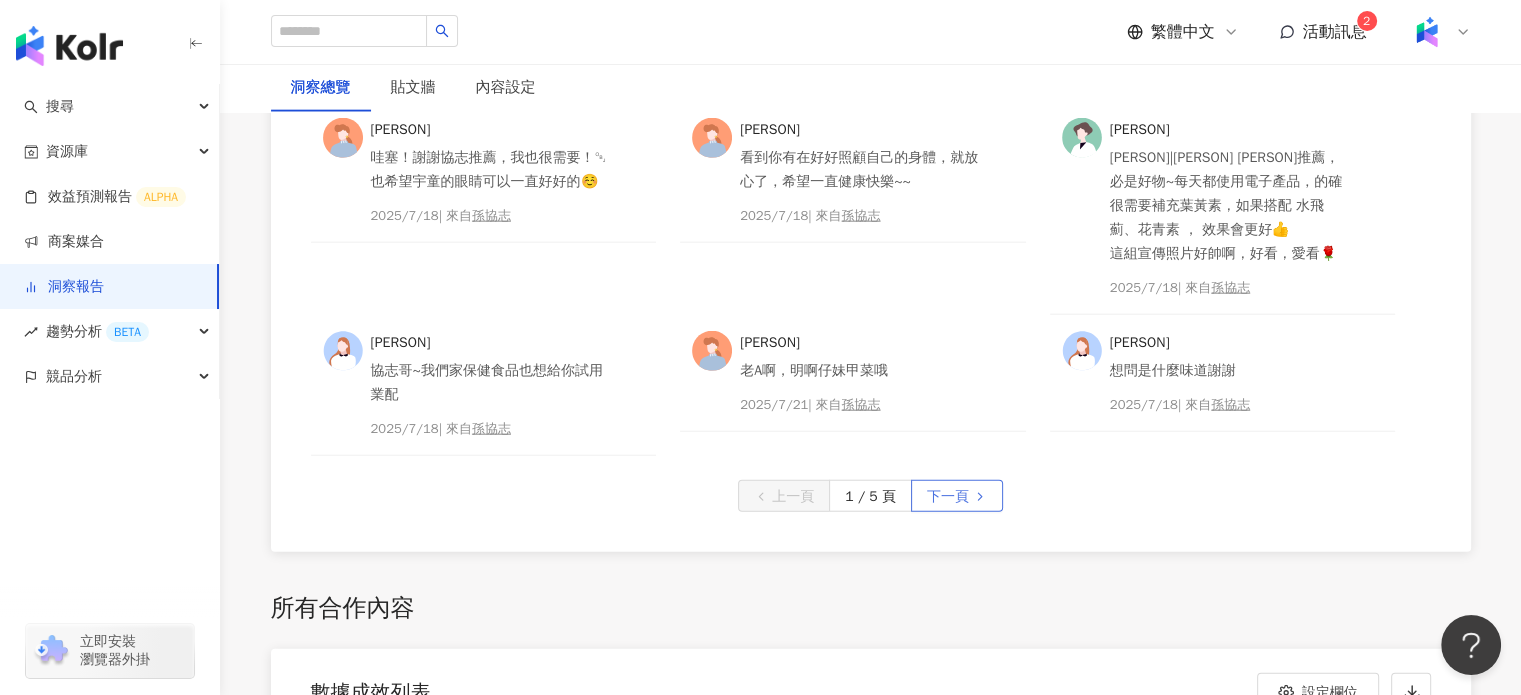 click on "下一頁" at bounding box center [948, 497] 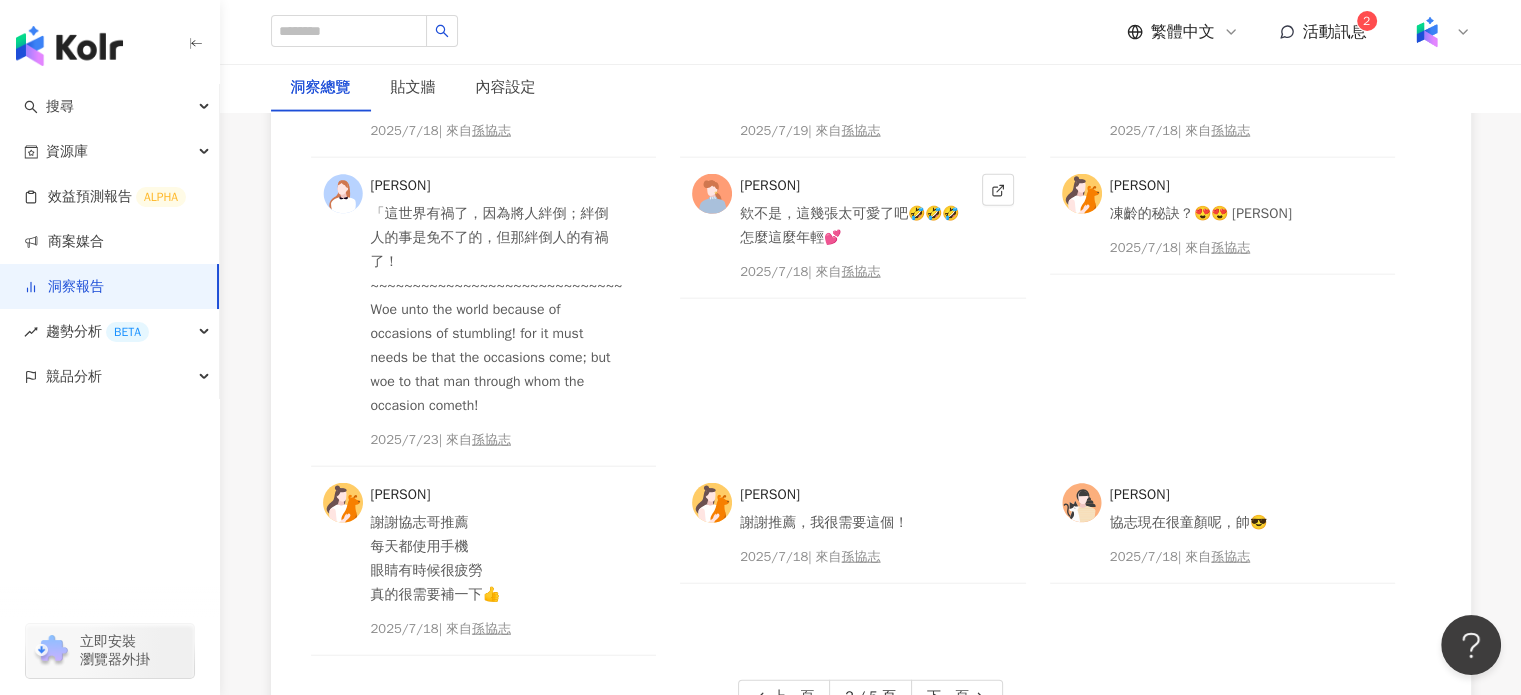 scroll, scrollTop: 4800, scrollLeft: 0, axis: vertical 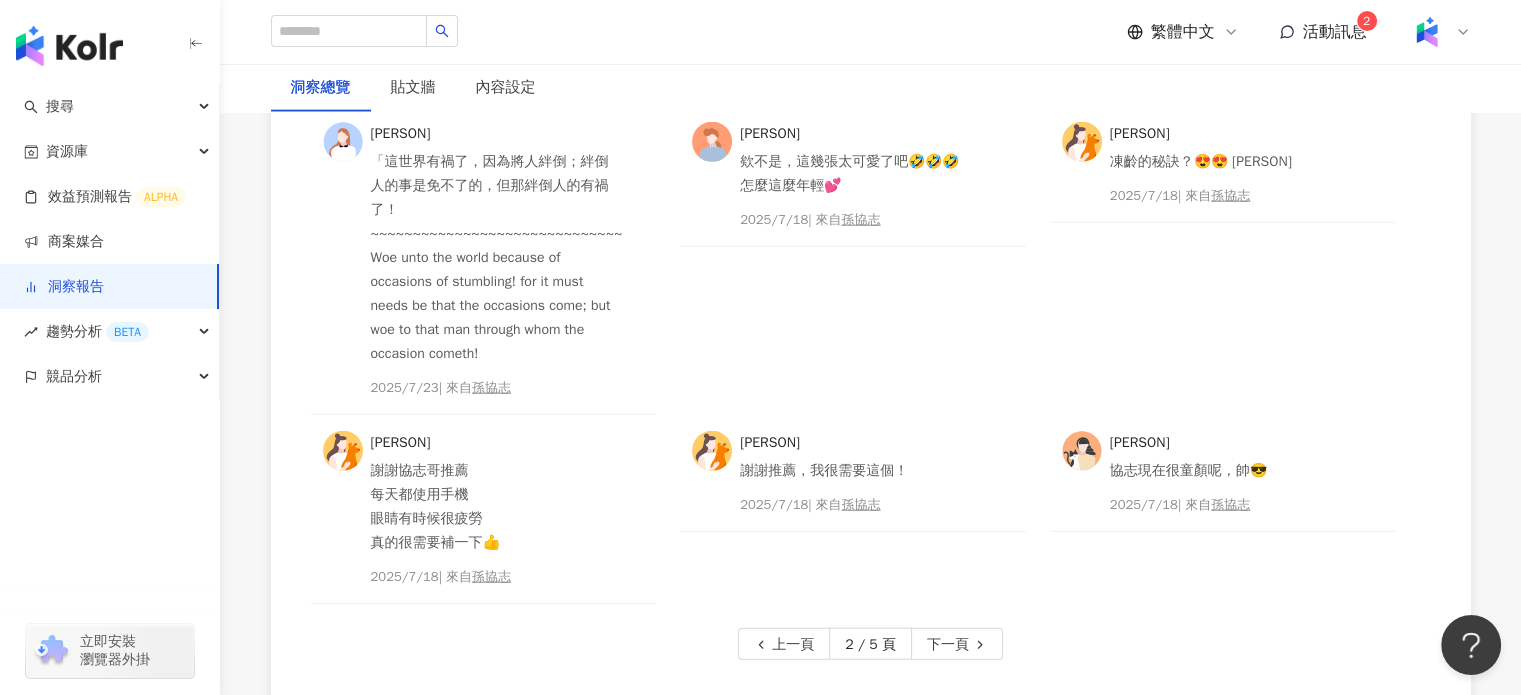 click on "下一頁" at bounding box center [957, 644] 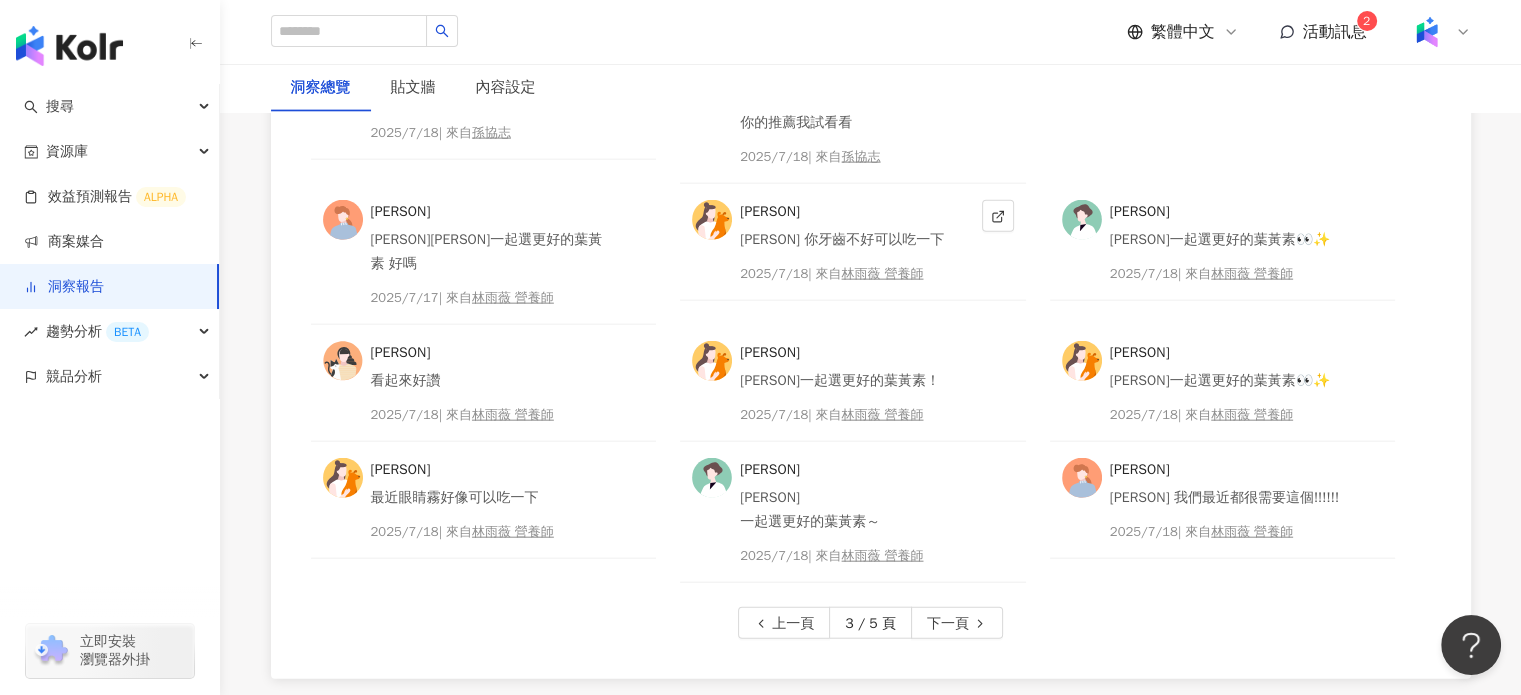 scroll, scrollTop: 4800, scrollLeft: 0, axis: vertical 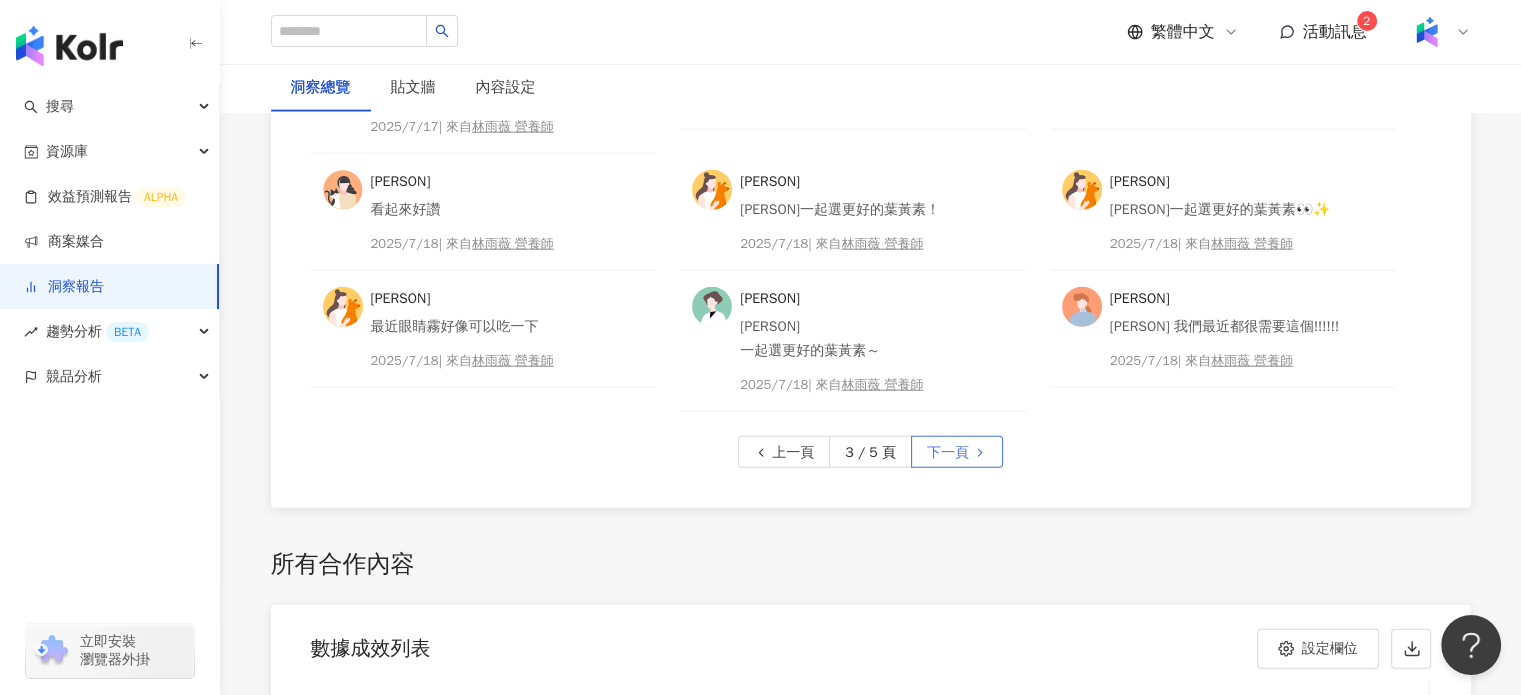 click 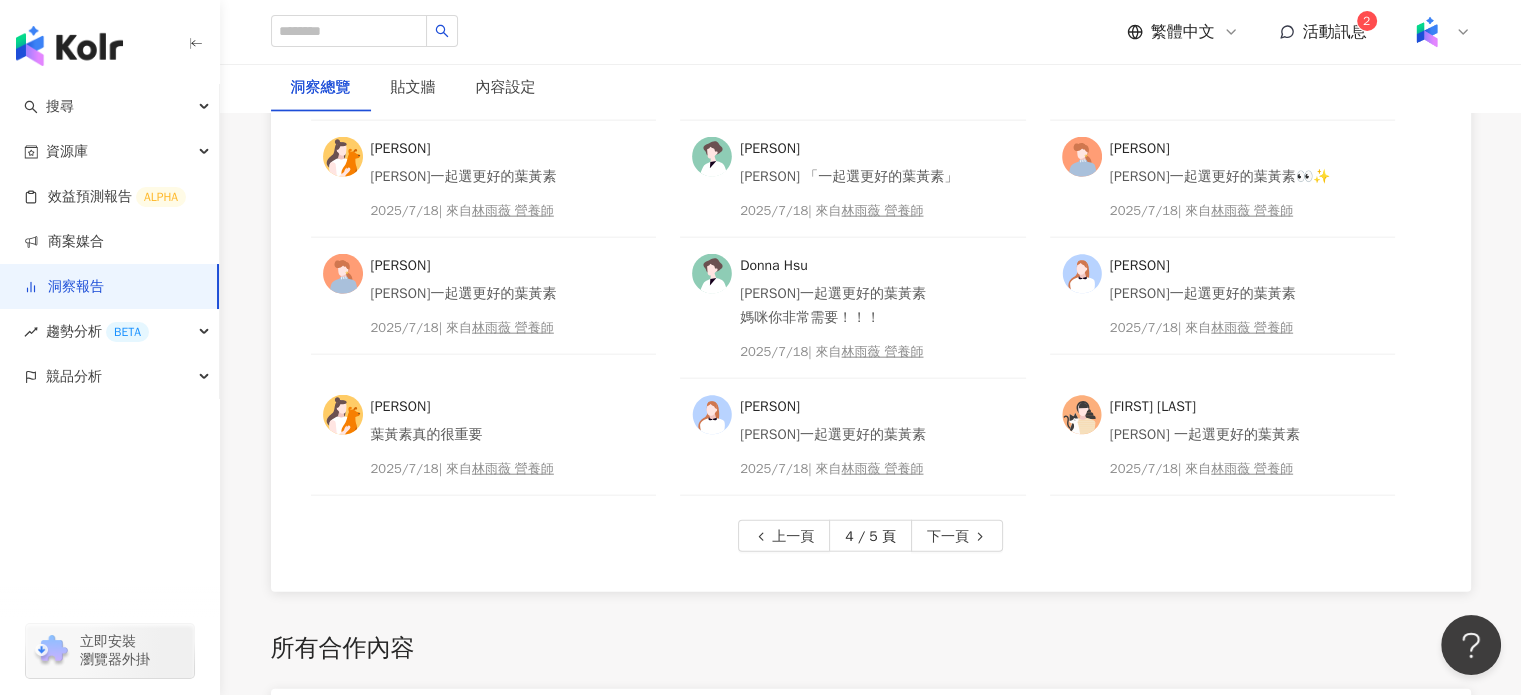 scroll, scrollTop: 4500, scrollLeft: 0, axis: vertical 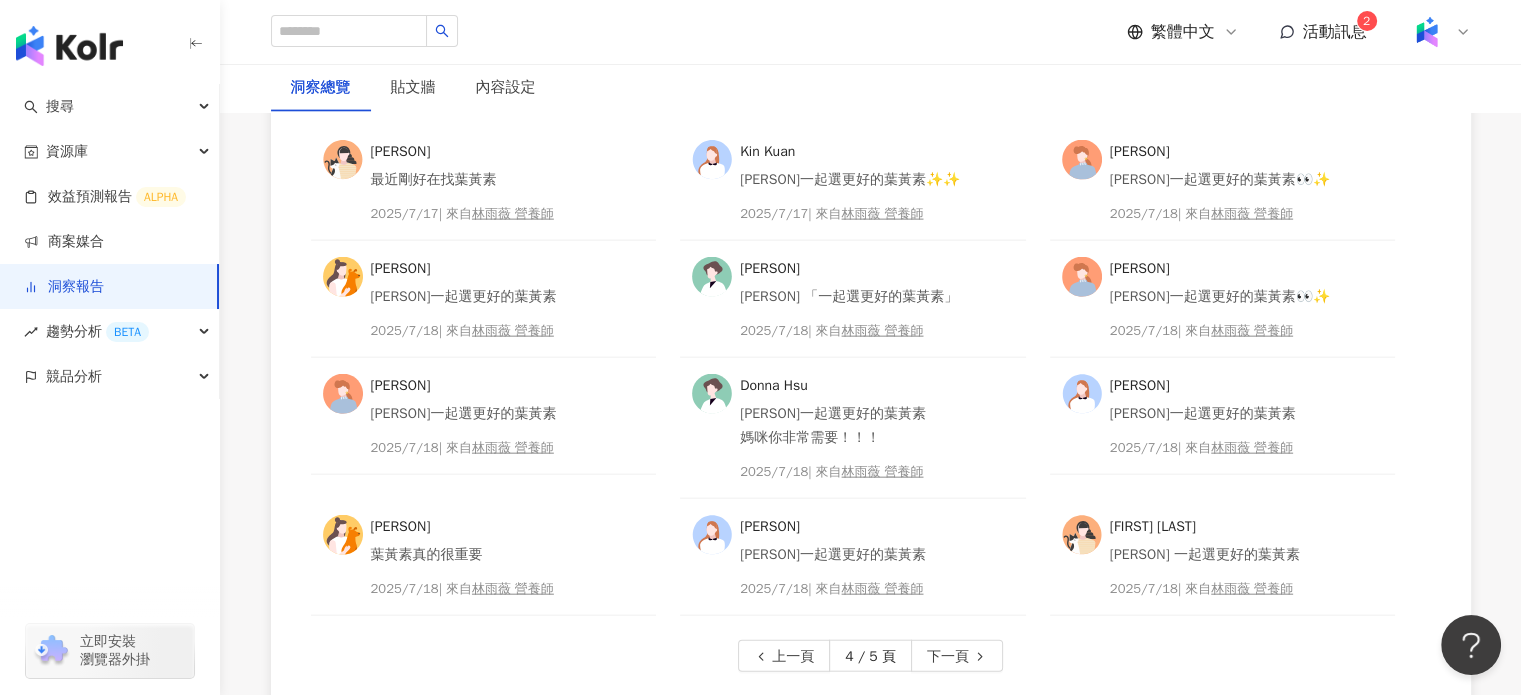 click 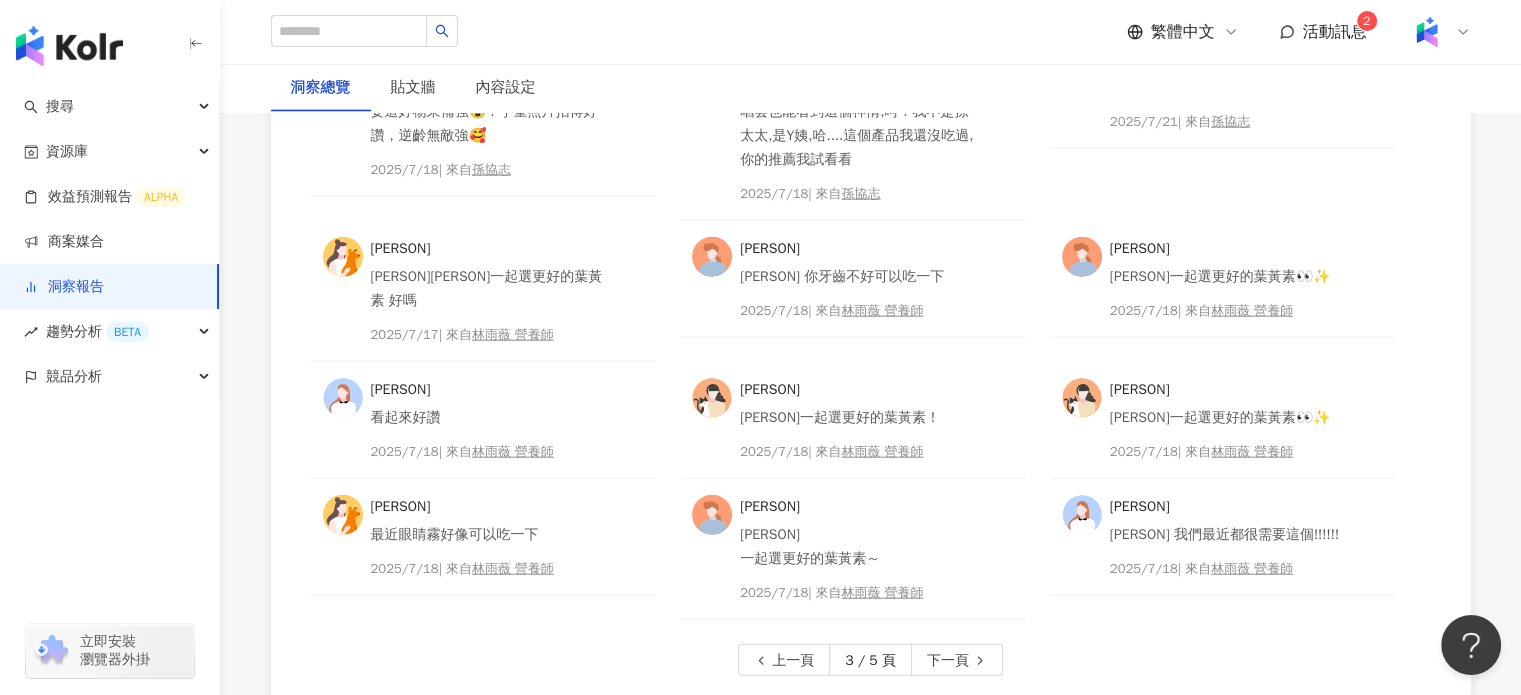 scroll, scrollTop: 4700, scrollLeft: 0, axis: vertical 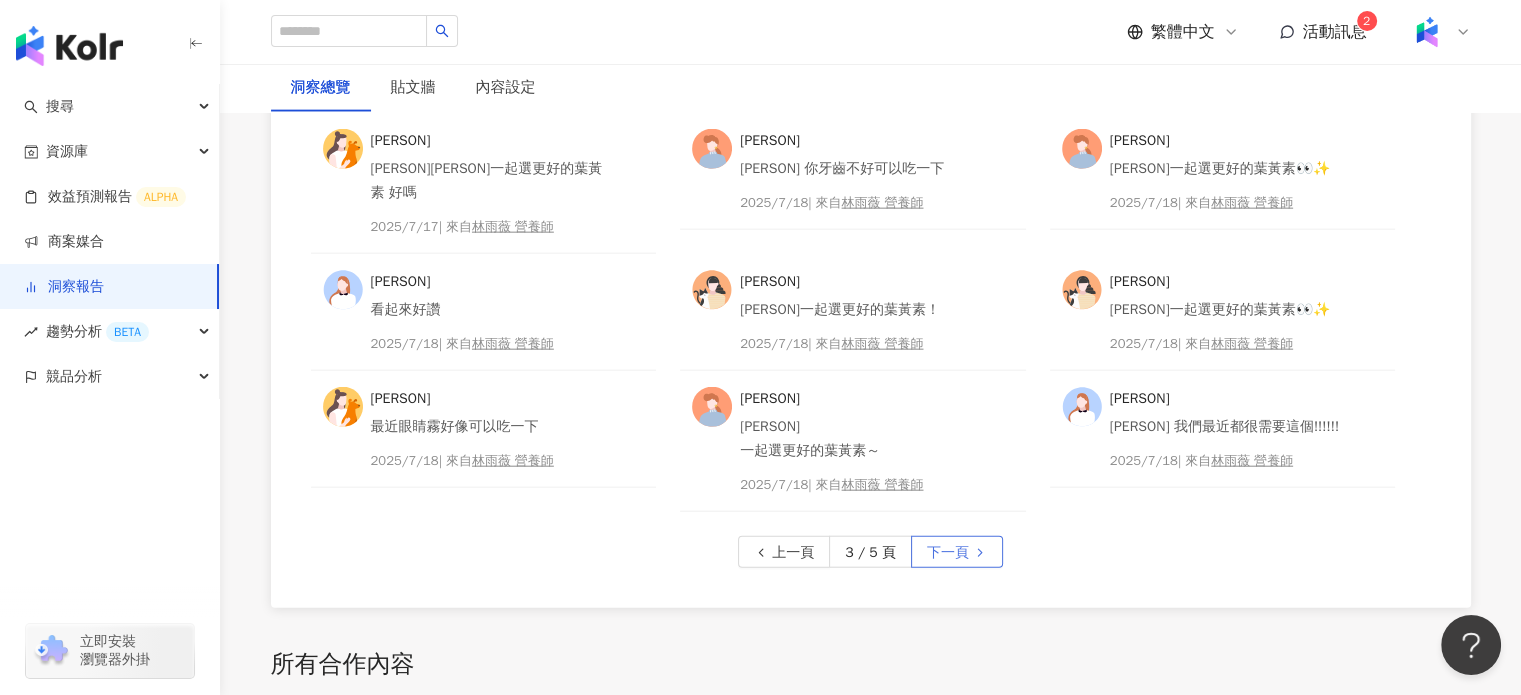 click on "下一頁" at bounding box center [948, 553] 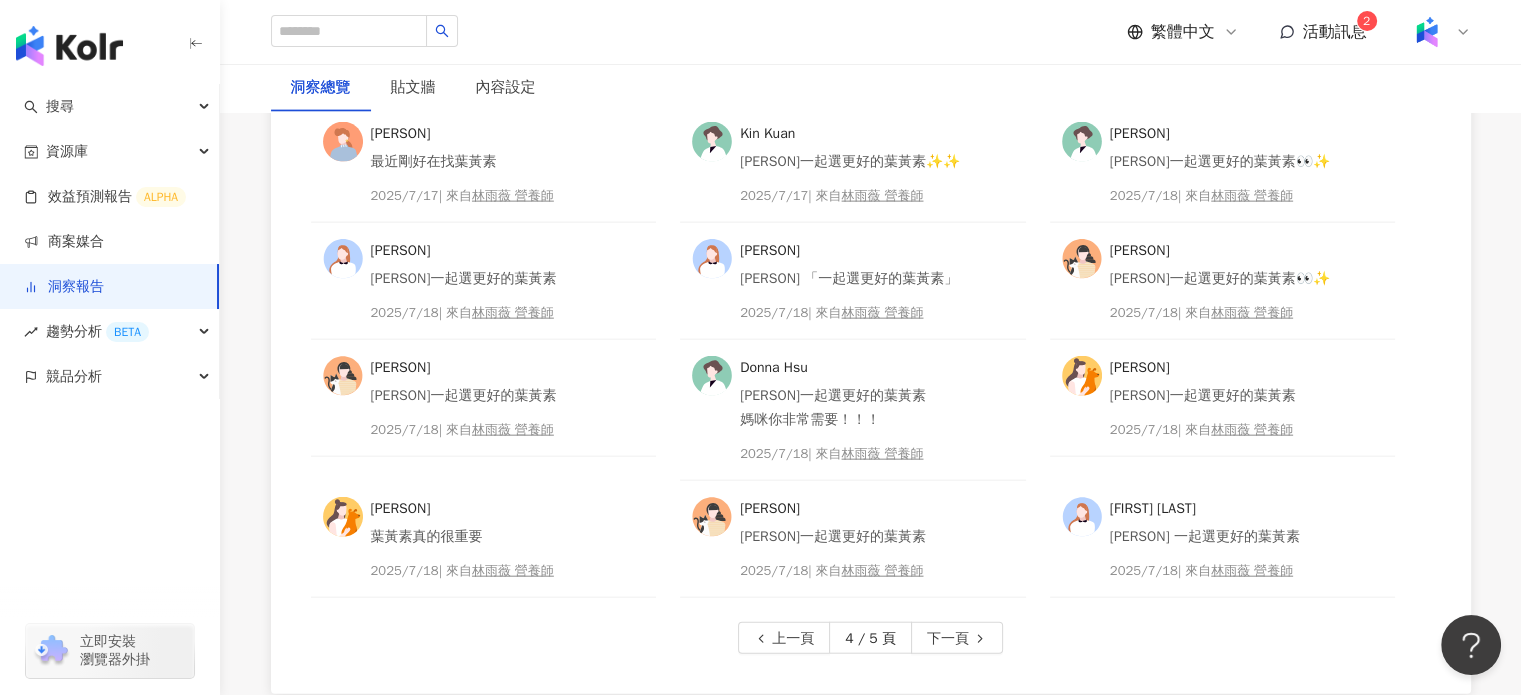 scroll, scrollTop: 4500, scrollLeft: 0, axis: vertical 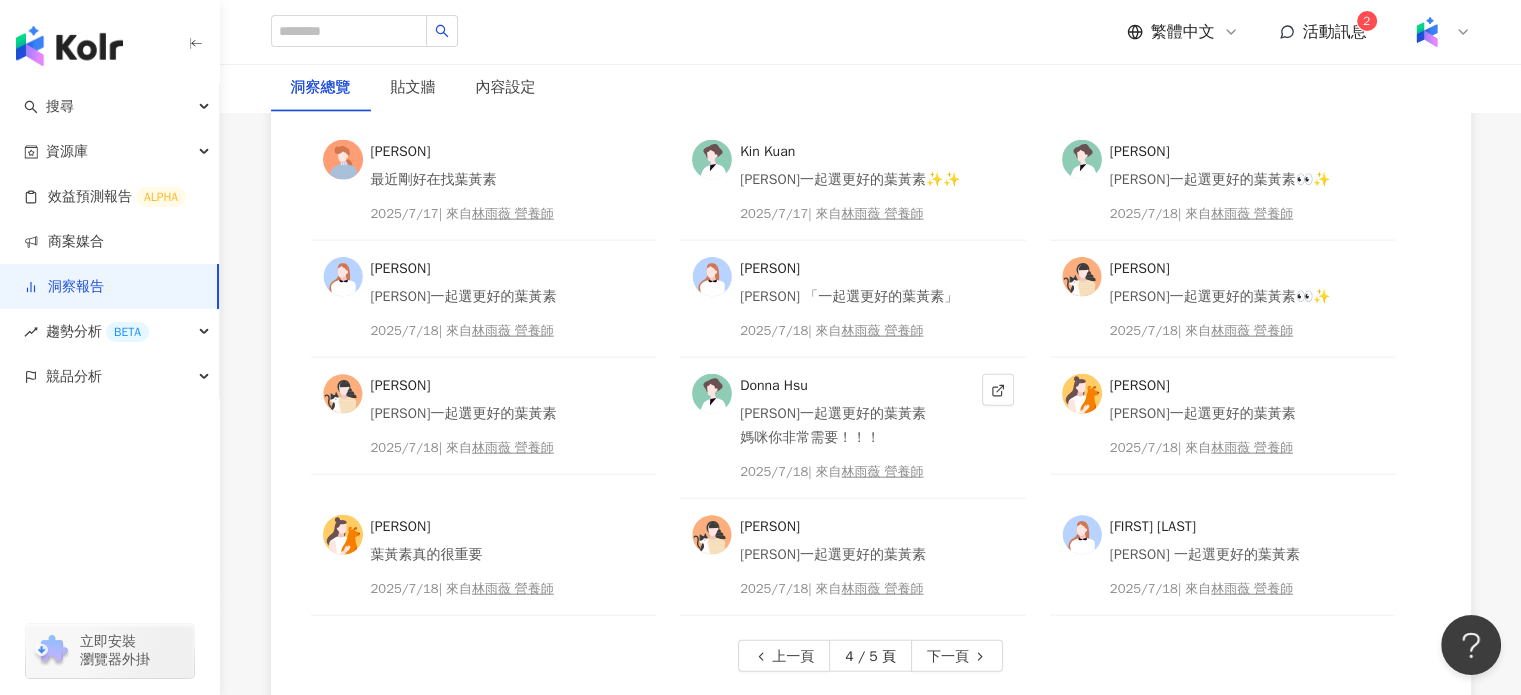 type 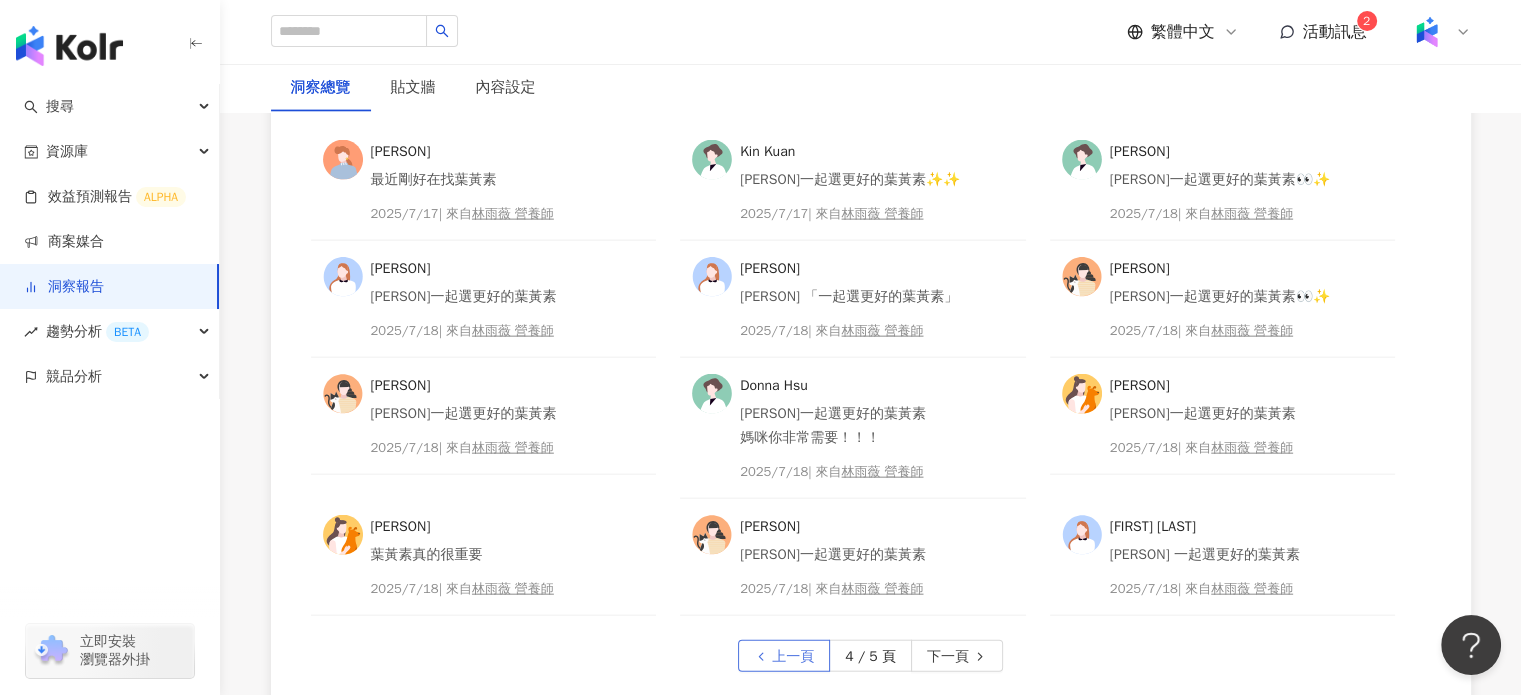 click on "上一頁" at bounding box center (793, 657) 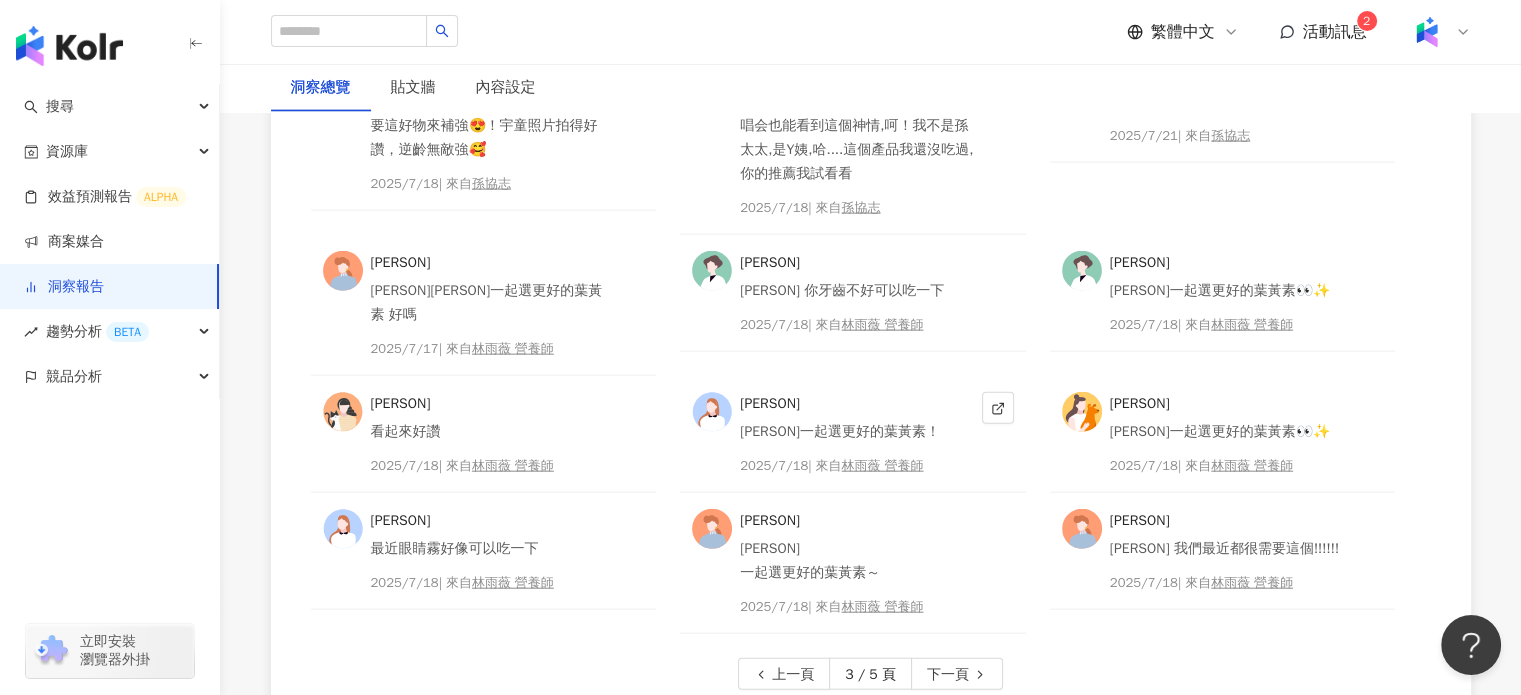 scroll, scrollTop: 4700, scrollLeft: 0, axis: vertical 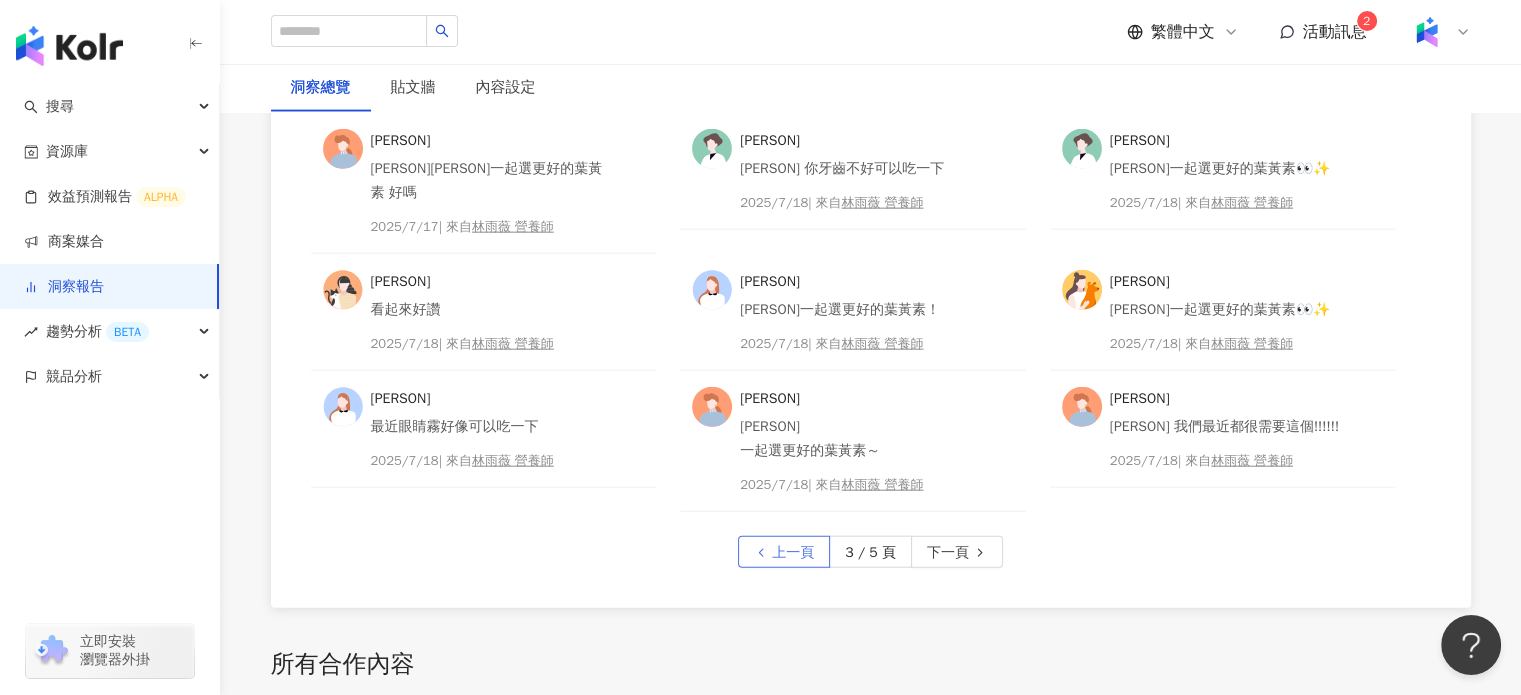click on "上一頁" at bounding box center (793, 553) 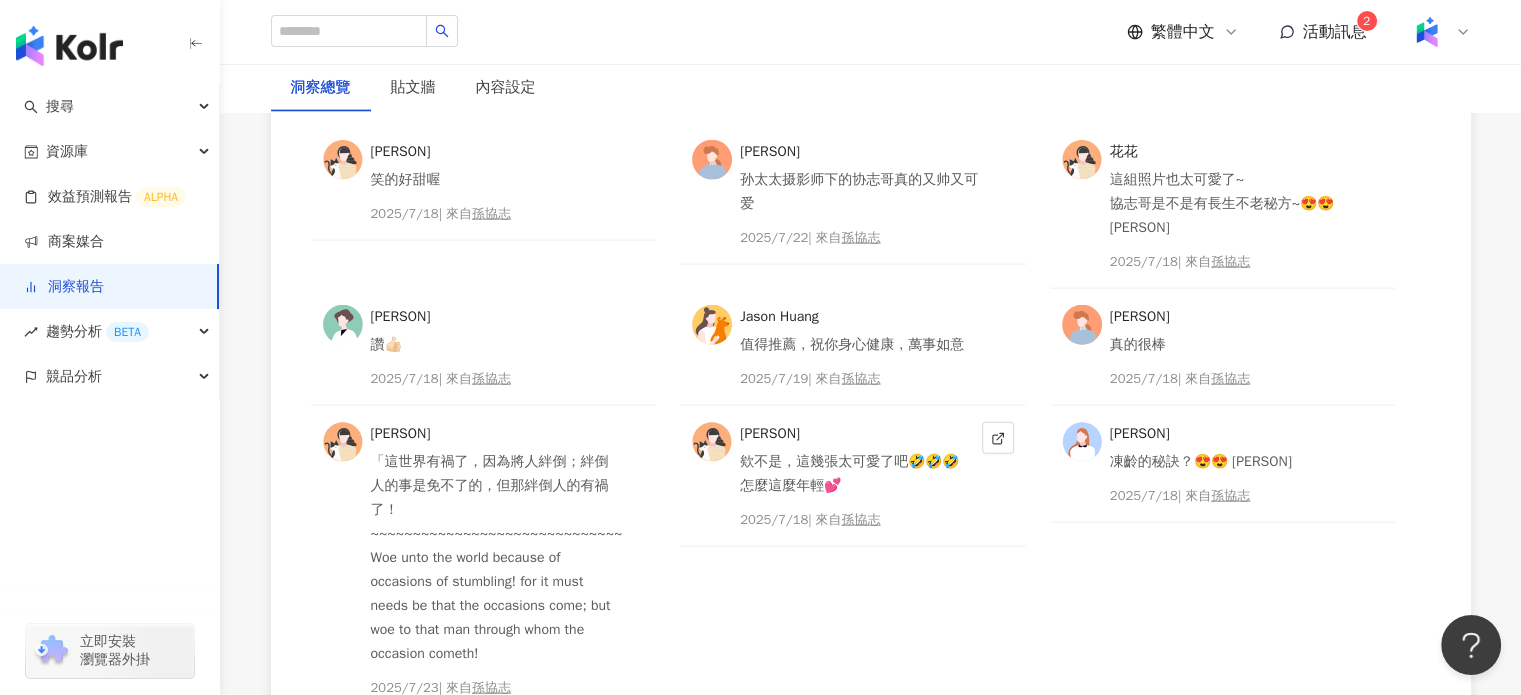 scroll, scrollTop: 4700, scrollLeft: 0, axis: vertical 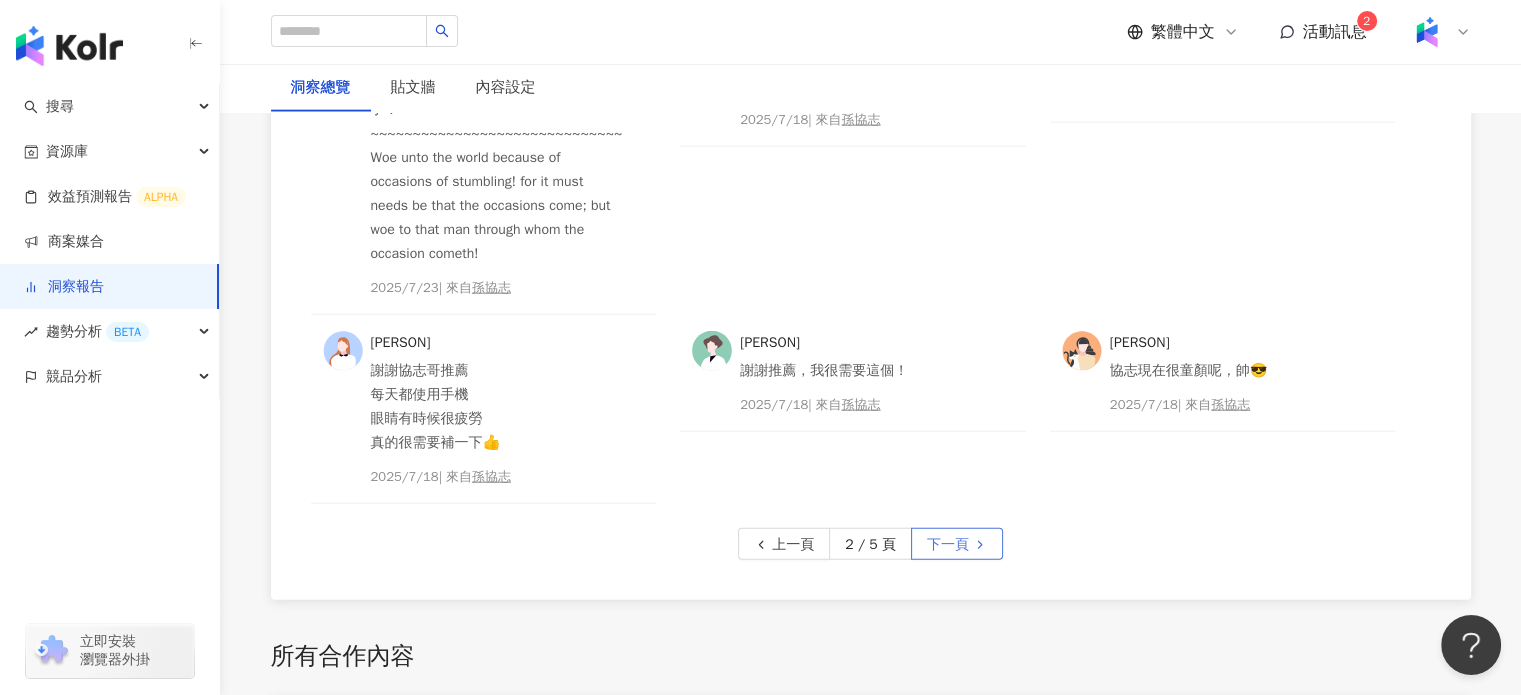 click on "下一頁" at bounding box center (948, 545) 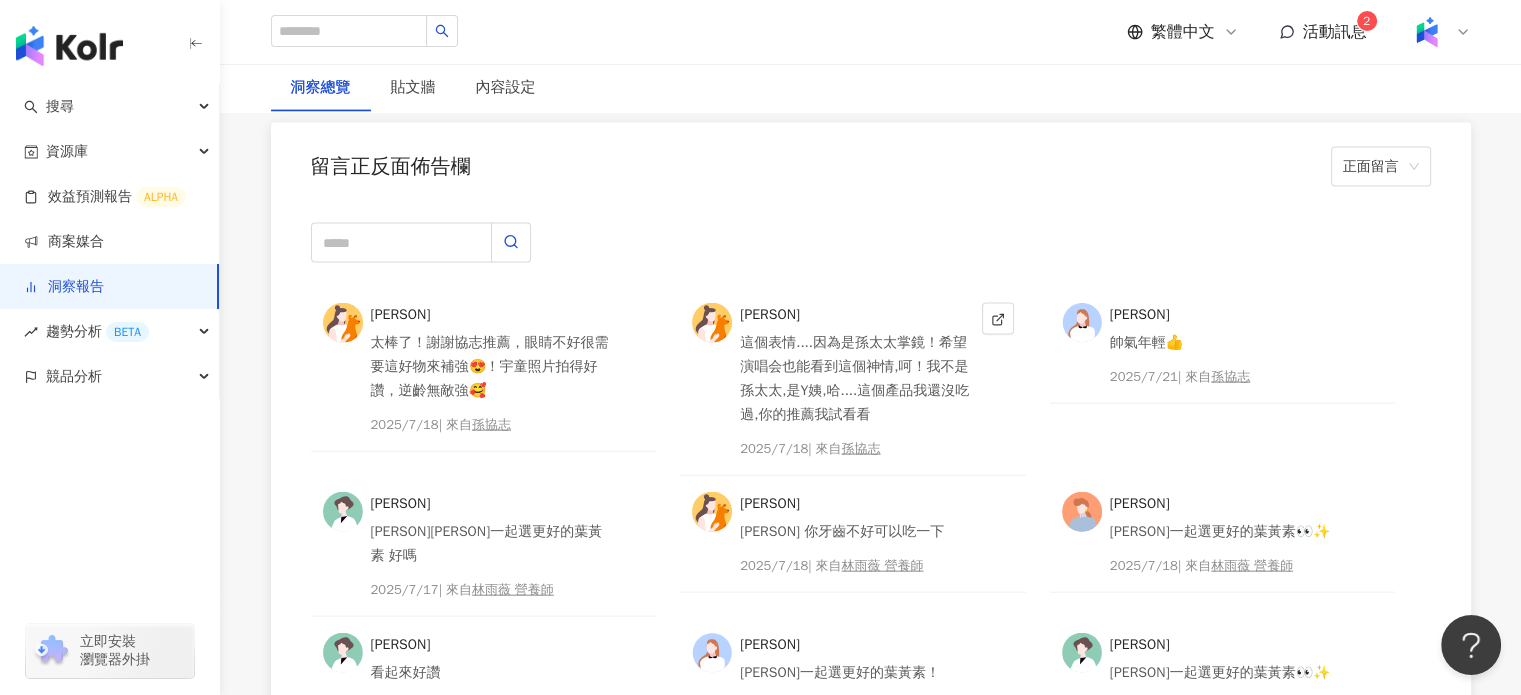 scroll, scrollTop: 4372, scrollLeft: 0, axis: vertical 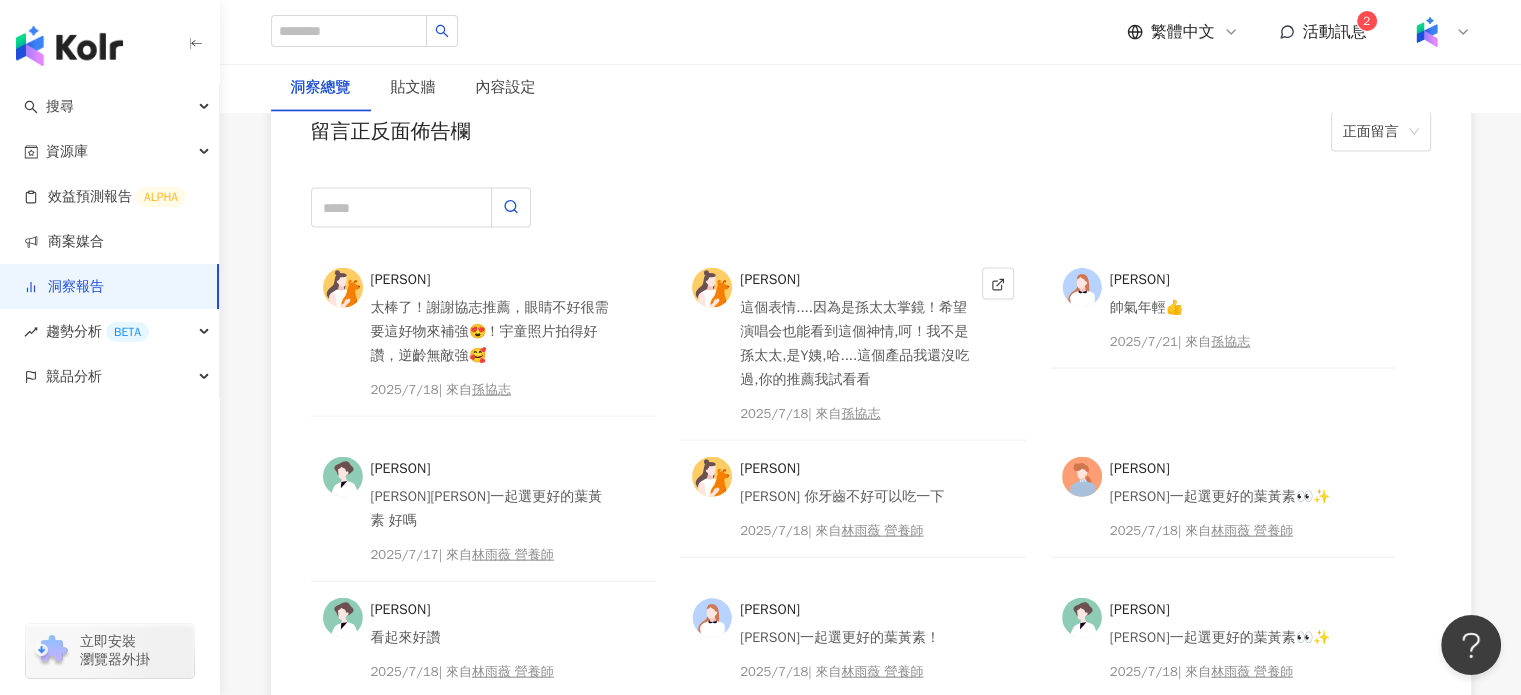type 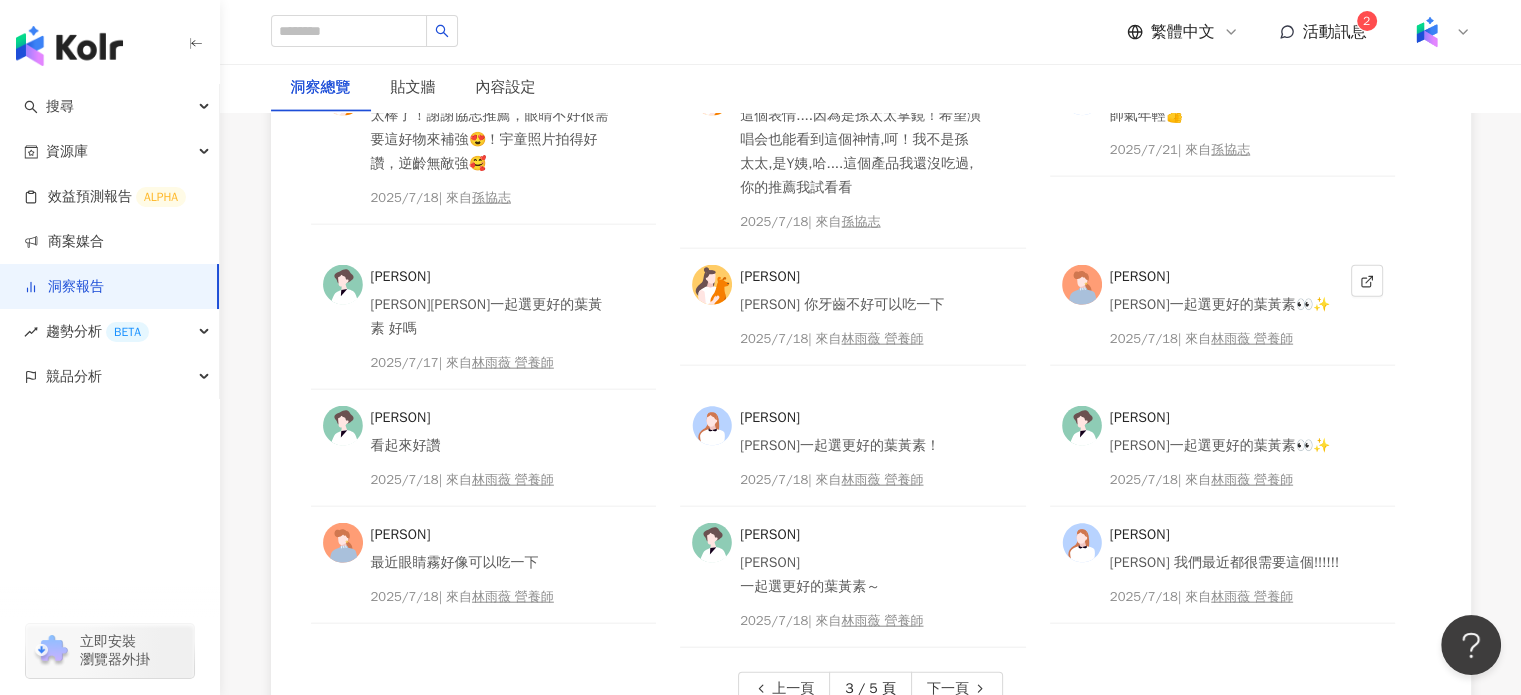 scroll, scrollTop: 4572, scrollLeft: 0, axis: vertical 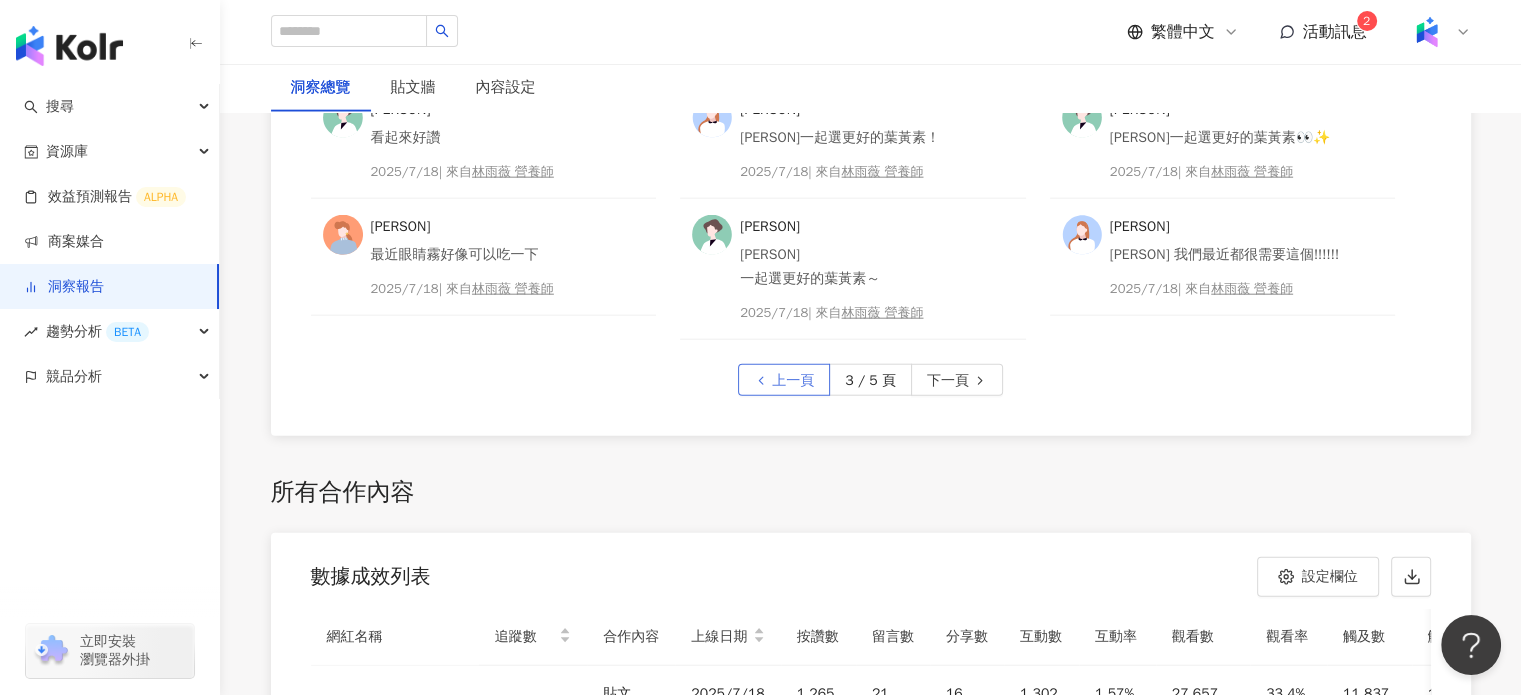 click on "上一頁" at bounding box center (793, 381) 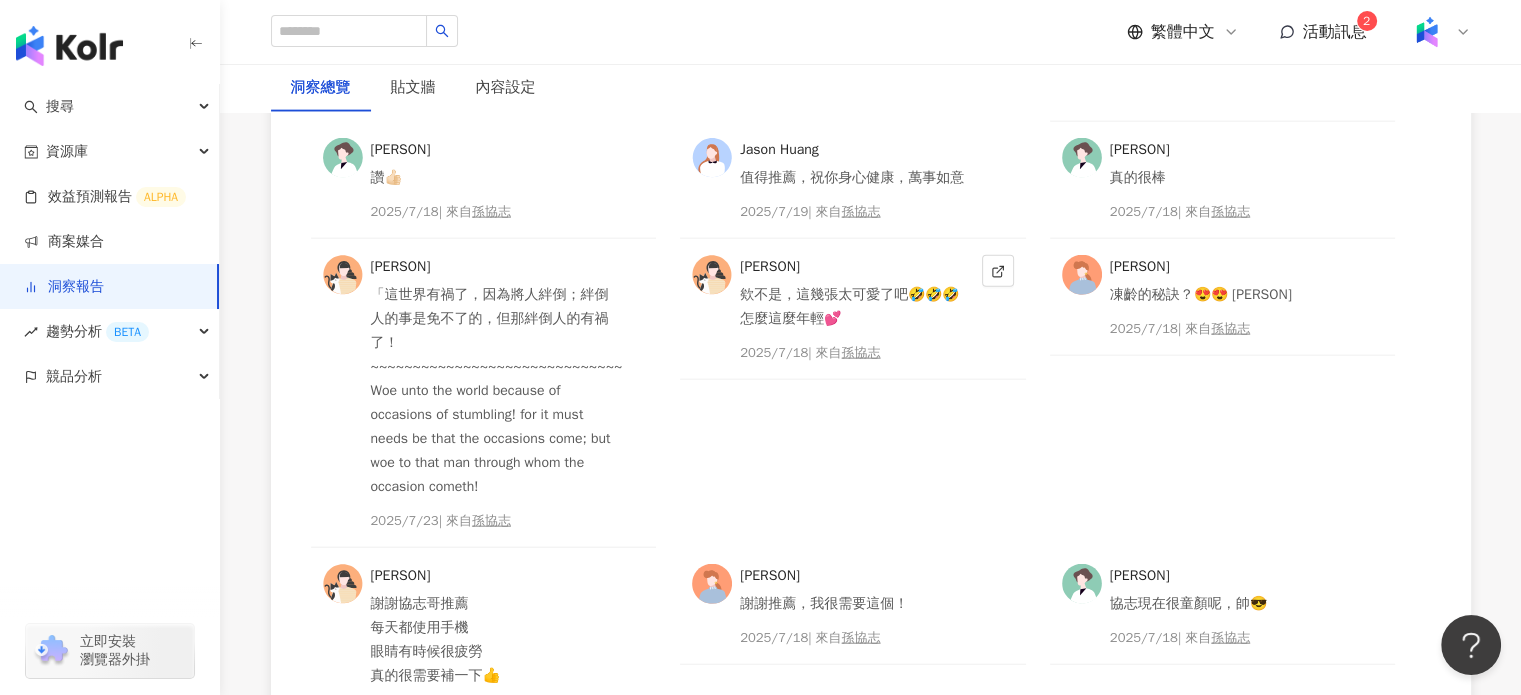 scroll, scrollTop: 4772, scrollLeft: 0, axis: vertical 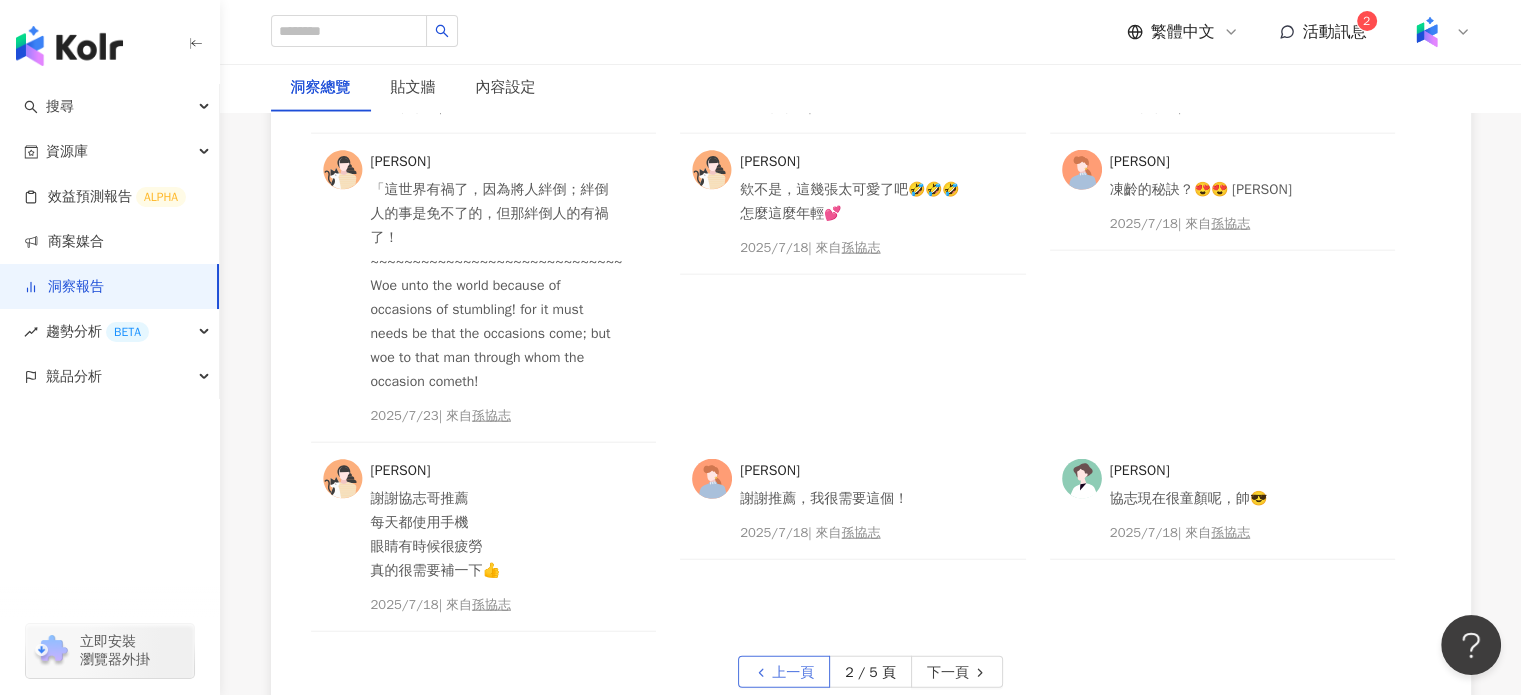 click 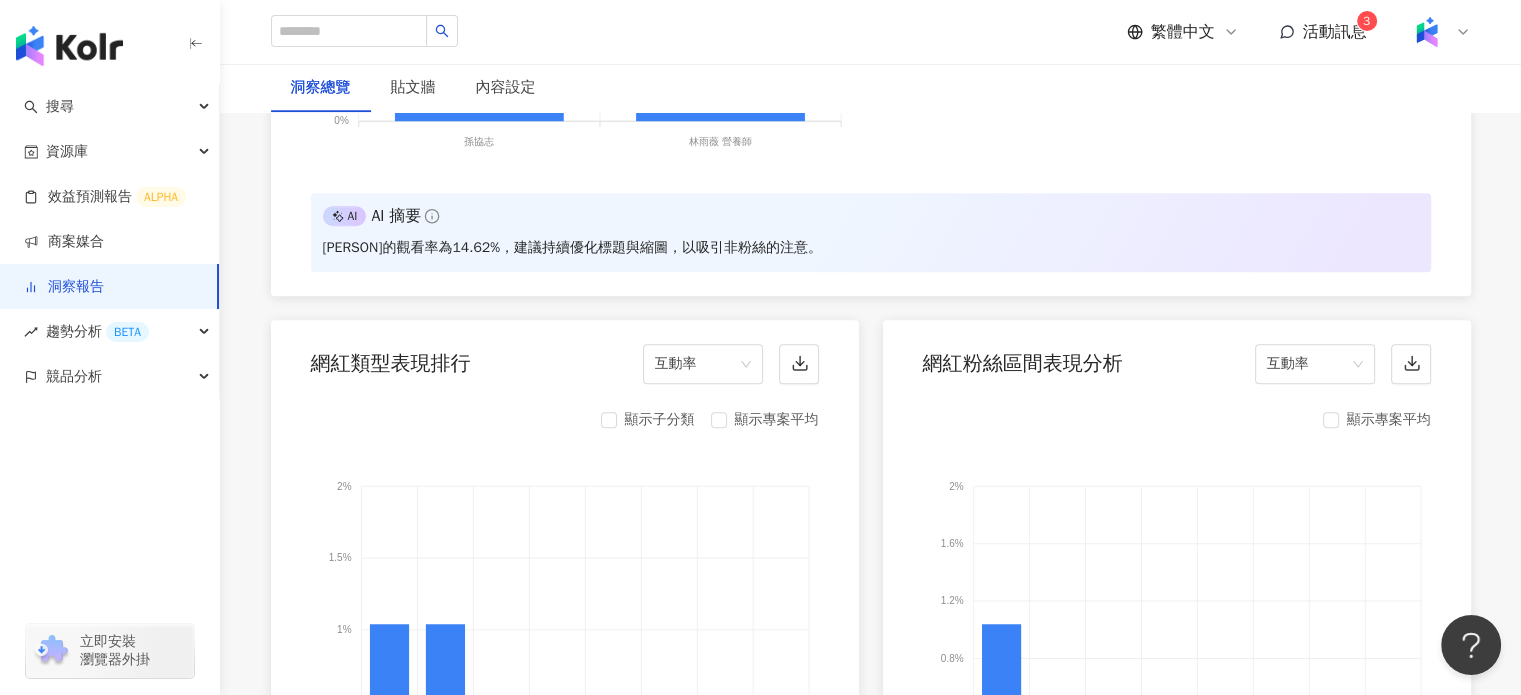scroll, scrollTop: 1572, scrollLeft: 0, axis: vertical 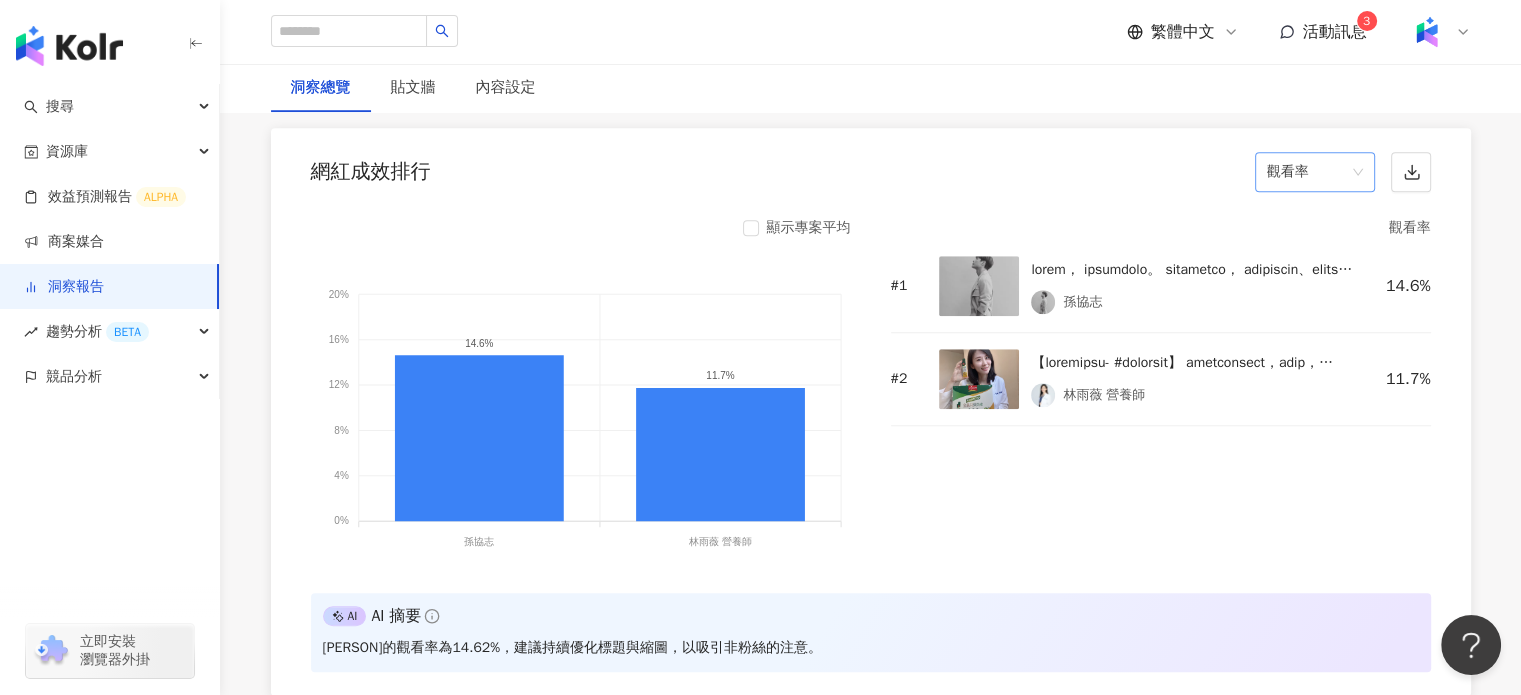 click on "觀看率" at bounding box center [1315, 172] 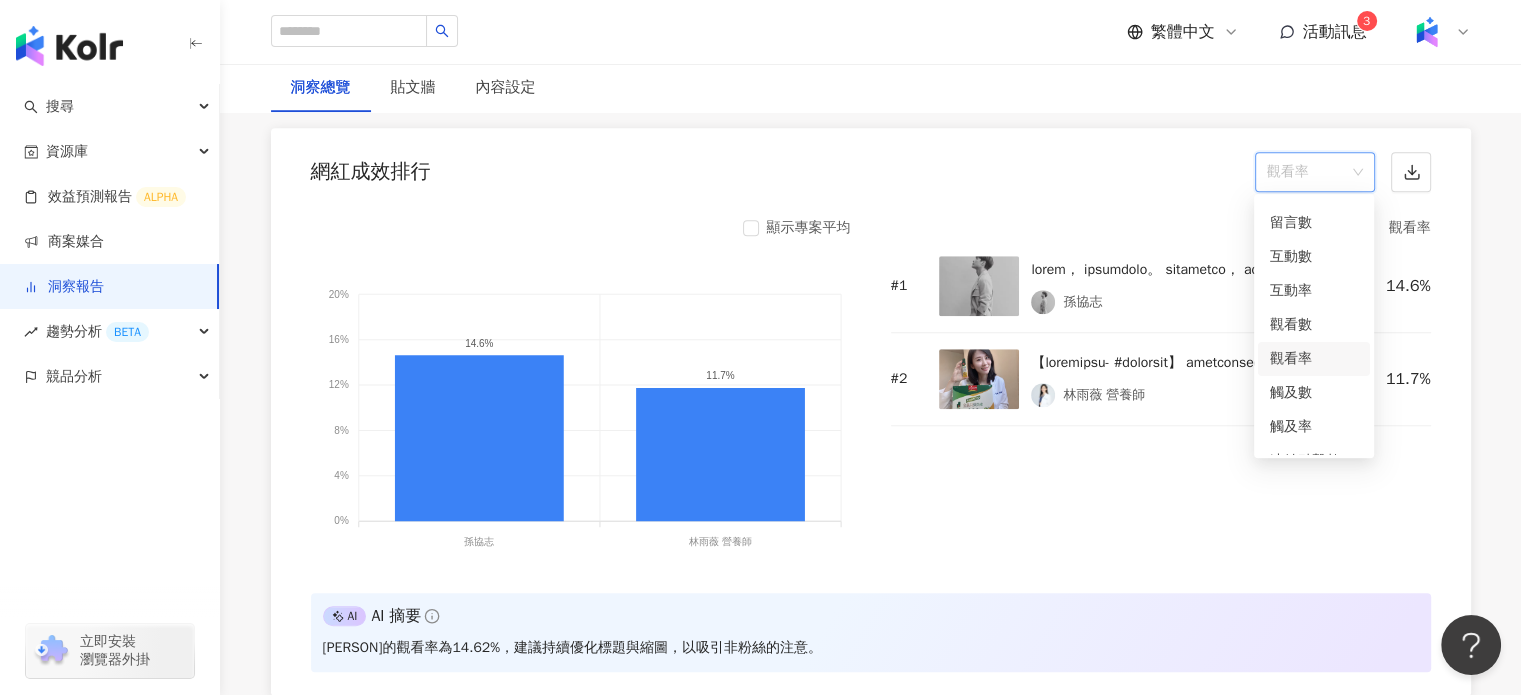scroll, scrollTop: 0, scrollLeft: 0, axis: both 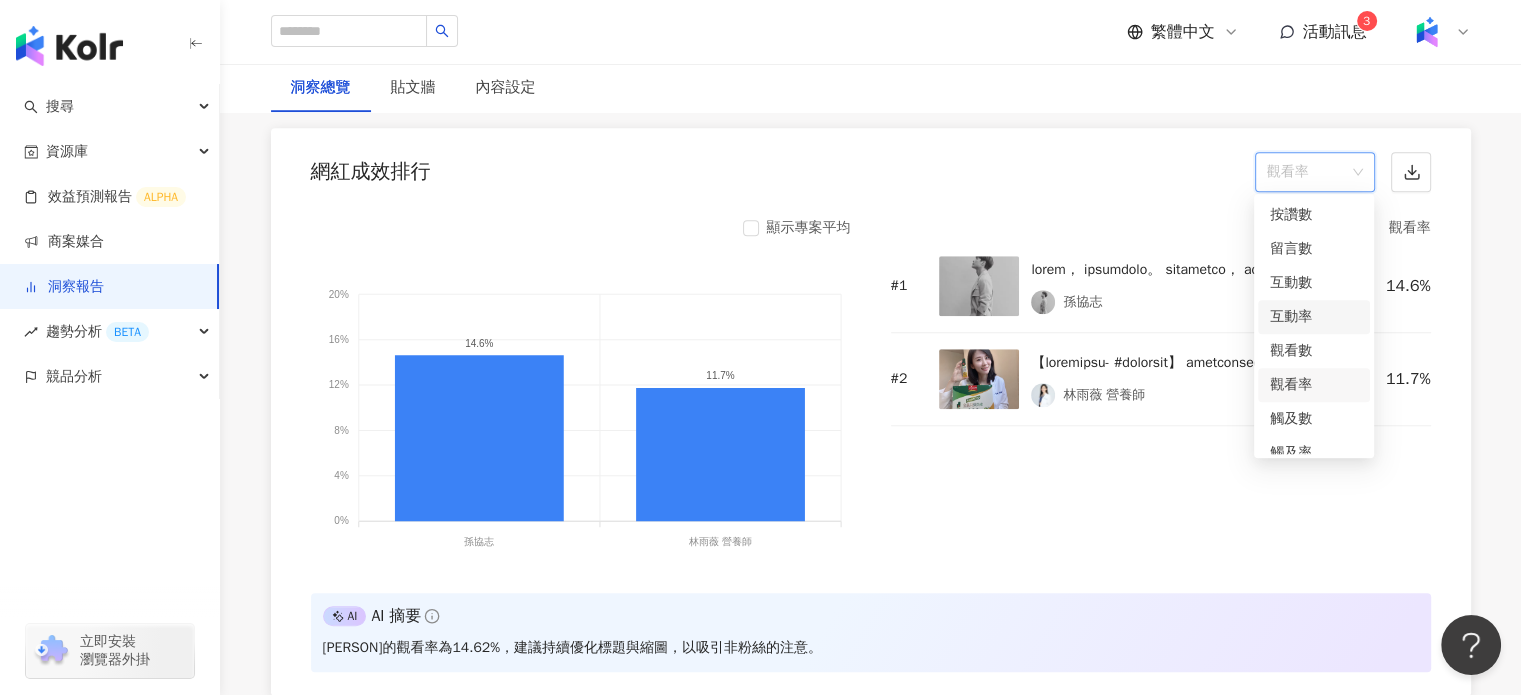 click on "互動率" at bounding box center [1314, 317] 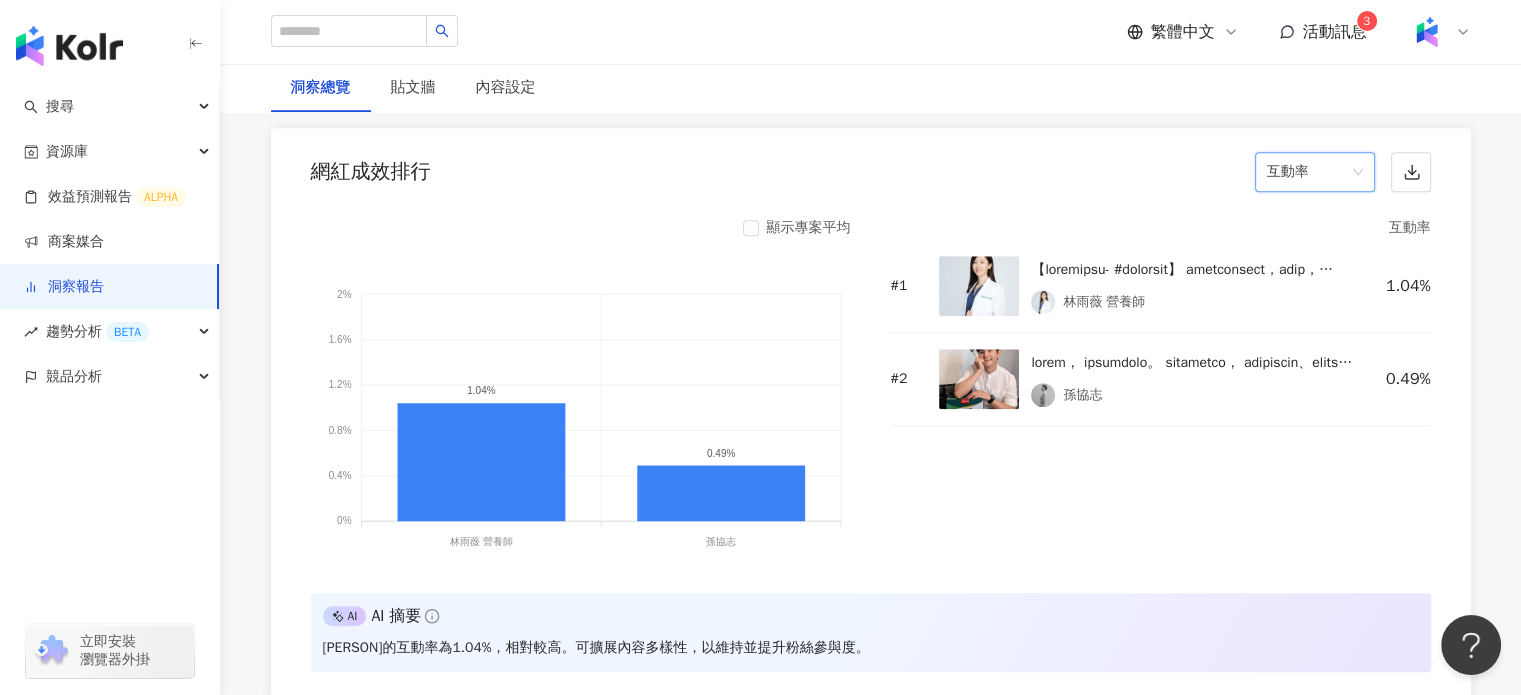click at bounding box center [979, 286] 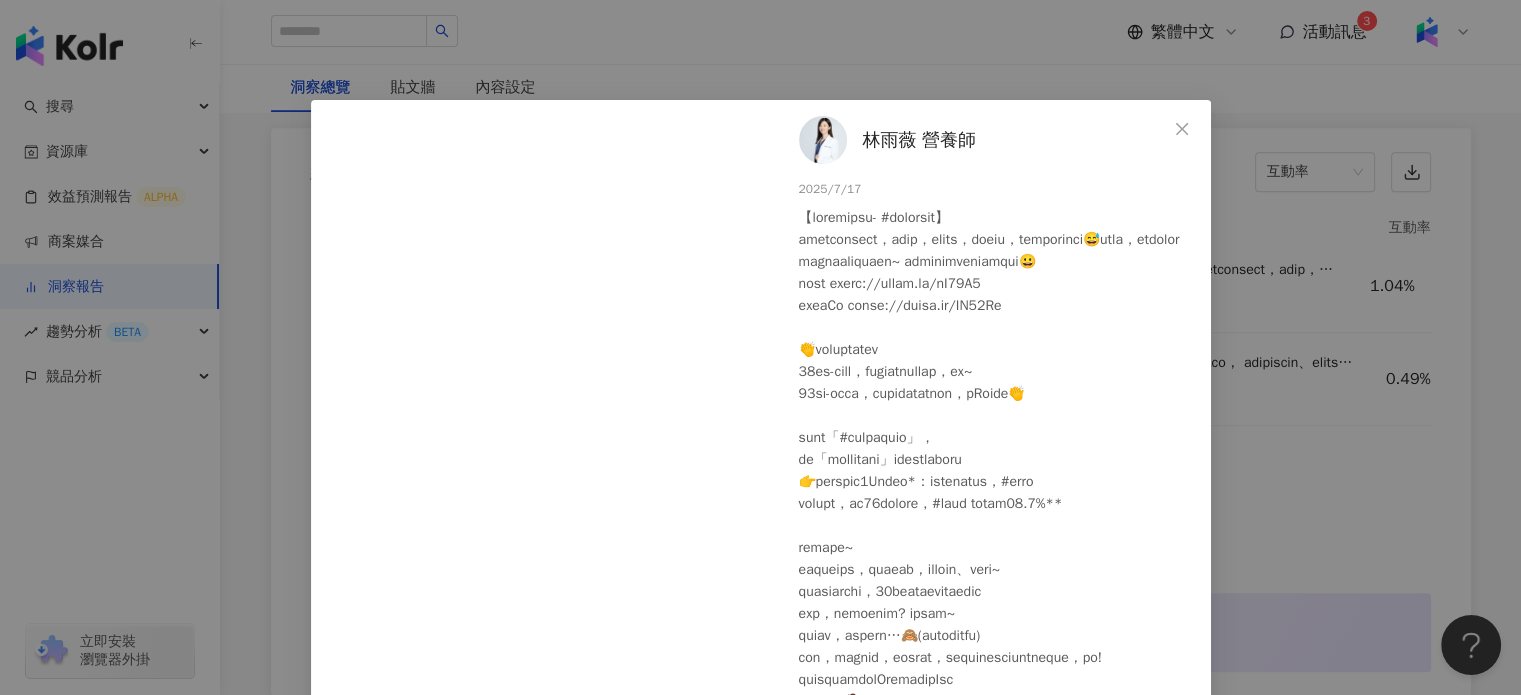 scroll, scrollTop: 400, scrollLeft: 0, axis: vertical 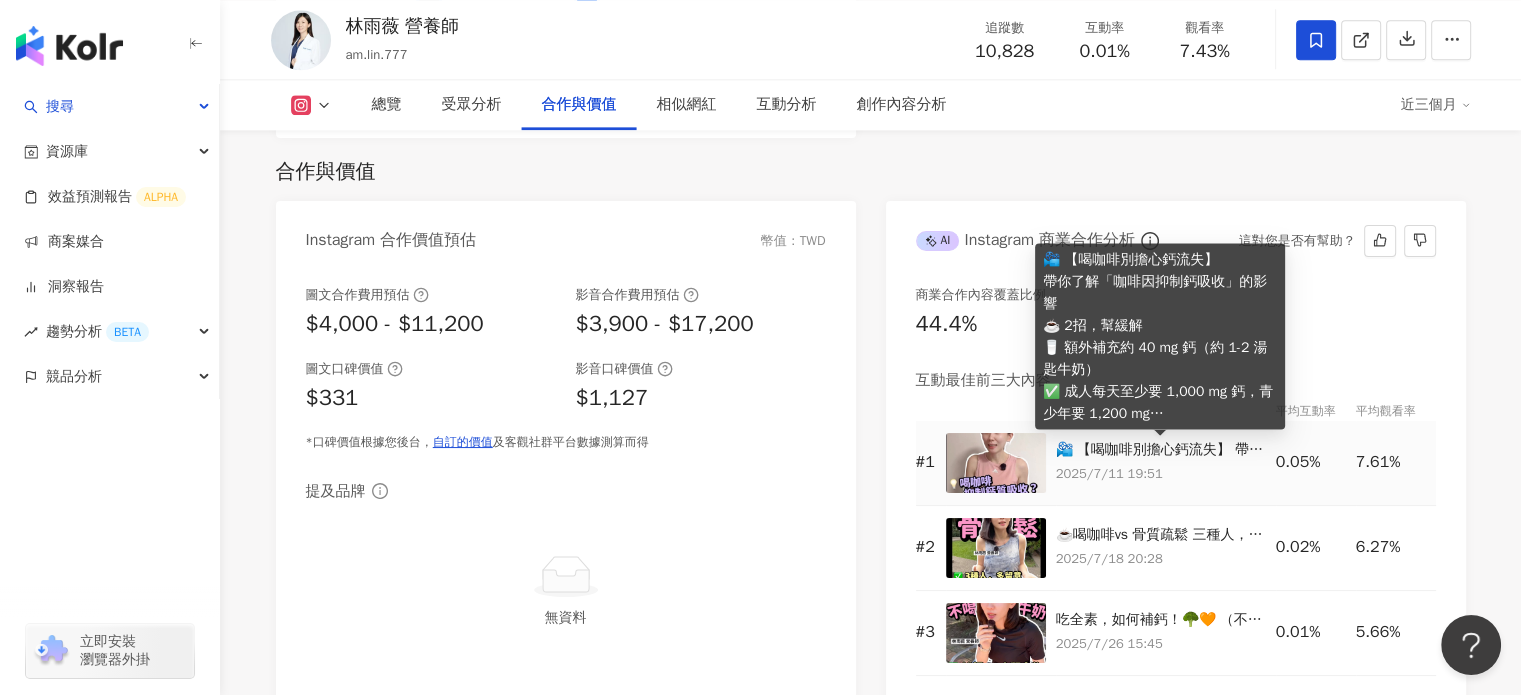 click on "📽️ 【喝咖啡別擔心鈣流失】
帶你了解「咖啡因抑制鈣吸收」的影響
☕ 2招，幫緩解
🥛 額外補充約 40 mg 鈣（約 1-2 湯匙牛奶）
✅ 成人每天至少要 1,000 mg 鈣，青少年要 1,200 mg
每天喝兩杯中杯美式也不擔憂😇
🔍 你喝 #美式 還是 #拿鐵？
👀 下集：找出真正的「鈣流失元凶」
#咖啡與鈣 #營養師小知識 #骨質健康 #[PERSON]" at bounding box center (1161, 450) 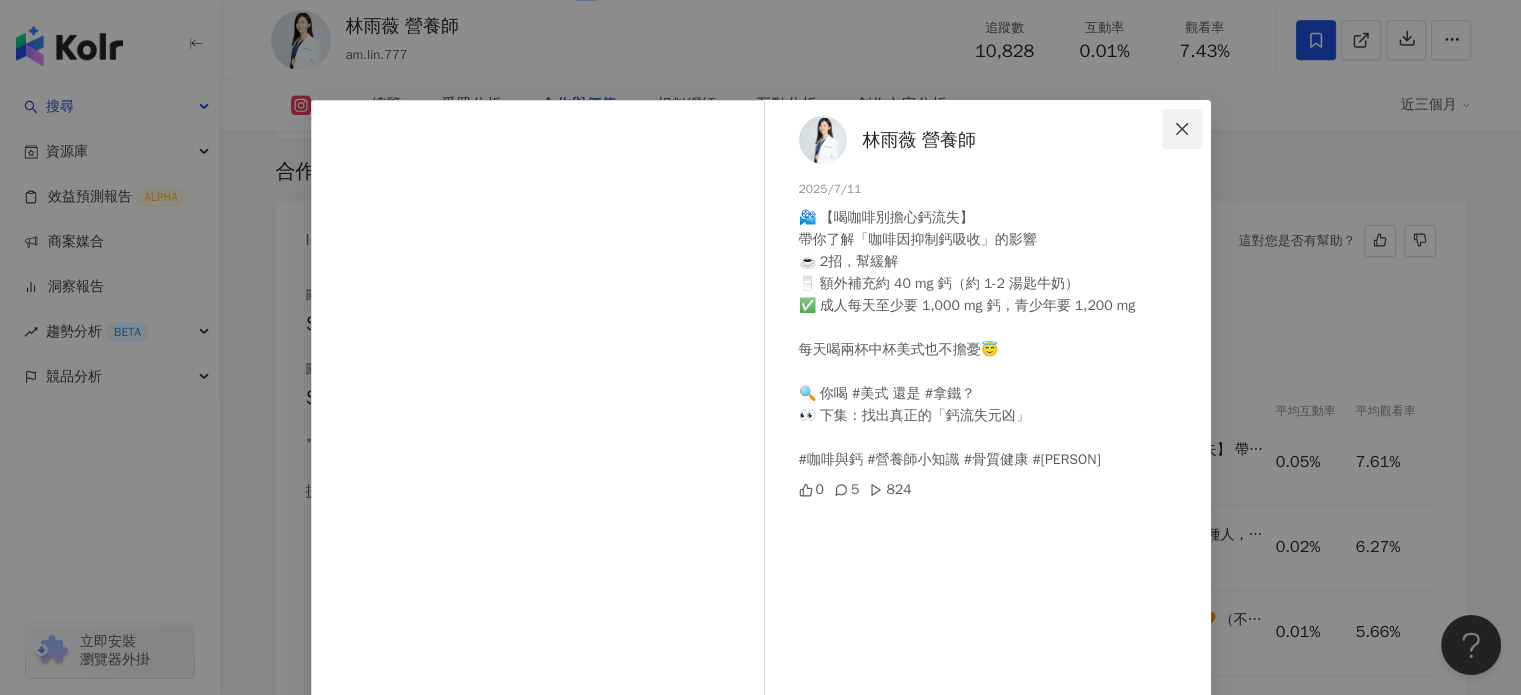 click at bounding box center (1182, 129) 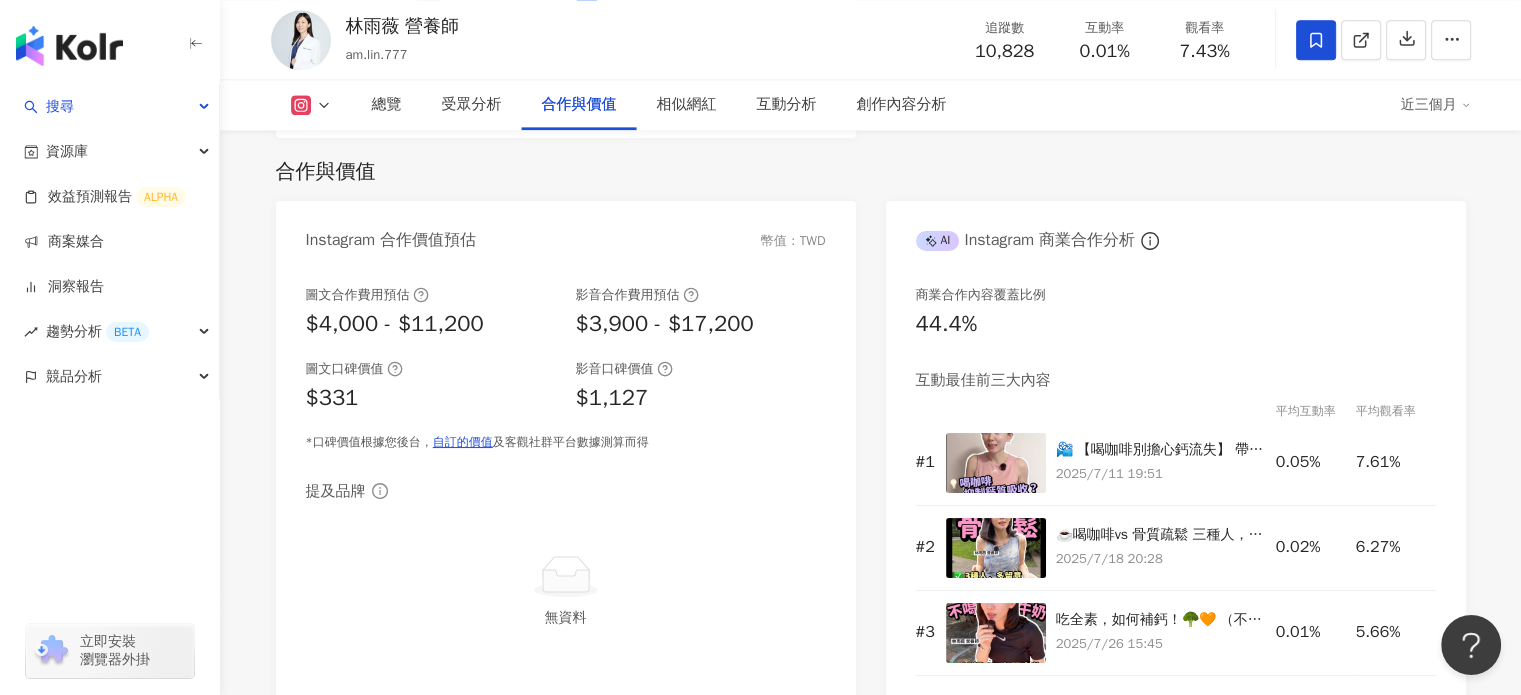 click at bounding box center [311, 105] 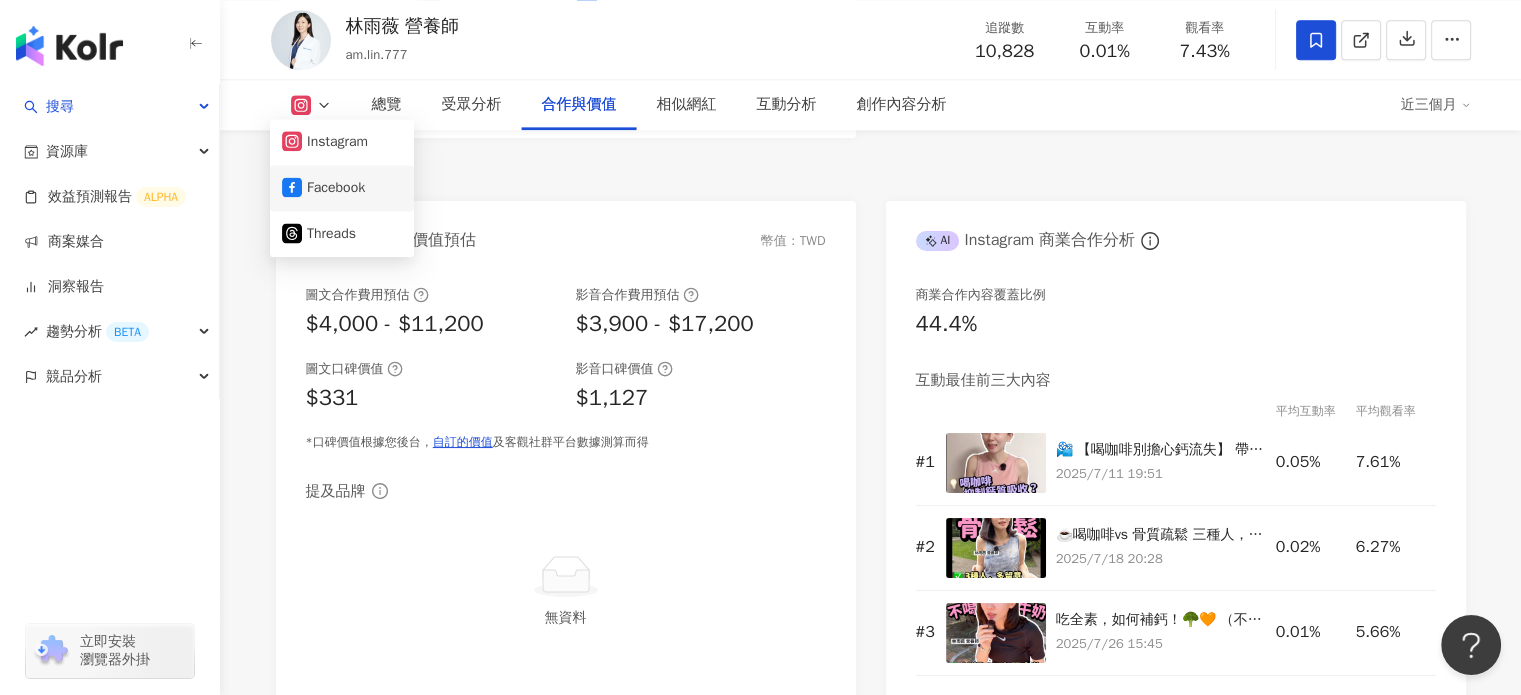 click on "Facebook" at bounding box center (342, 188) 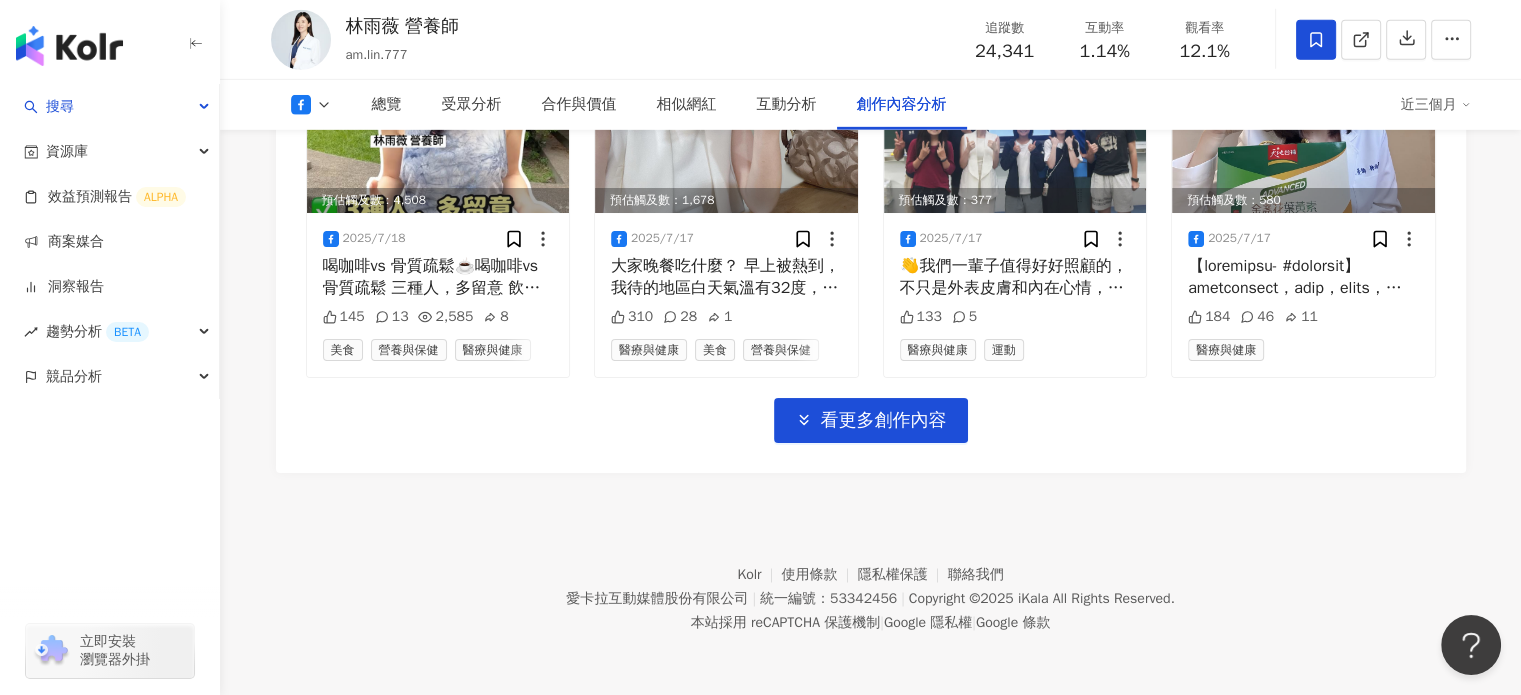 scroll, scrollTop: 5877, scrollLeft: 0, axis: vertical 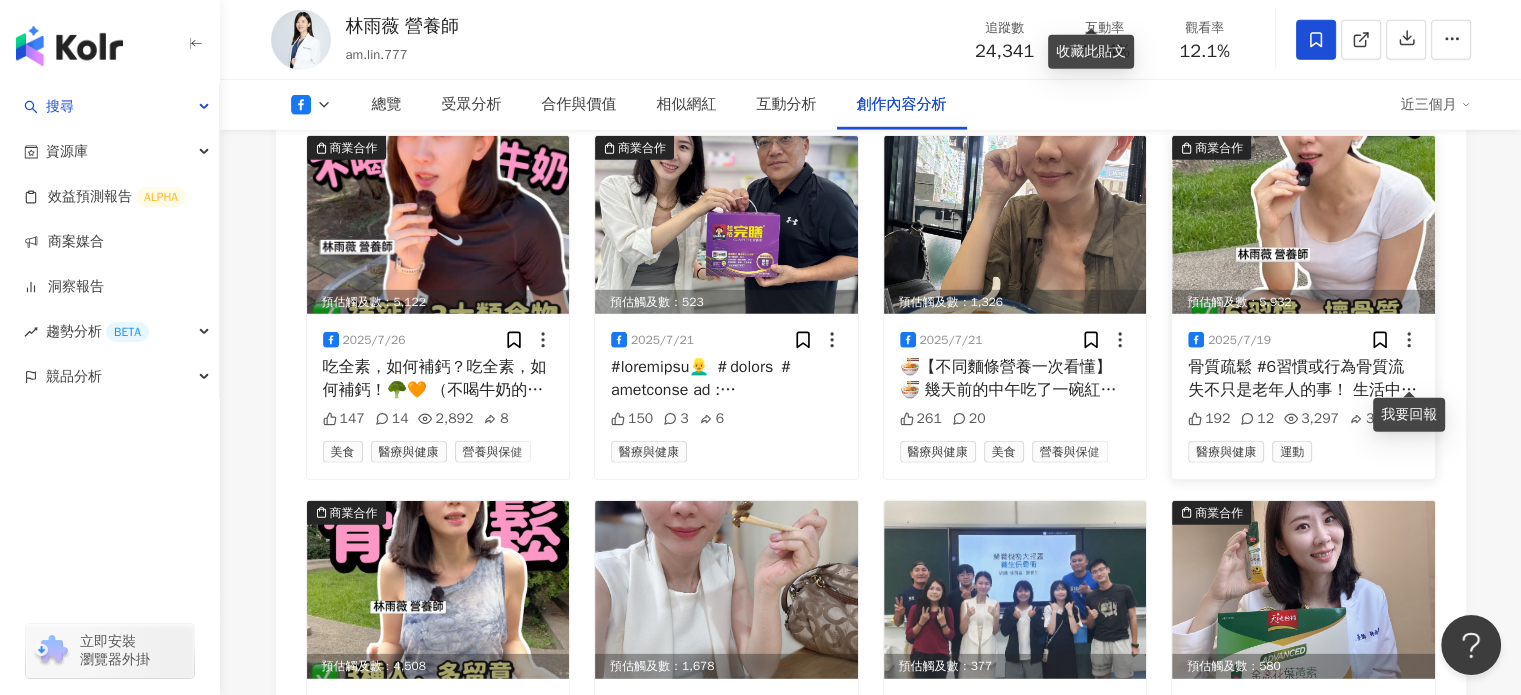 click 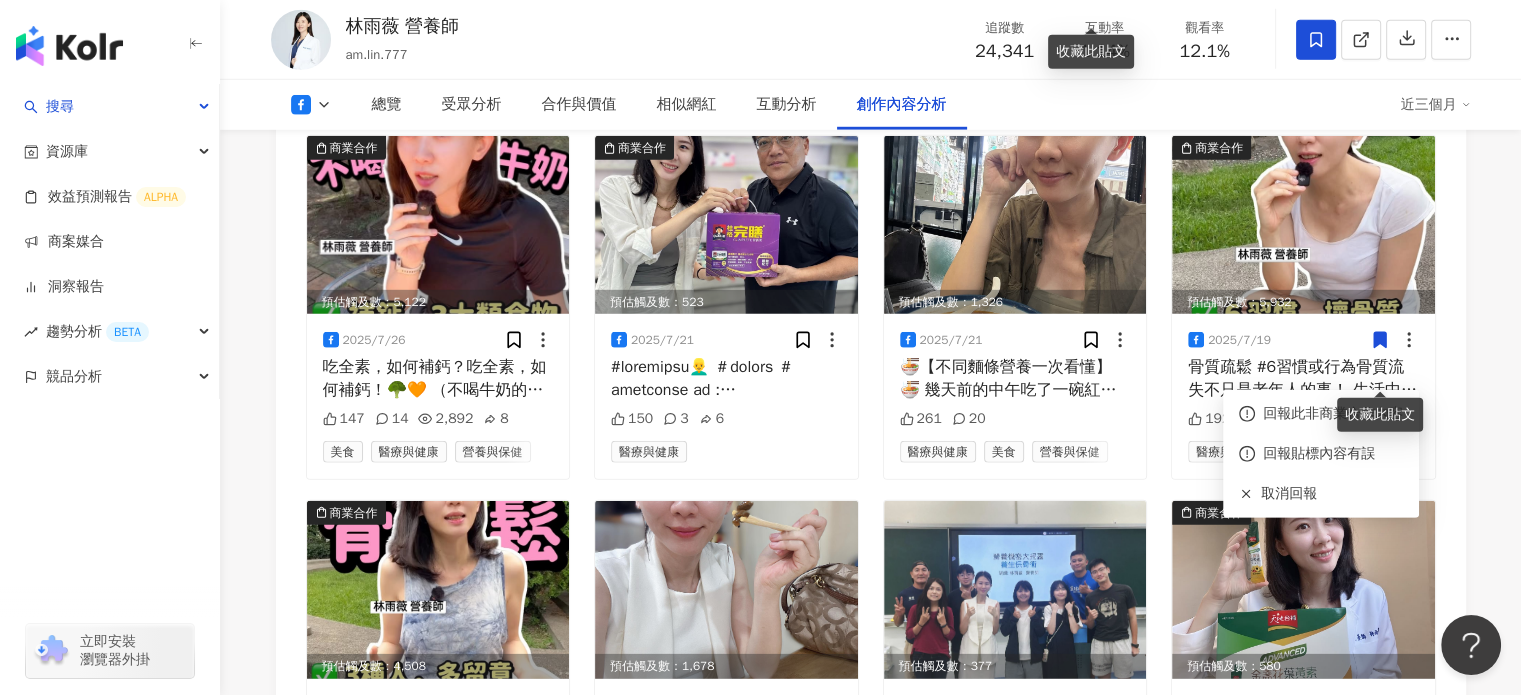 click on "總覽 最後更新日期：2025/8/1 近三個月 Facebook 網紅基本資料 性別   女 主要語言   繁體中文 100% 網紅類型 營養與保健 · 藝術與娛樂 · 美食 · 醫療與健康 社群簡介 weidietician | 林雨薇 營養師 | weidietician https://www.facebook.com/103721912019917 林雨薇 營養師
用簡單語言傳達吃的訊息
帶您一同探索看似平凡無奇的日常飲食 看更多 Facebook 數據總覽 86 K-Score :   良好 近期一到三個月發文頻率正常，且漲粉率與互動率高。 查看說明 追蹤數   24,341 互動率   1.14% 優秀 觀看率   12.1% 普通 漲粉率   12.2% 優秀 受眾主要性別   男性 88.6% 受眾主要年齡   25-34 歲 42.3% 商業合作內容覆蓋比例   39.7% AI Facebook 成效等級三大指標 互動率 1.14% 優秀 同等級網紅的互動率中位數為  0.38% 觀看率 12.1% 普通 同等級網紅的觀看率中位數為  12.3% 漲粉率 12.2% 優秀 同等級網紅的漲粉率中位數為  -0.02% 成效等級 ：" at bounding box center [871, -2348] 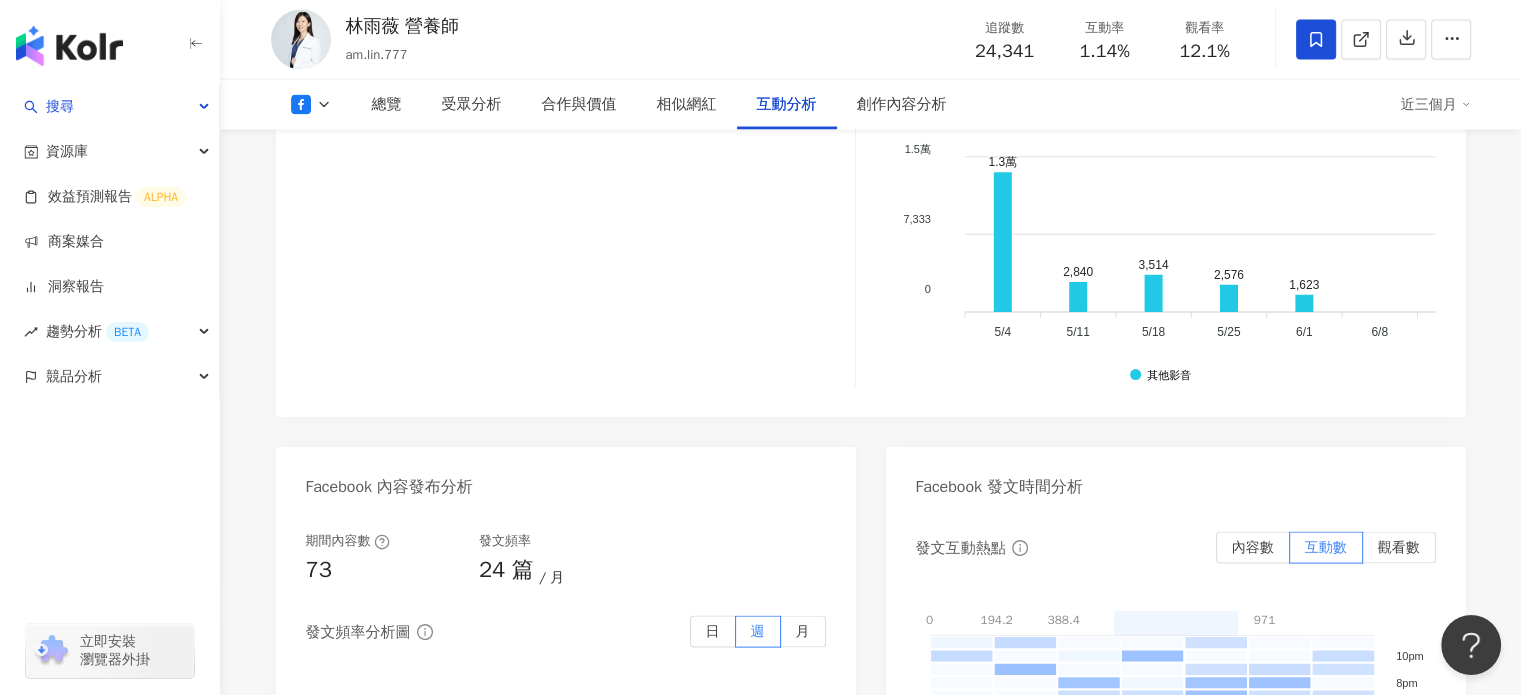 scroll, scrollTop: 3677, scrollLeft: 0, axis: vertical 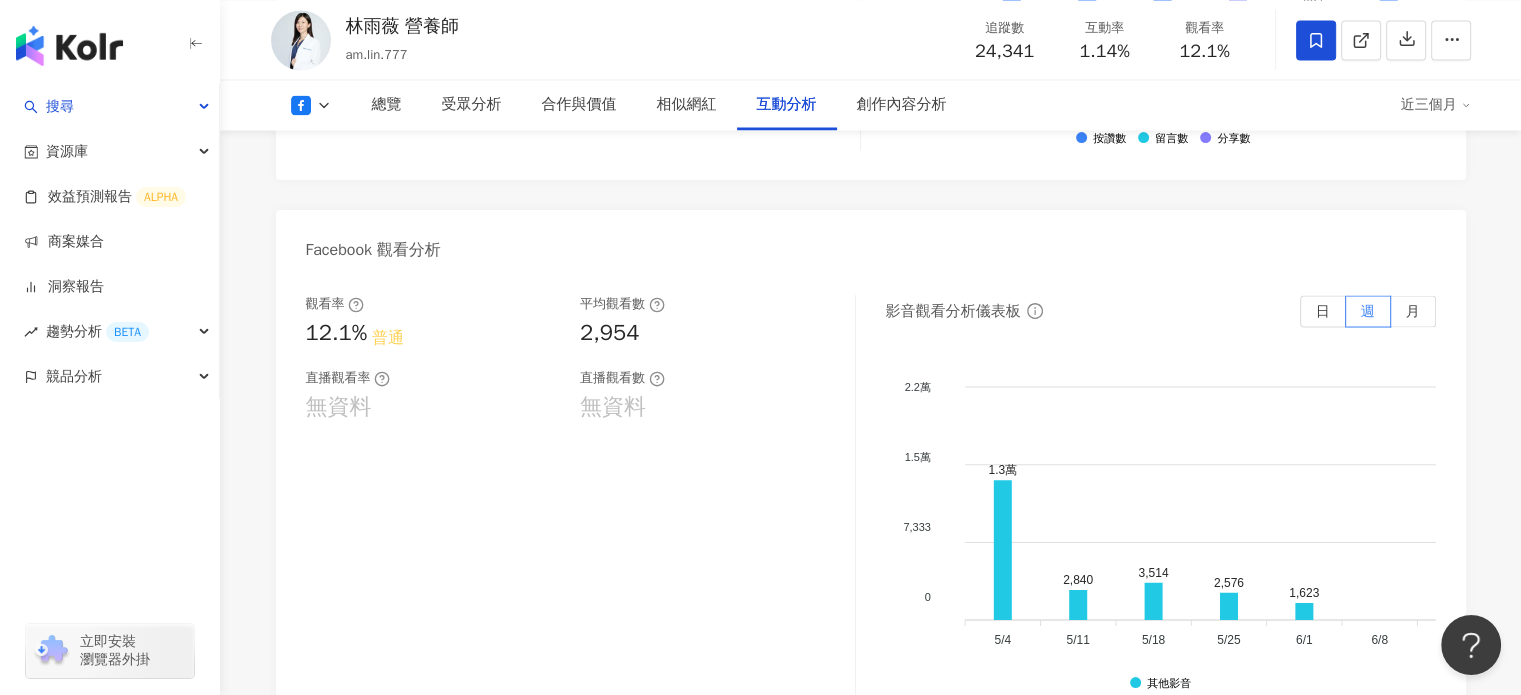 click 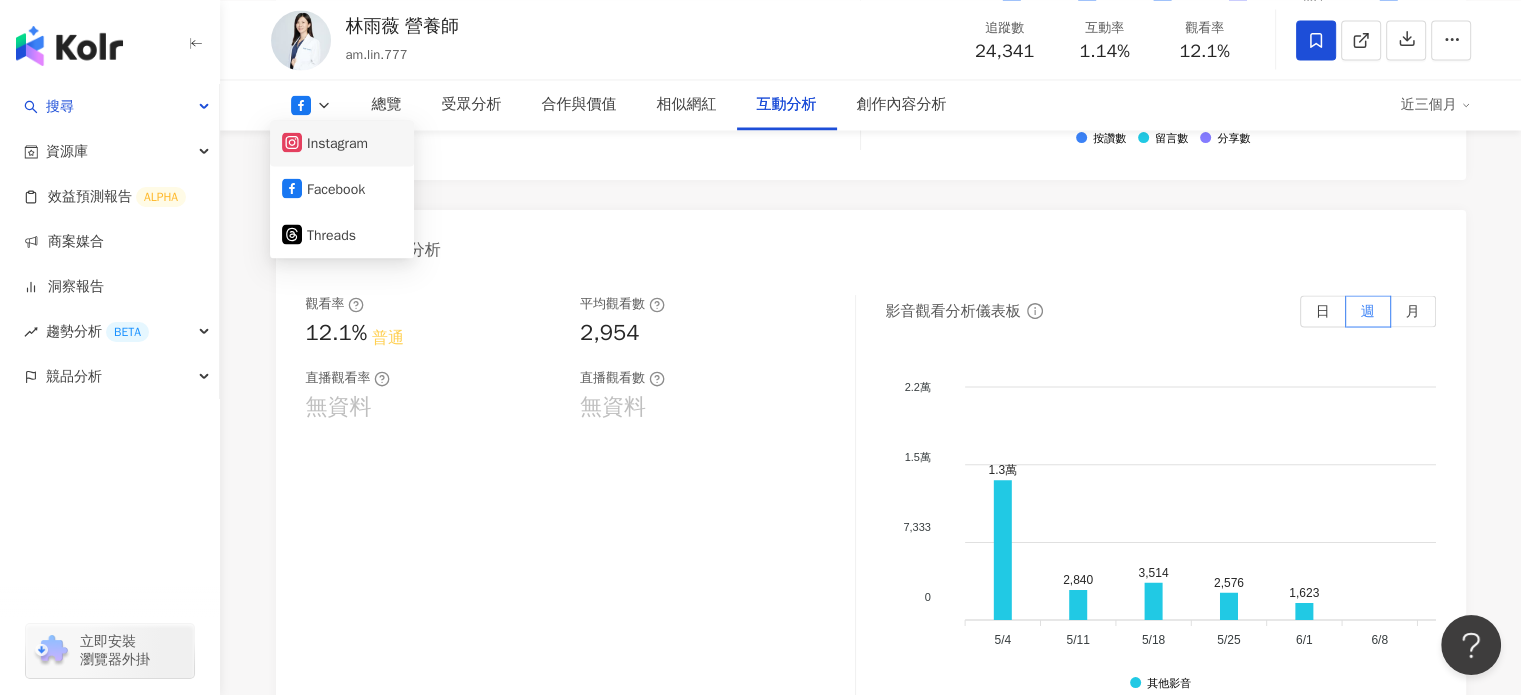 click on "Instagram" at bounding box center (342, 143) 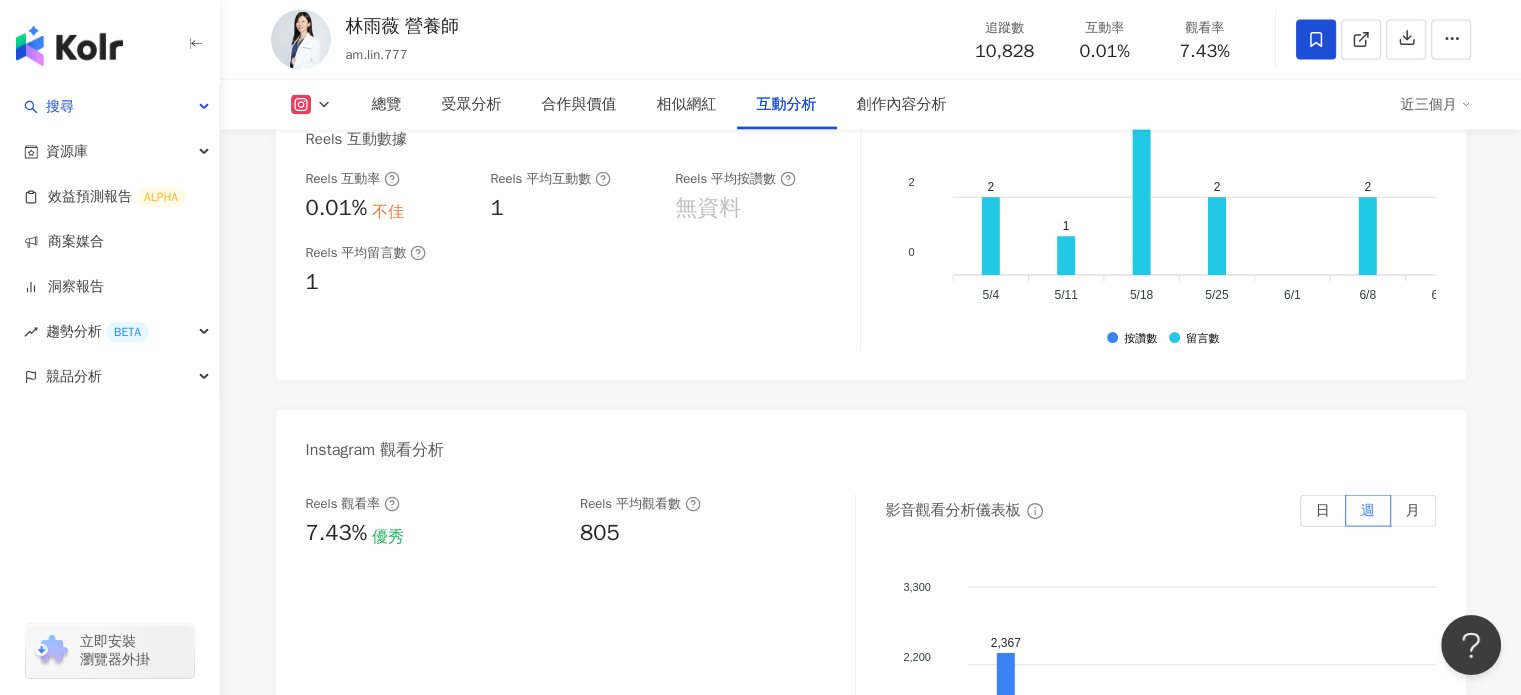 scroll, scrollTop: 5199, scrollLeft: 0, axis: vertical 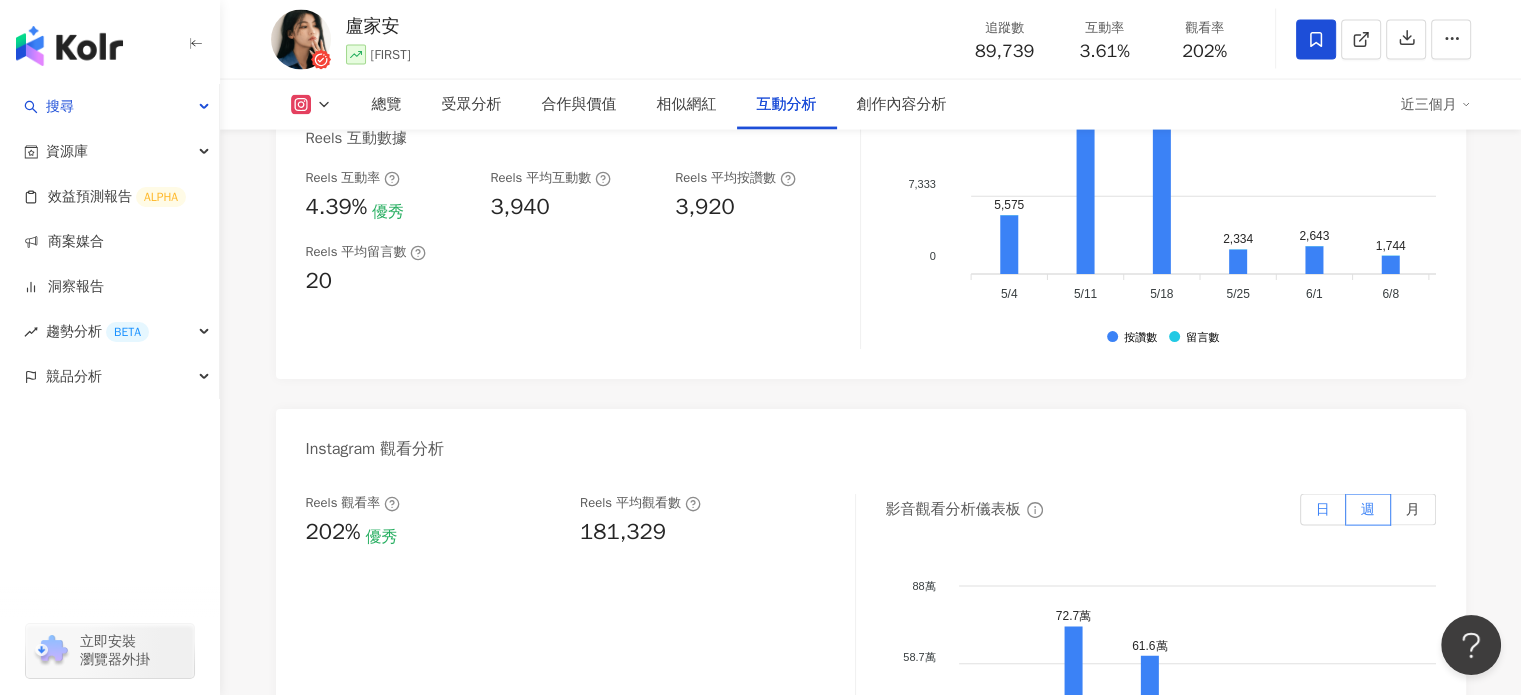 click on "日" at bounding box center (1323, 509) 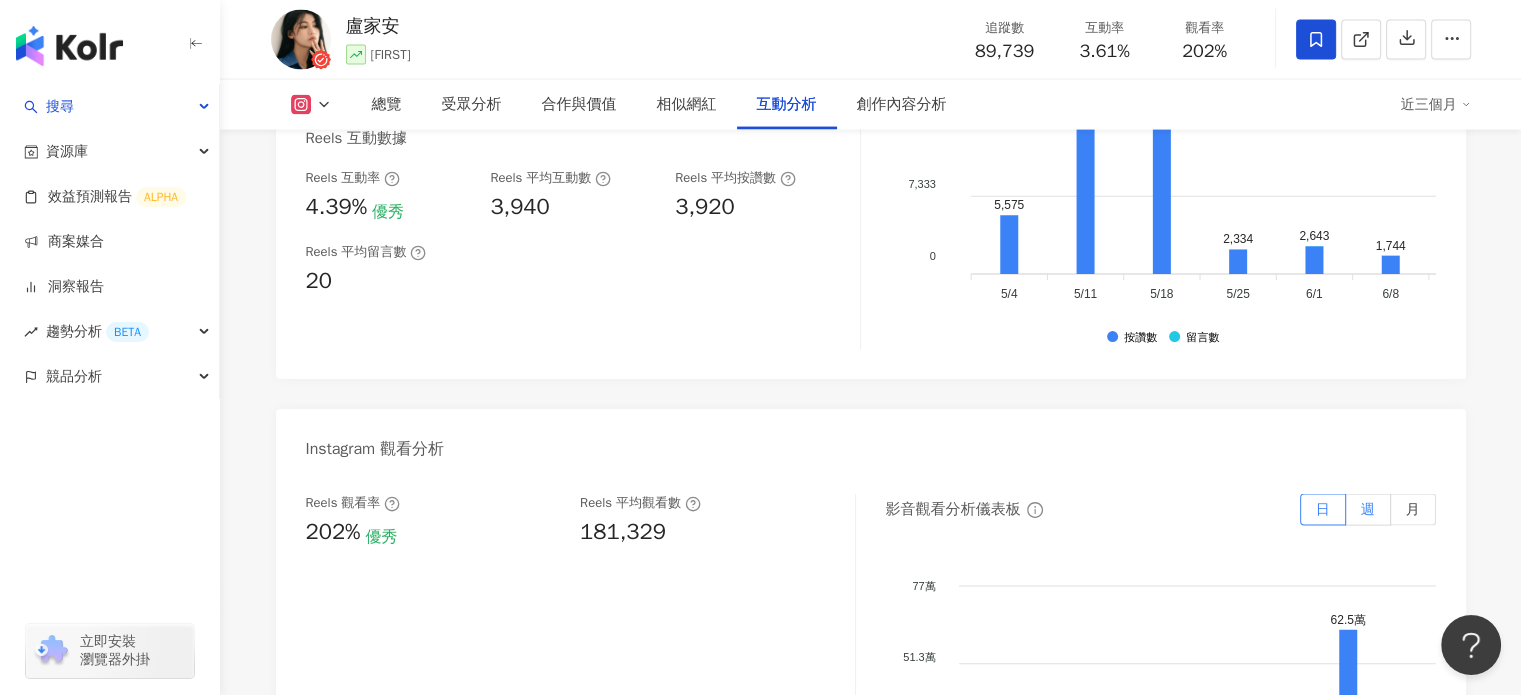 click on "週" at bounding box center (1368, 510) 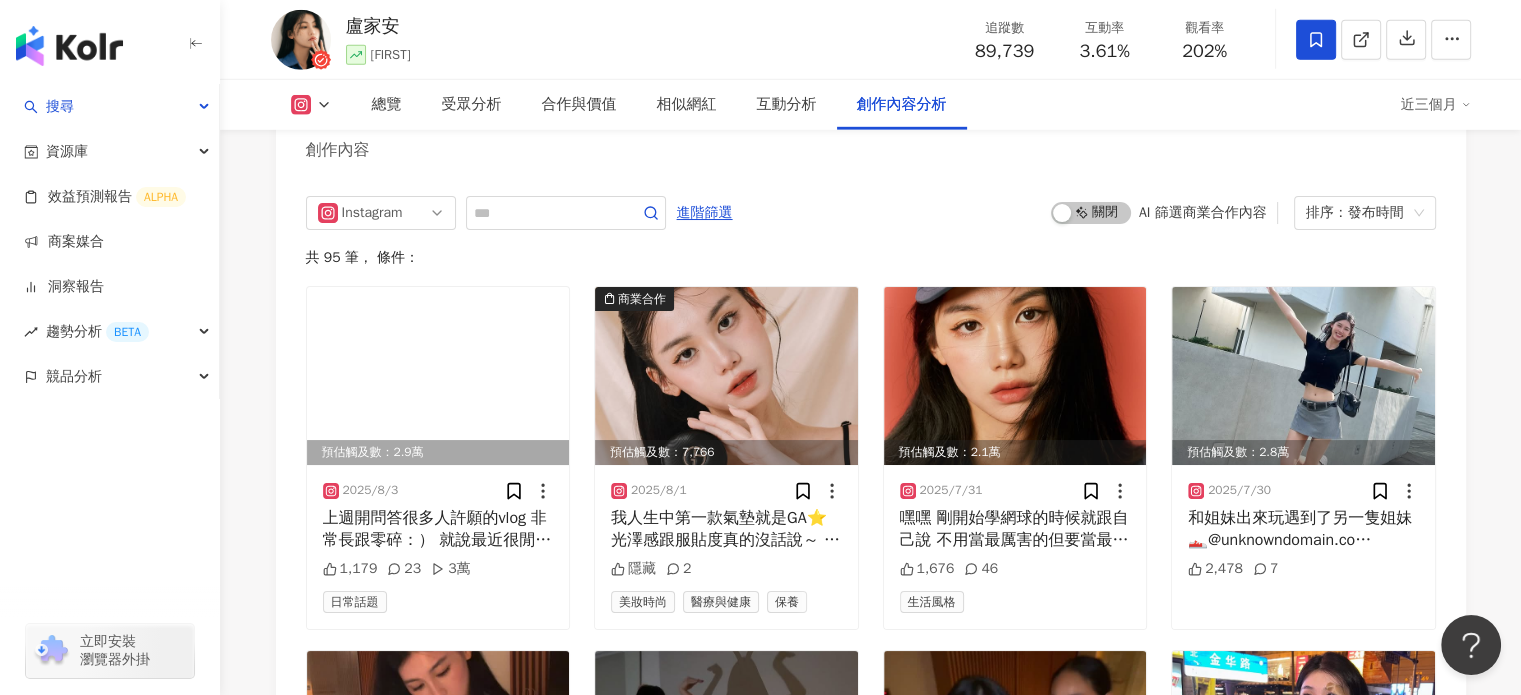 scroll, scrollTop: 6000, scrollLeft: 0, axis: vertical 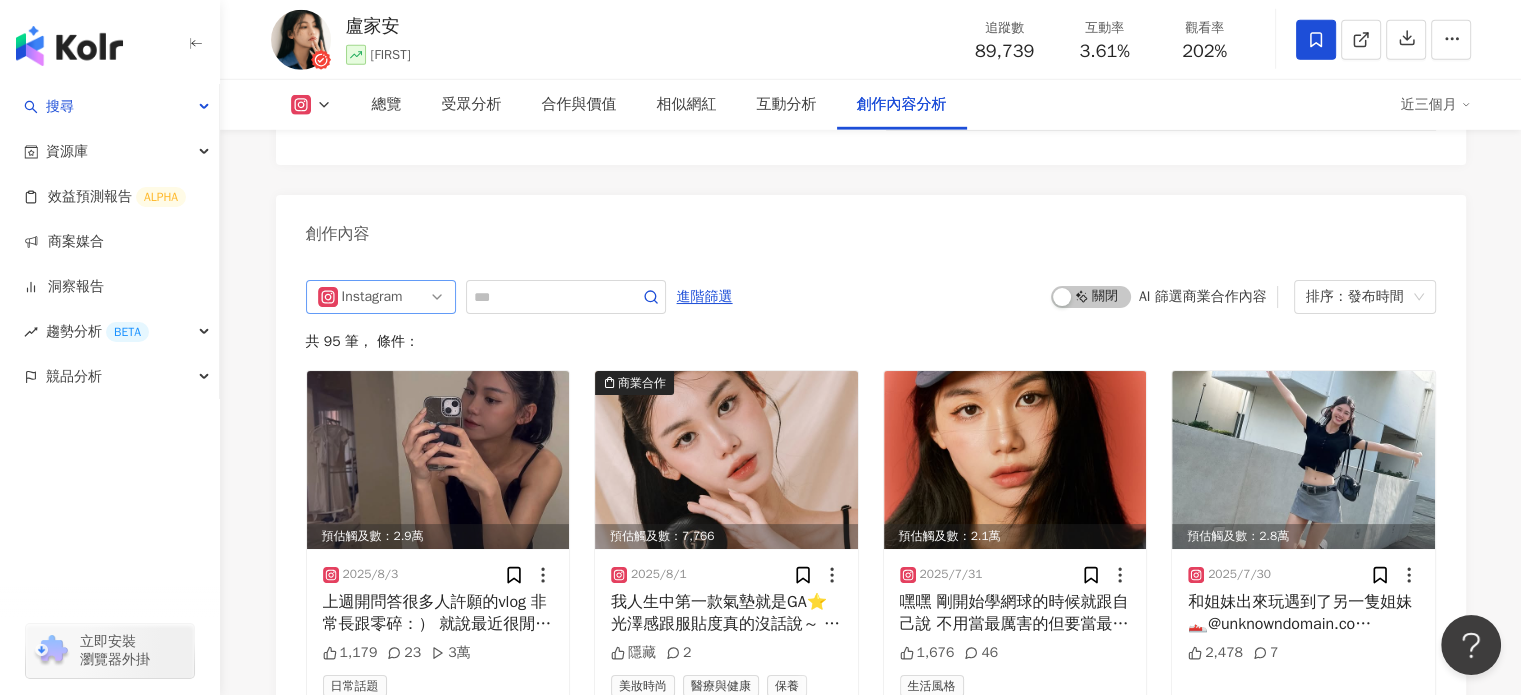 click on "Instagram" at bounding box center (381, 297) 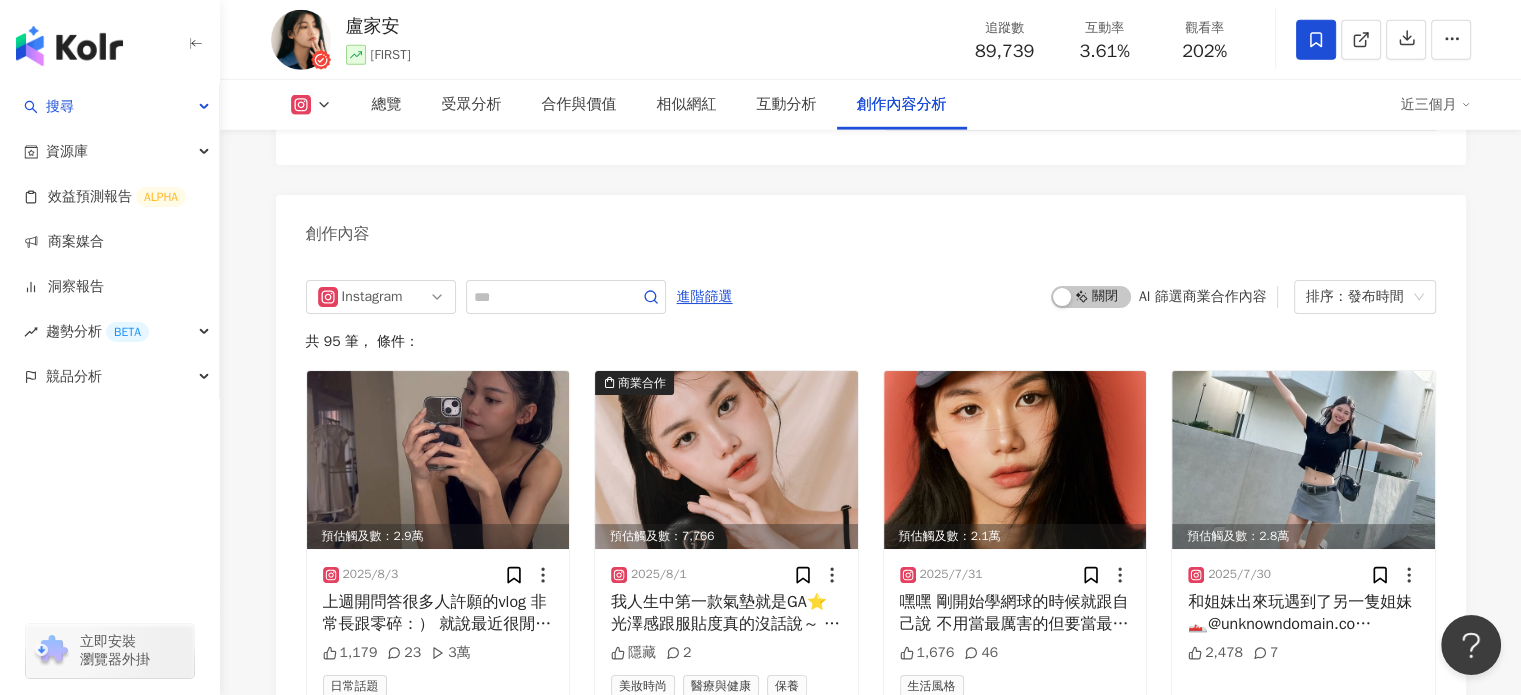 click on "Instagram all ig 不分平台 Instagram Facebook YouTube Threads 進階篩選 啟動 關閉 AI 篩選商業合作內容 排序：發布時間 共 95 筆 ，   條件： 預估觸及數：2.9萬 2025/8/3 上週開問答很多人許願的vlog
非常長跟零碎：）
就說最近很閒了 竟然許願最高票的是vlog🤣
就來跟大家報備行程ㄌ 好沒內容🥹😀
但可以很隨性的紀錄跟配音也是蠻好玩的🫡 1,179 23 3萬 日常話題 商業合作 預估觸及數：7,766 2025/8/1 隱藏 2 美妝時尚 醫療與健康 保養 預估觸及數：2.1萬 2025/7/31 嘿嘿
剛開始學網球的時候就跟自己說
不用當最厲害的但要當最漂亮的
我有在這個方向努力前進了😍🎾
終於跟我的網球拍（我都叫他大頭）有合照了！
📸 @xx___yc 1,676 46 生活風格 預估觸及數：2.8萬 2025/7/30 和姐妹出來玩遇到了另一隻姐妹
👟@unknowndomain.co #udtaipei 2,478 7 預估觸及數：9.9萬 2025/7/24 3,225 10 12.8萬 日常話題 2025/7/23 18" at bounding box center [871, 894] 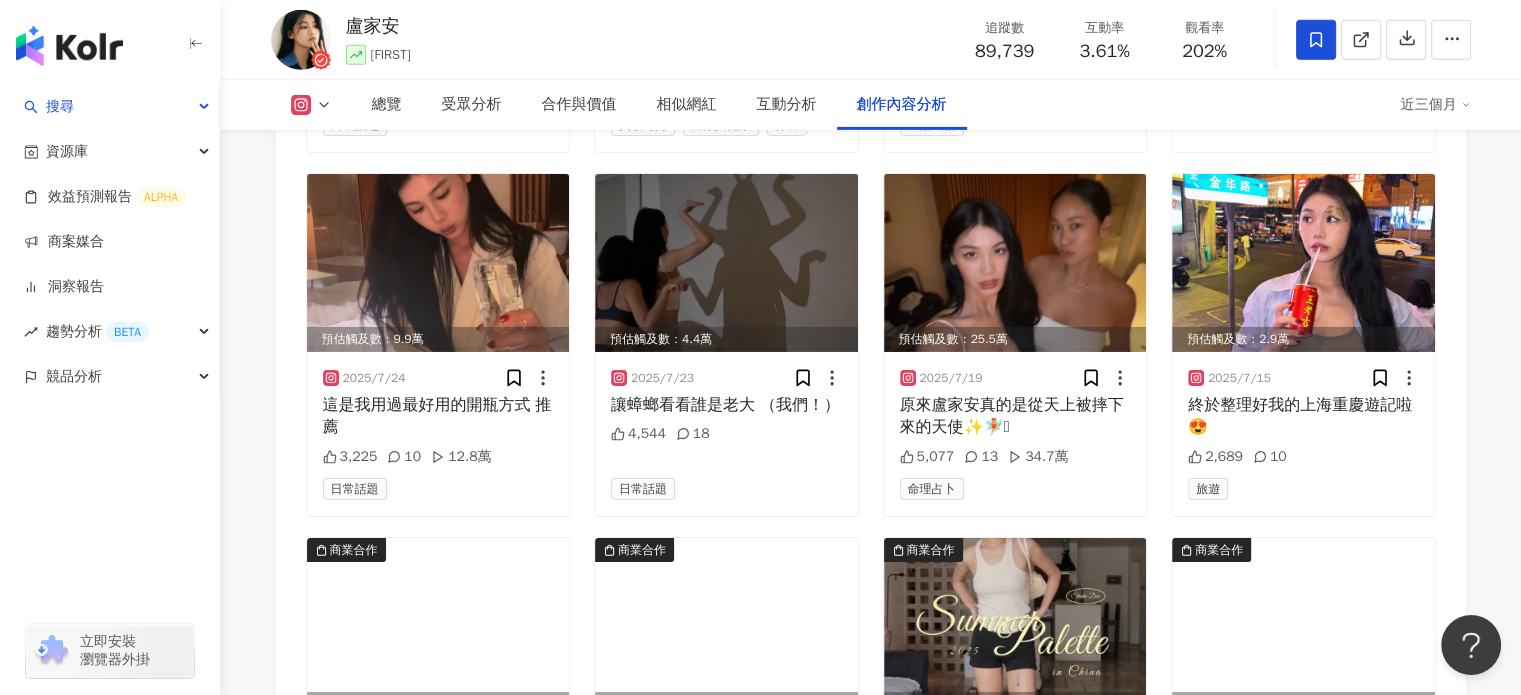 scroll, scrollTop: 7000, scrollLeft: 0, axis: vertical 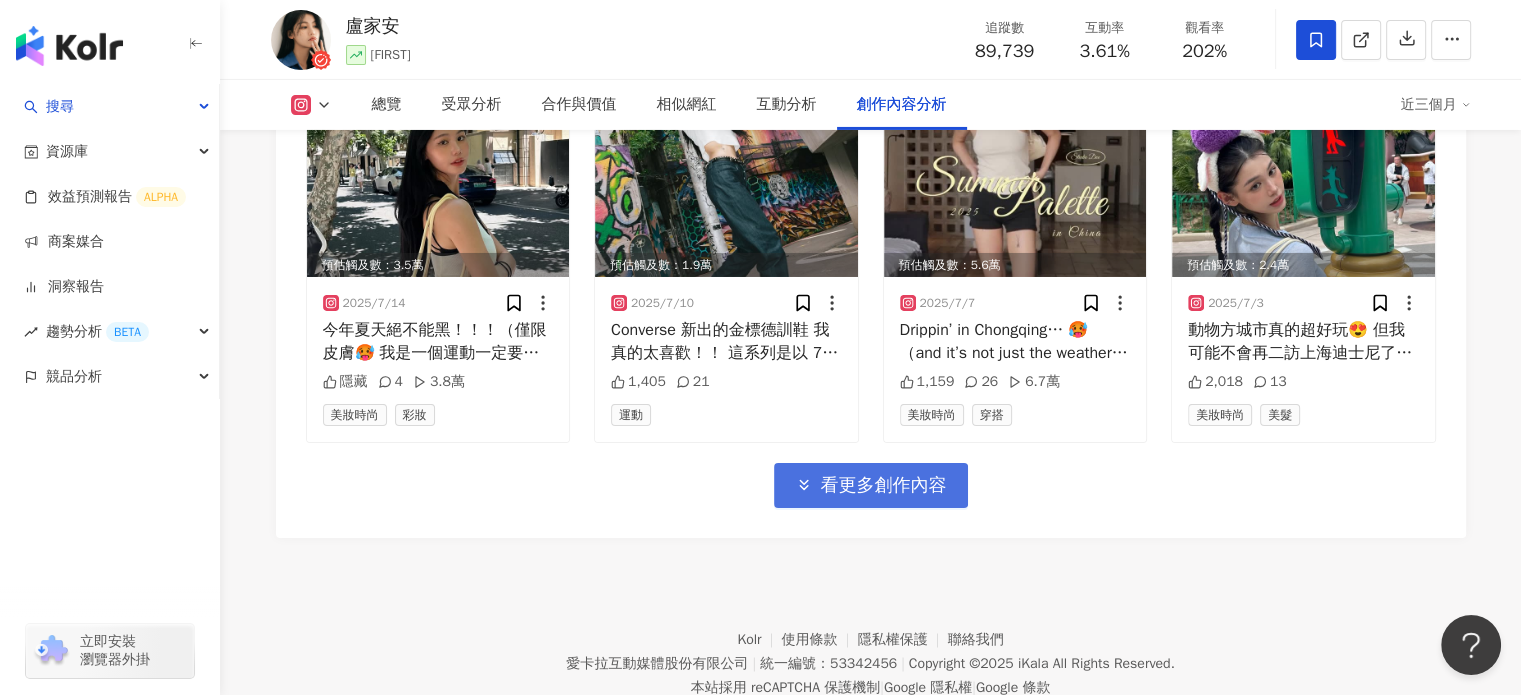 click on "看更多創作內容" at bounding box center (884, 486) 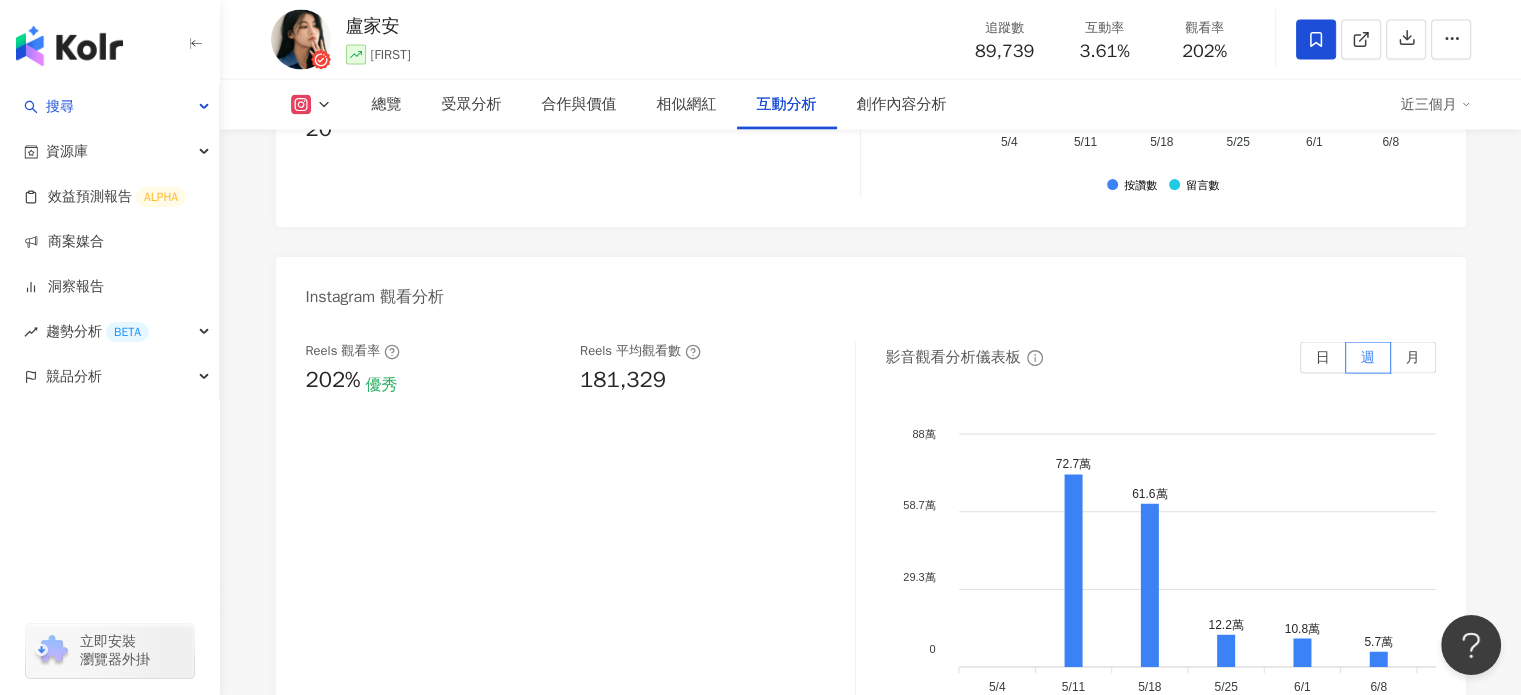 scroll, scrollTop: 4368, scrollLeft: 0, axis: vertical 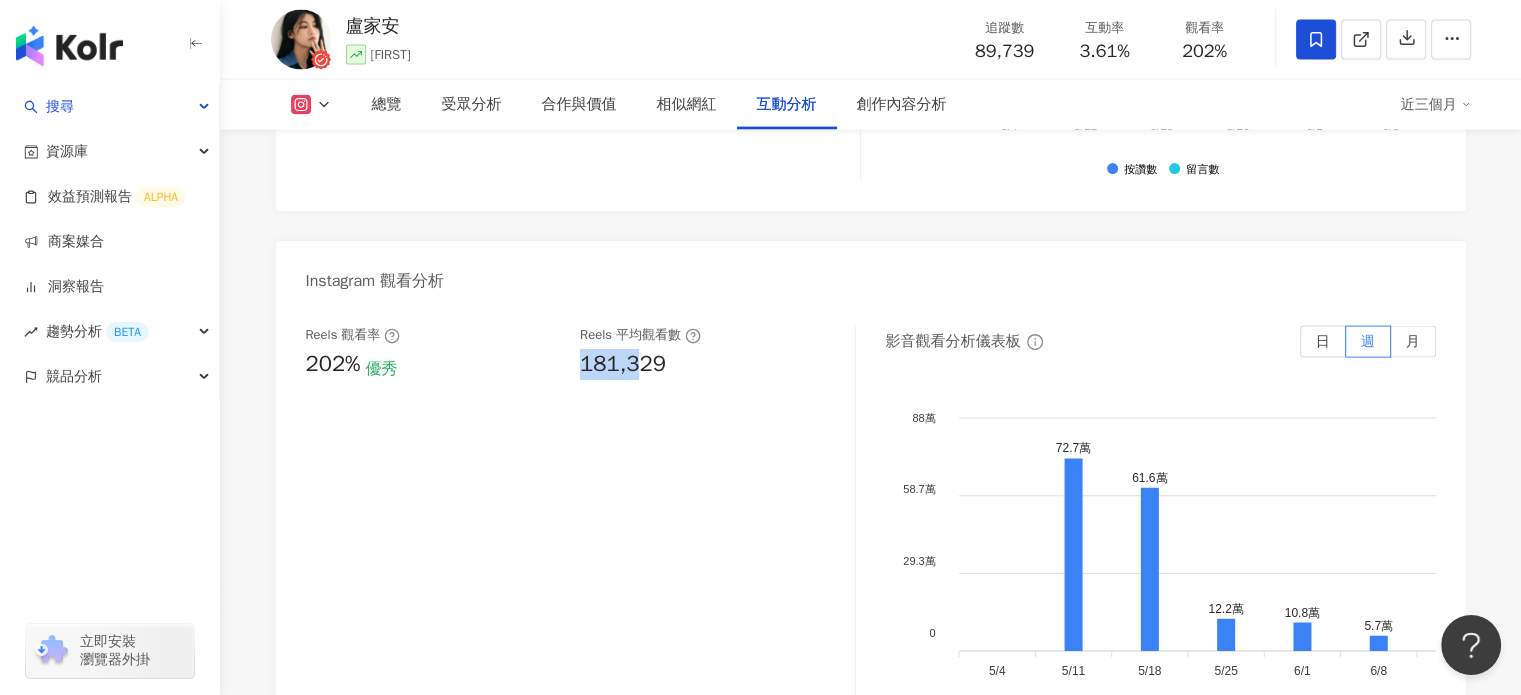drag, startPoint x: 570, startPoint y: 381, endPoint x: 704, endPoint y: 384, distance: 134.03358 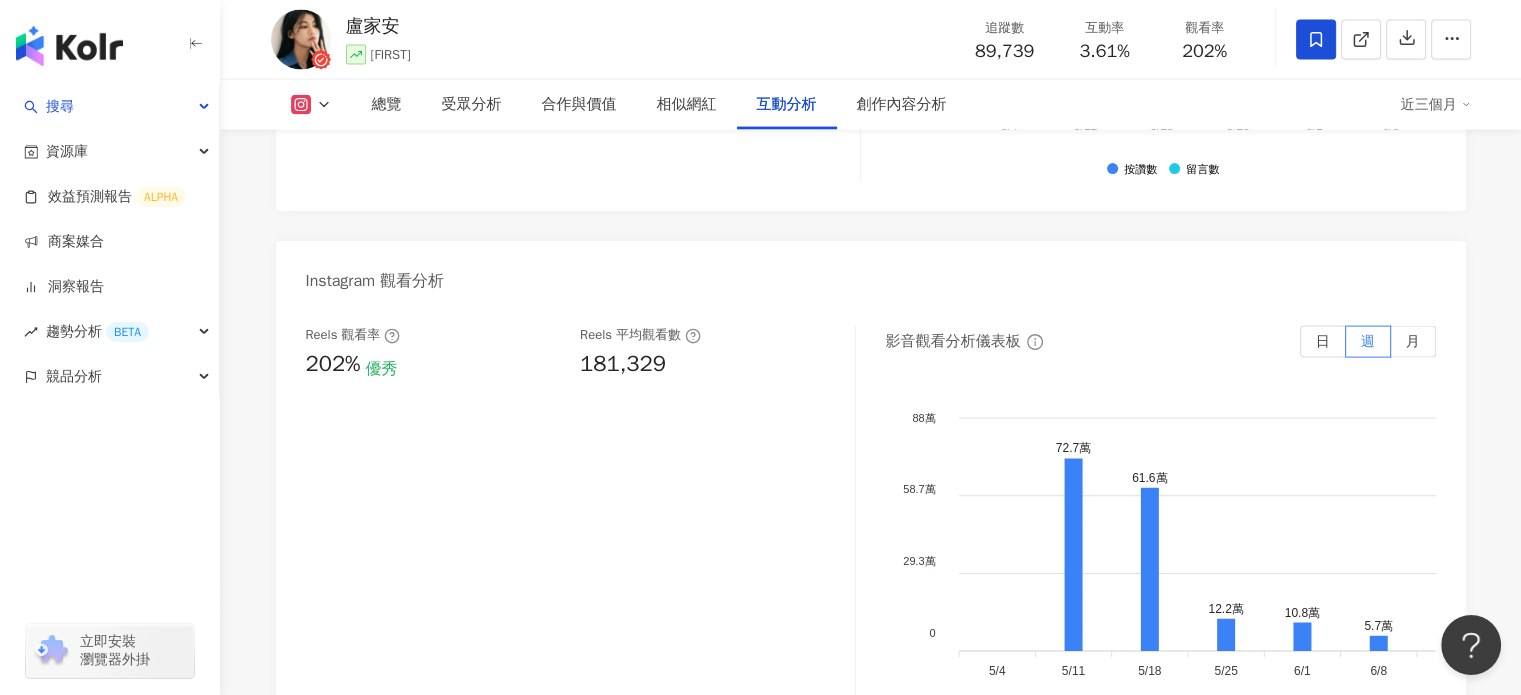 click on "Reels 觀看率   202% 優秀 Reels 平均觀看數   181,329" at bounding box center [581, 526] 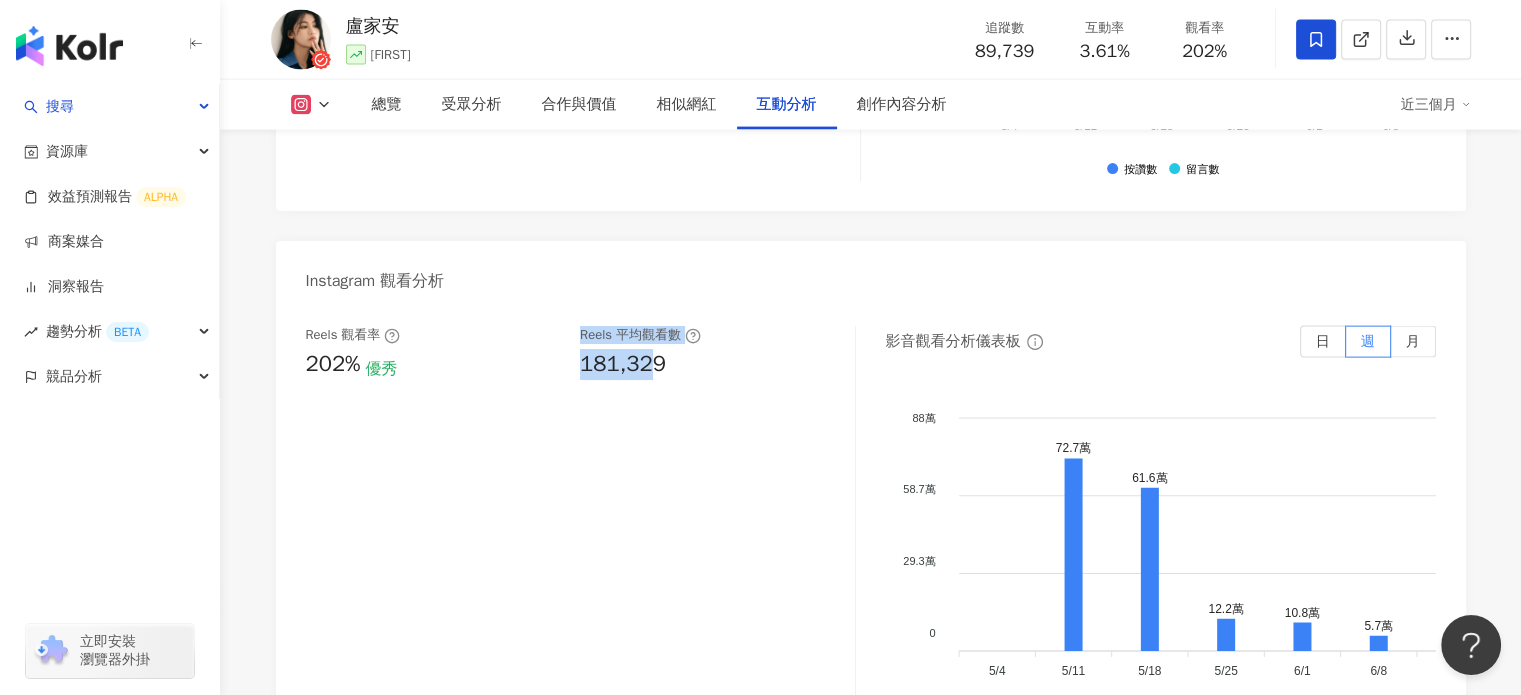 drag, startPoint x: 655, startPoint y: 364, endPoint x: 487, endPoint y: 367, distance: 168.02678 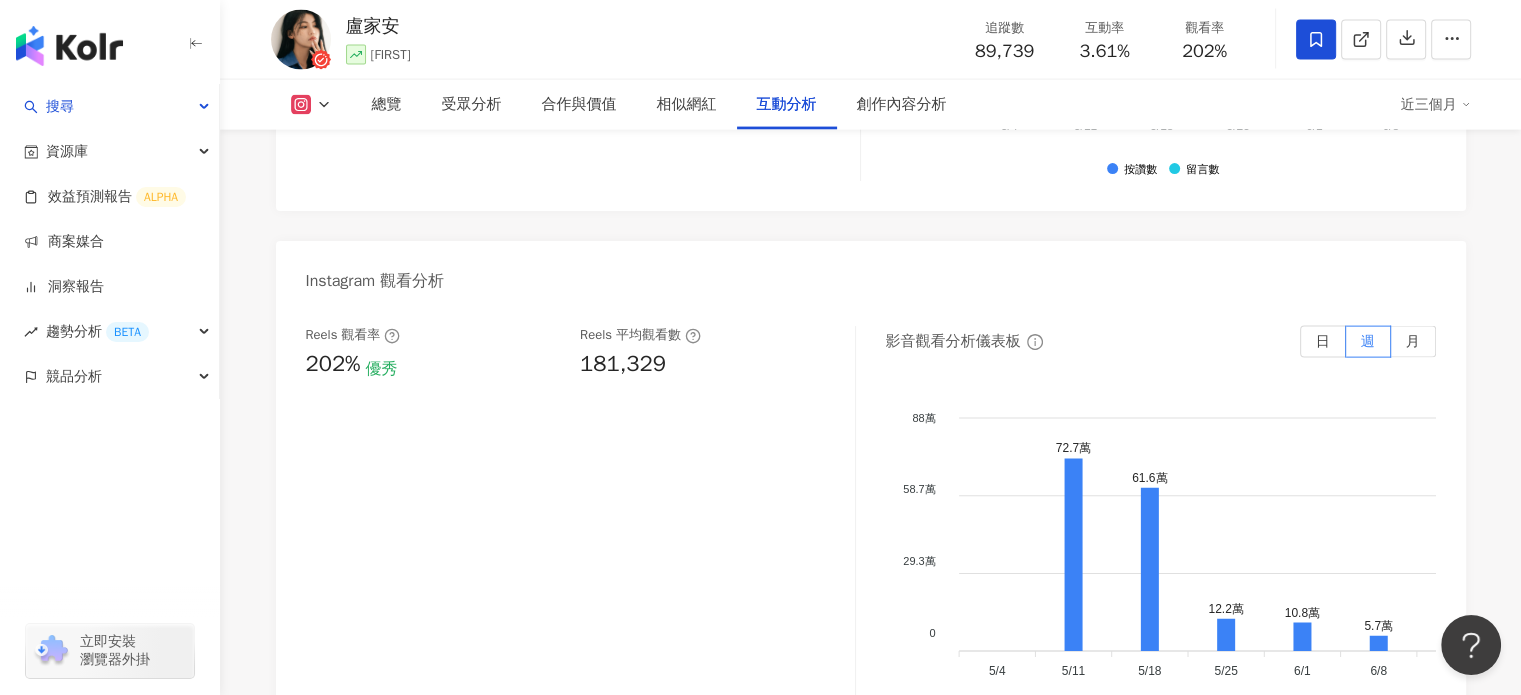 click on "181,329" at bounding box center [707, 364] 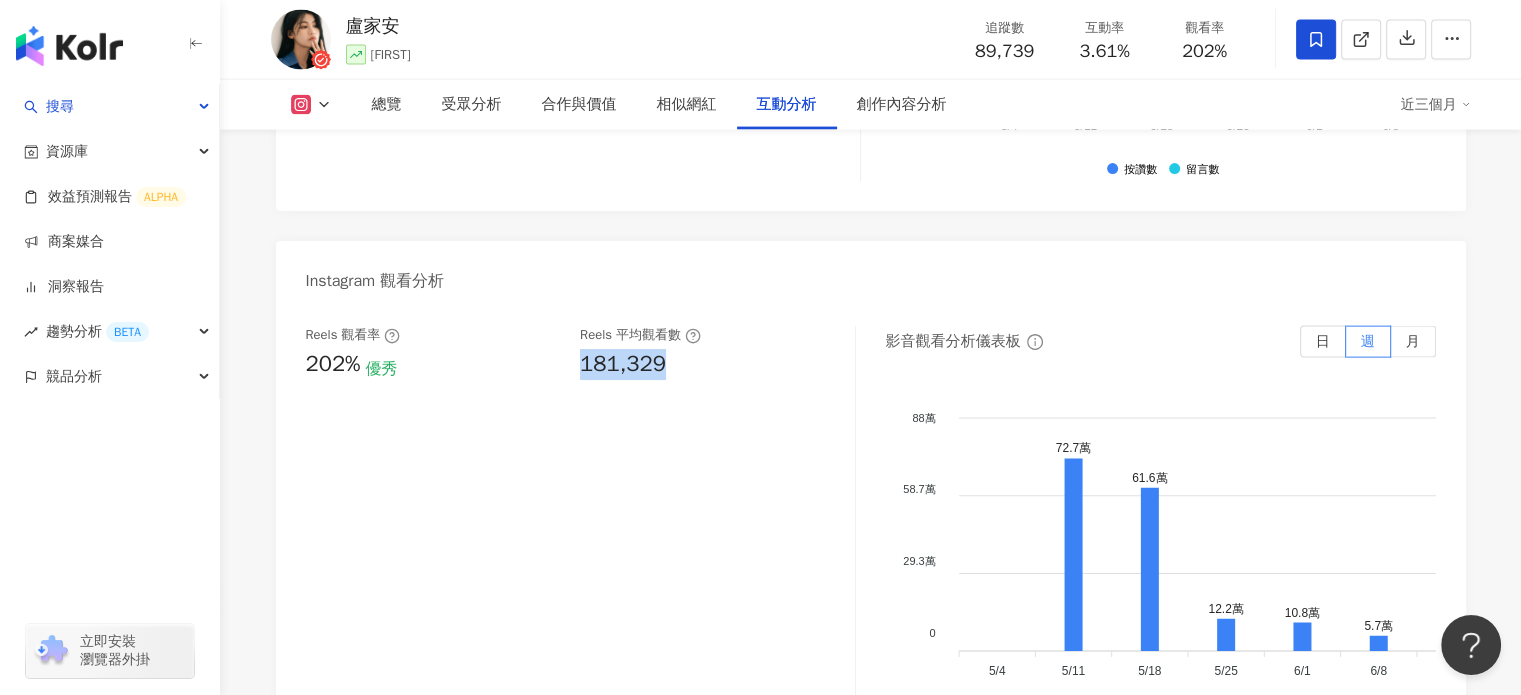 drag, startPoint x: 695, startPoint y: 367, endPoint x: 572, endPoint y: 364, distance: 123.03658 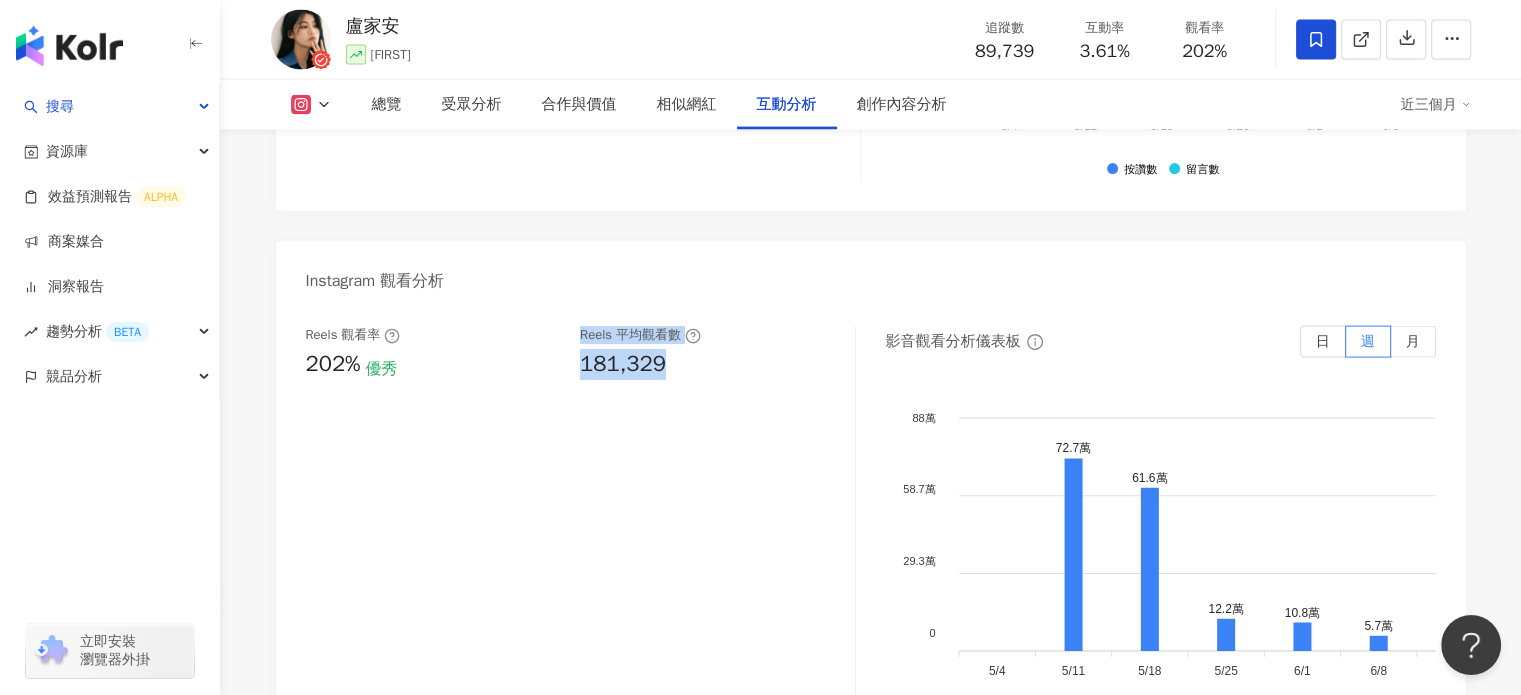drag, startPoint x: 632, startPoint y: 378, endPoint x: 543, endPoint y: 374, distance: 89.08984 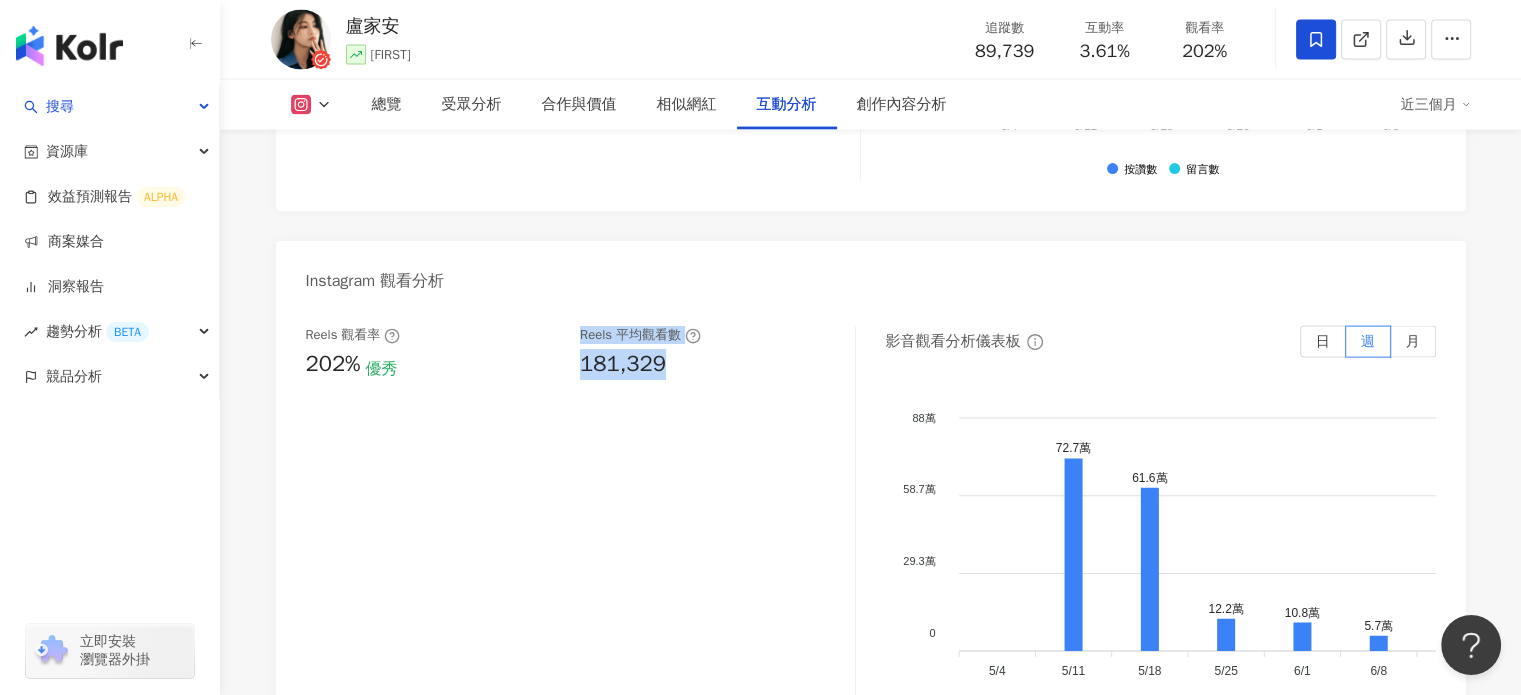 drag, startPoint x: 540, startPoint y: 353, endPoint x: 429, endPoint y: 353, distance: 111 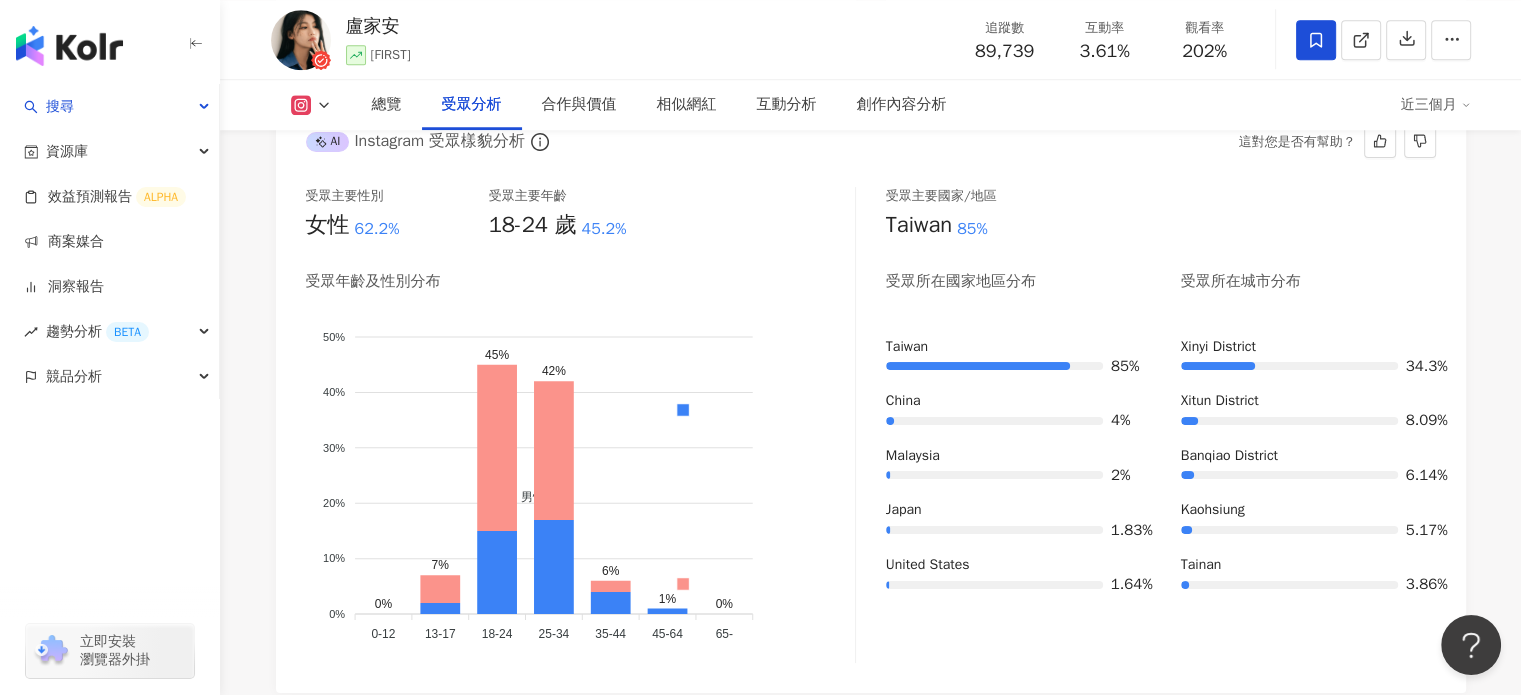 scroll, scrollTop: 1668, scrollLeft: 0, axis: vertical 